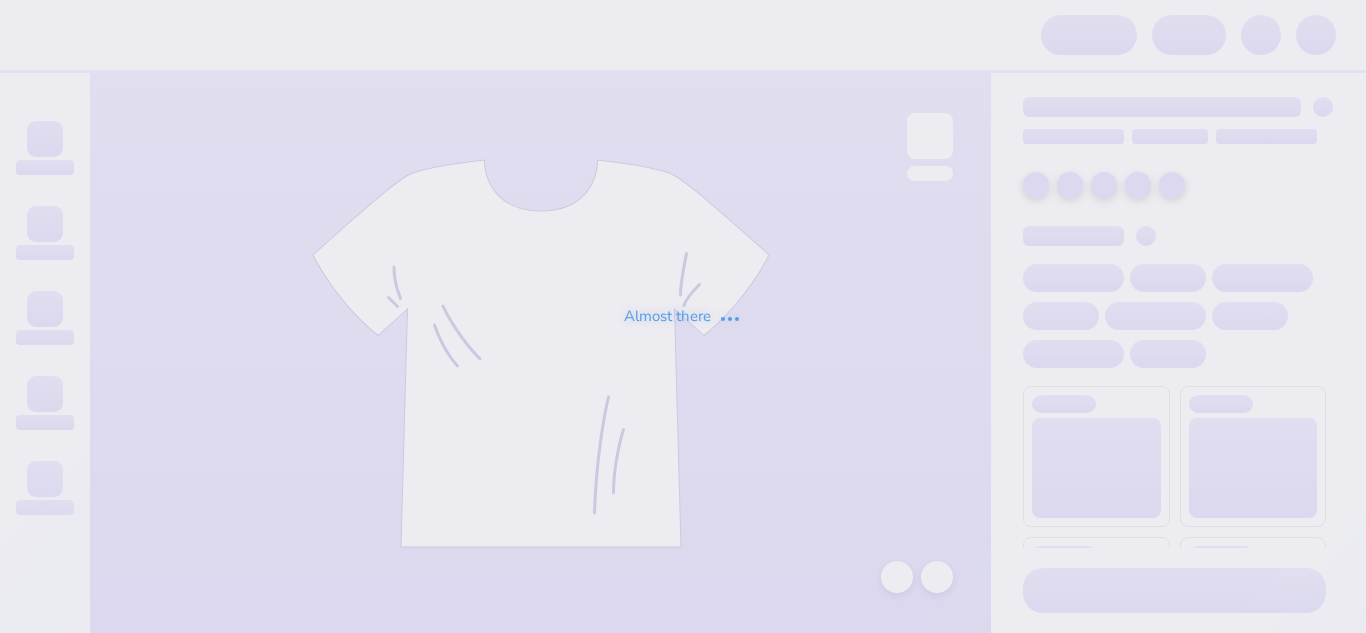 scroll, scrollTop: 0, scrollLeft: 0, axis: both 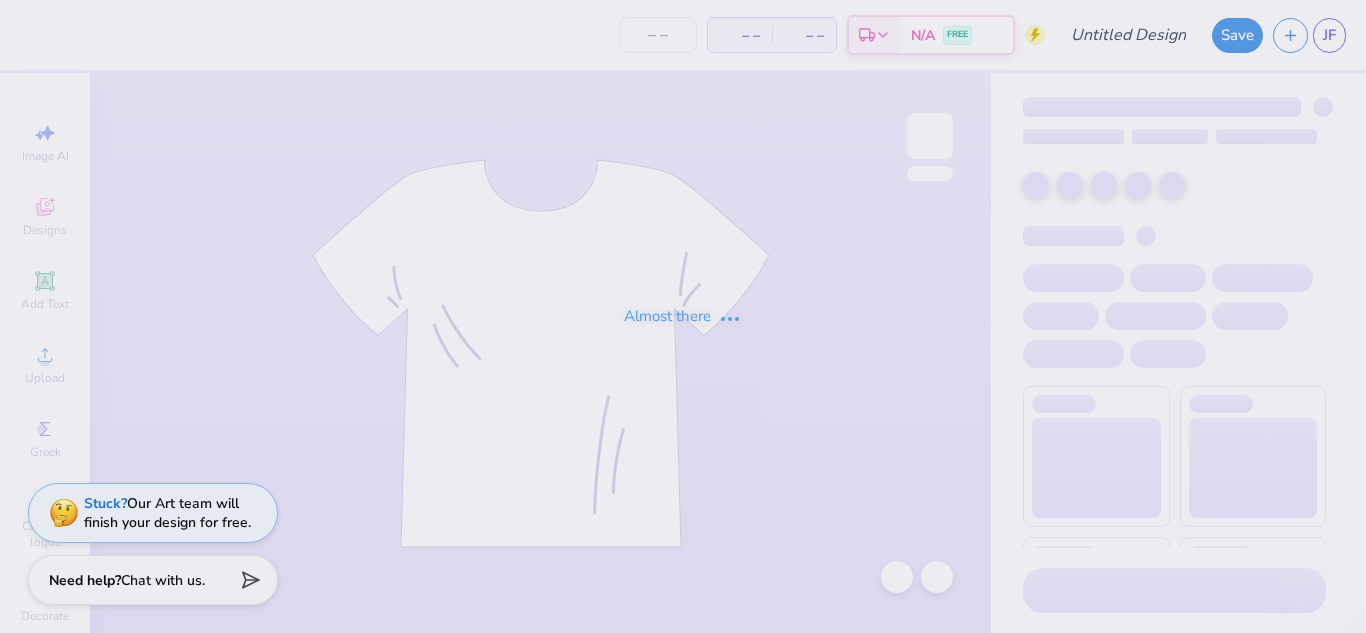 type on "Fall Rush 2025" 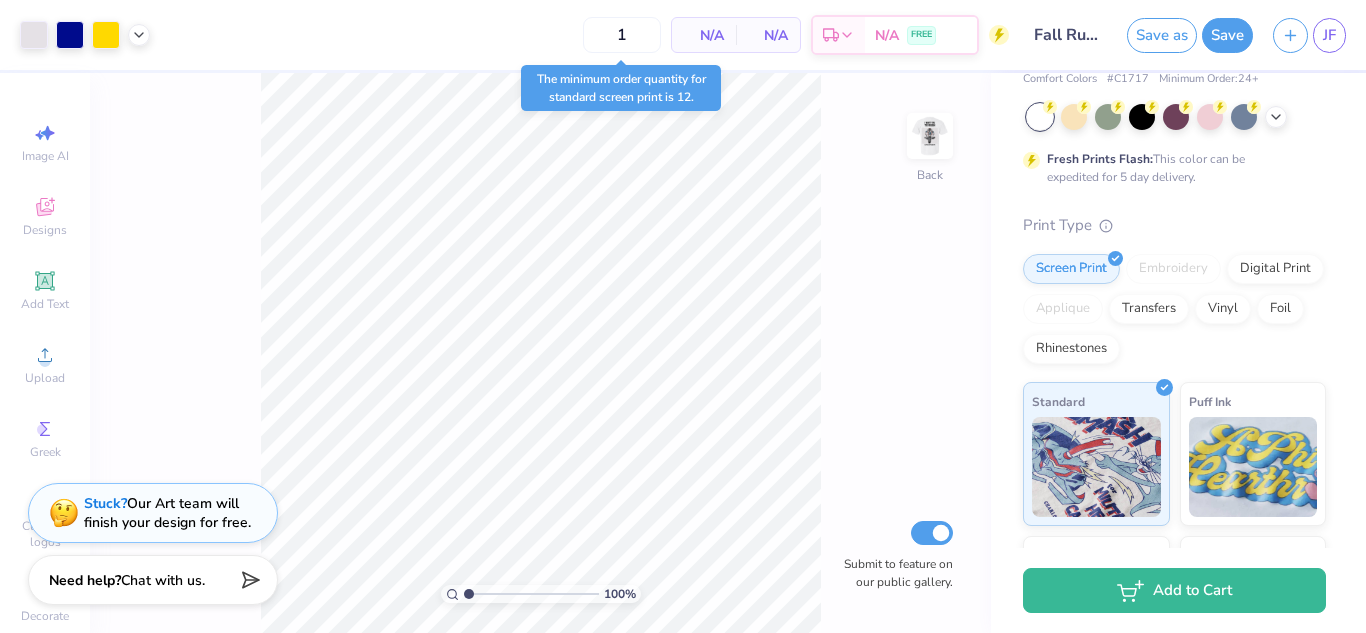 scroll, scrollTop: 120, scrollLeft: 0, axis: vertical 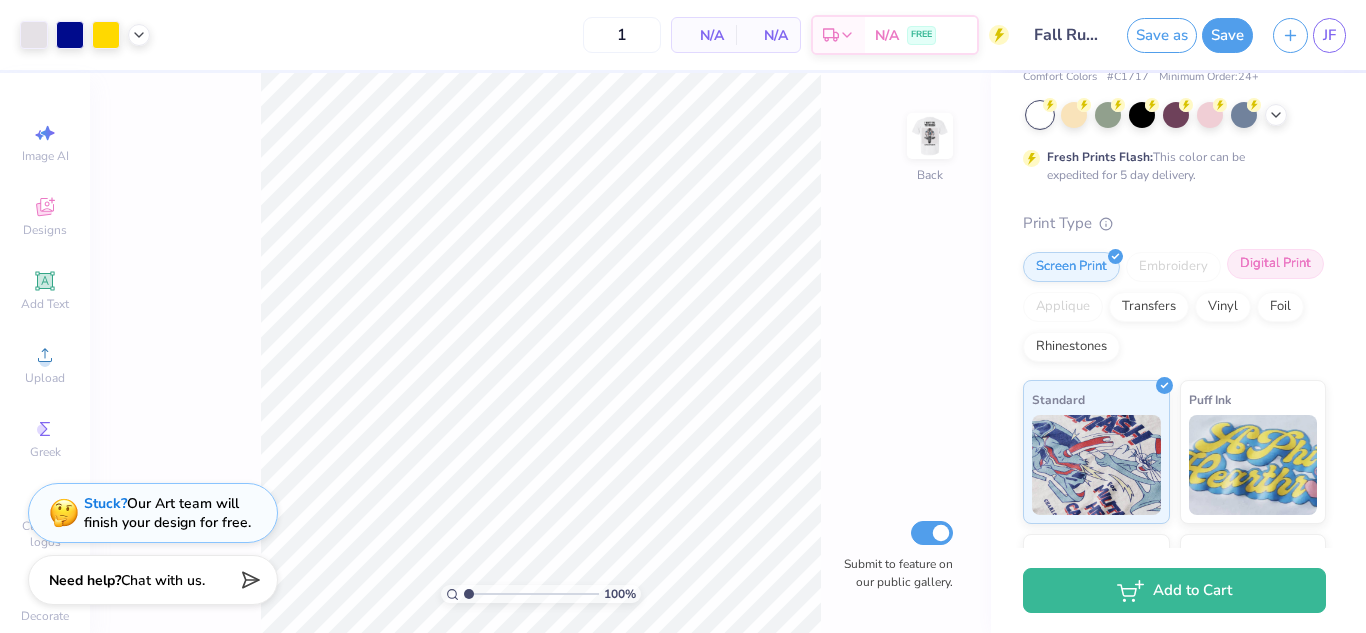 click on "Digital Print" at bounding box center (1275, 264) 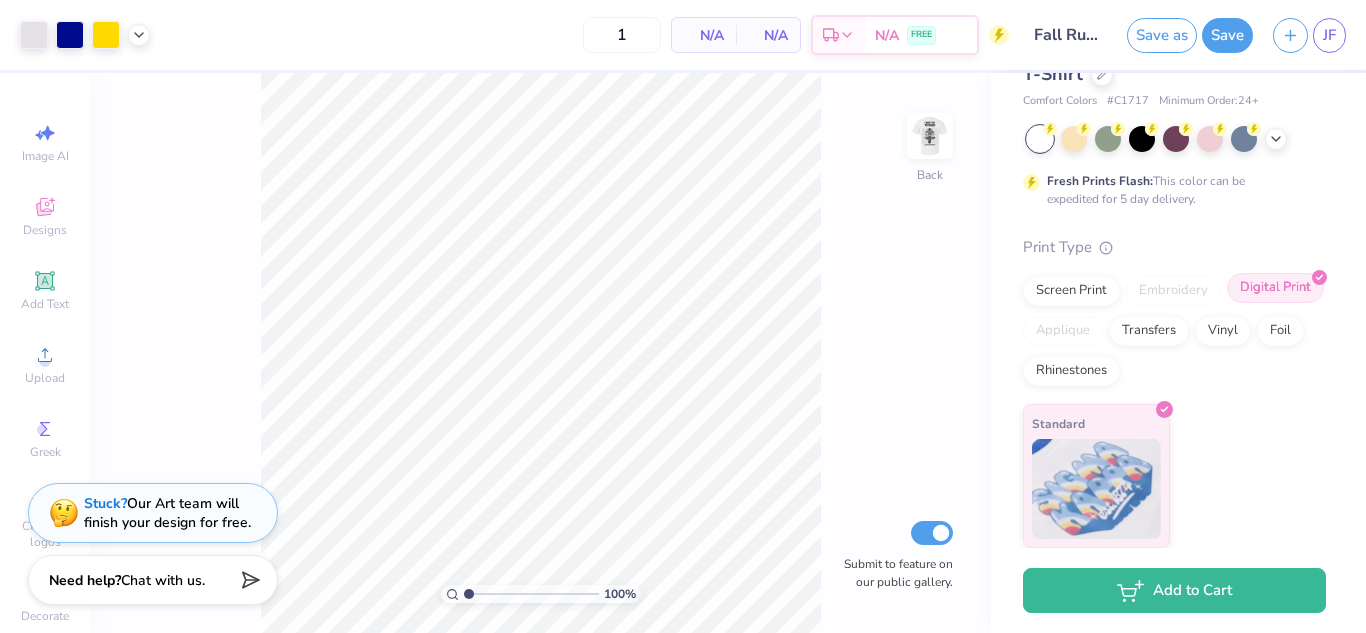scroll, scrollTop: 0, scrollLeft: 0, axis: both 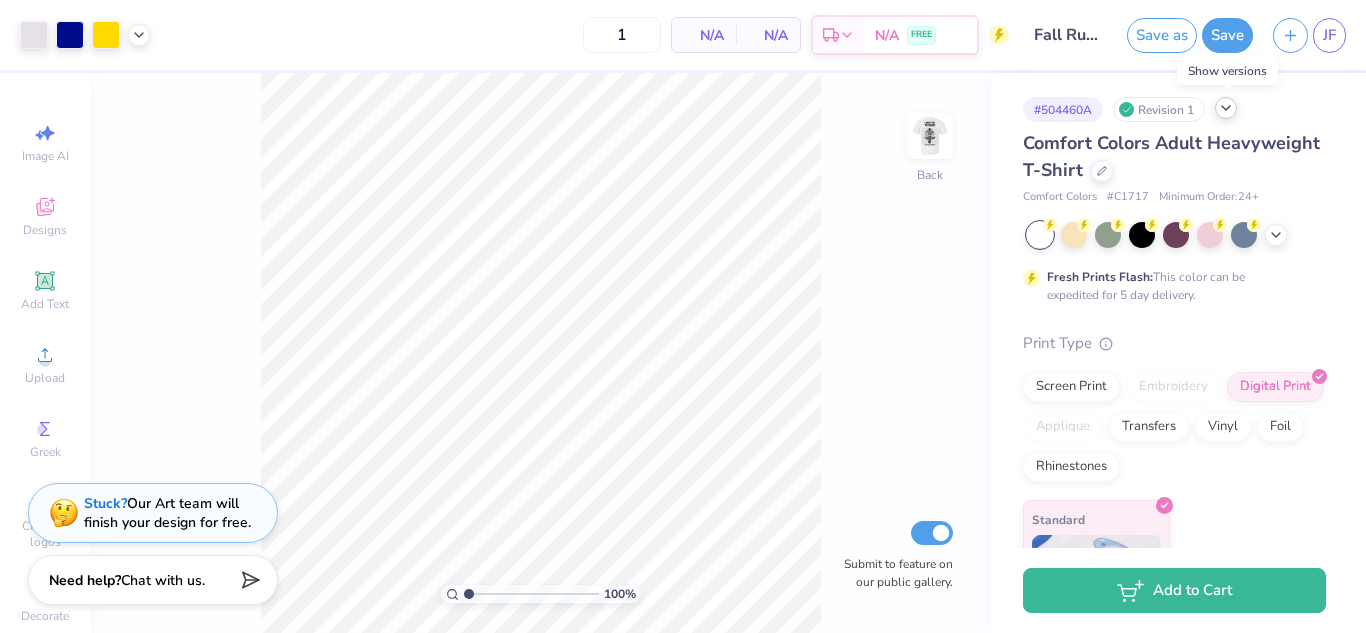 click 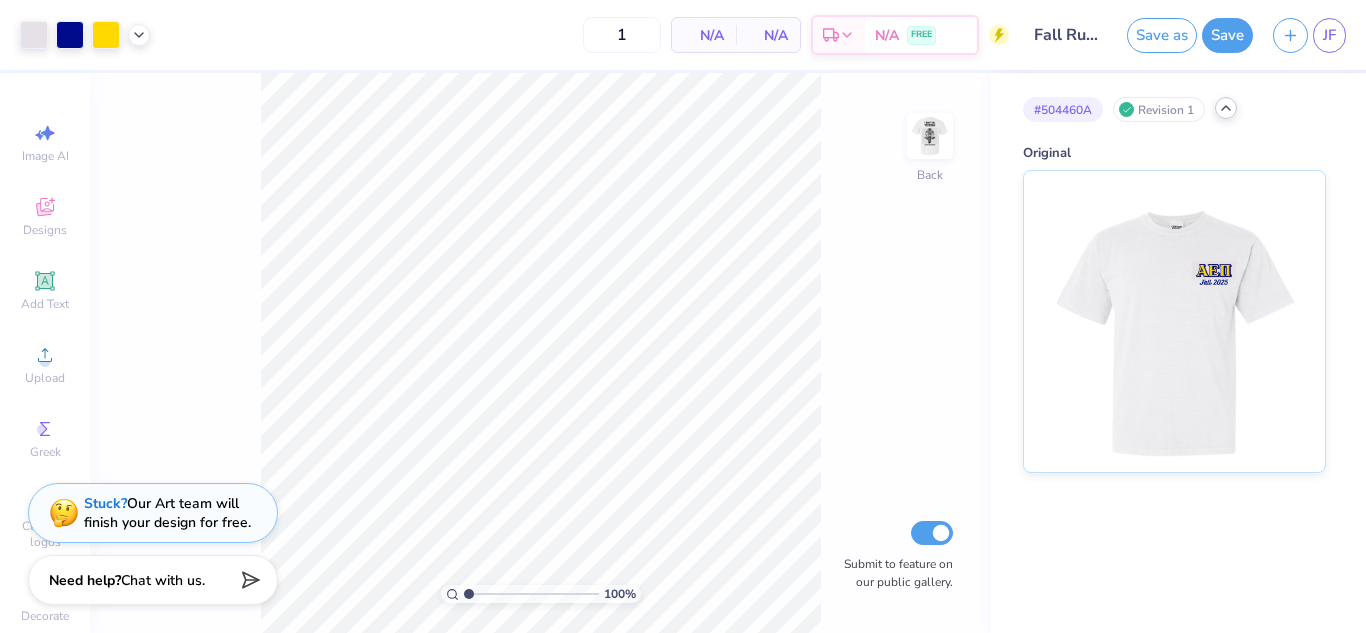 click 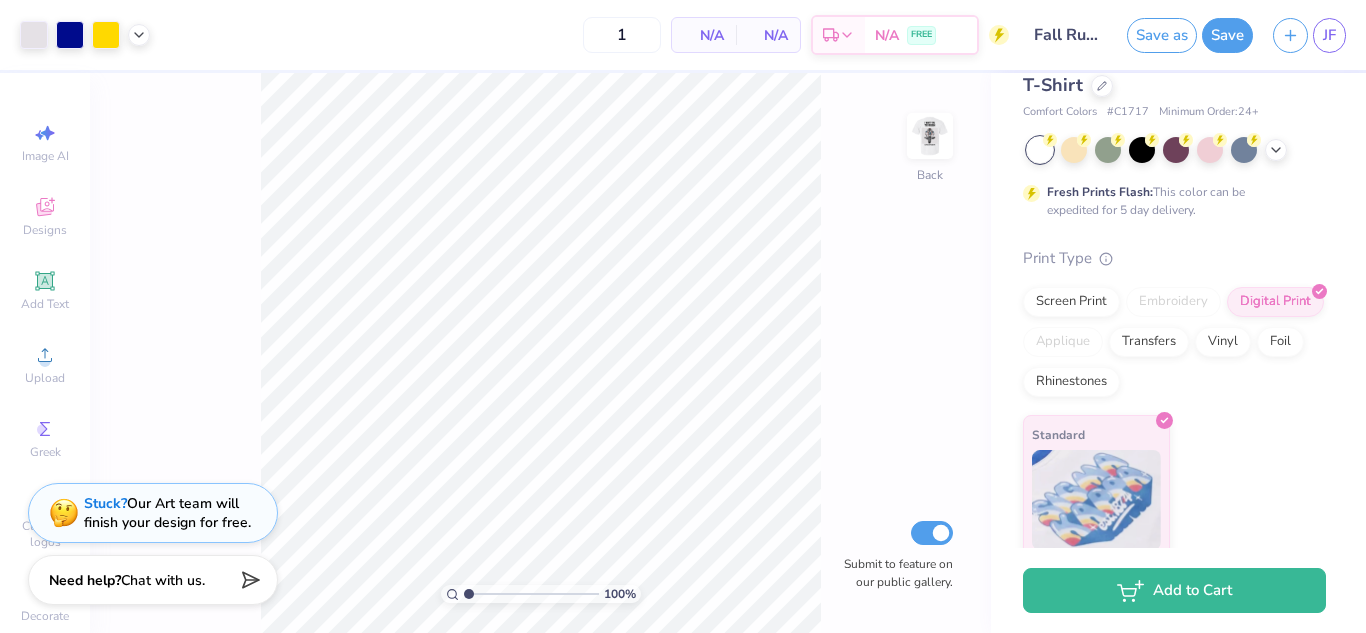 scroll, scrollTop: 0, scrollLeft: 0, axis: both 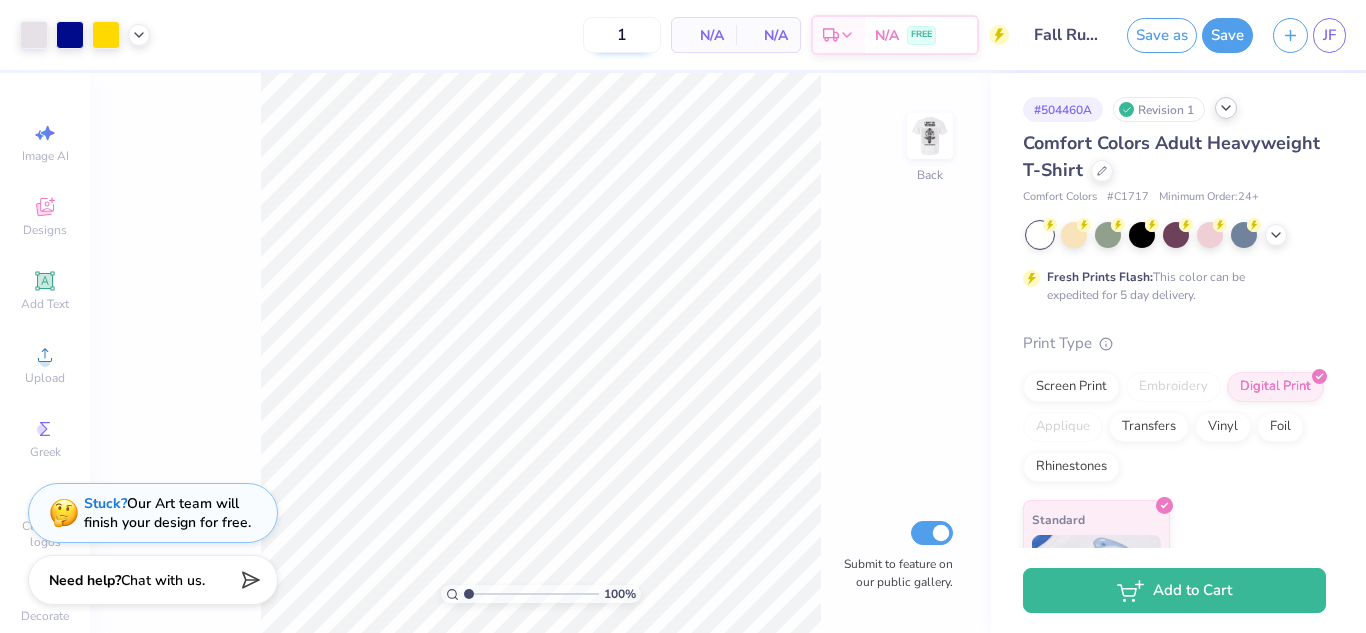 click on "1" at bounding box center [622, 35] 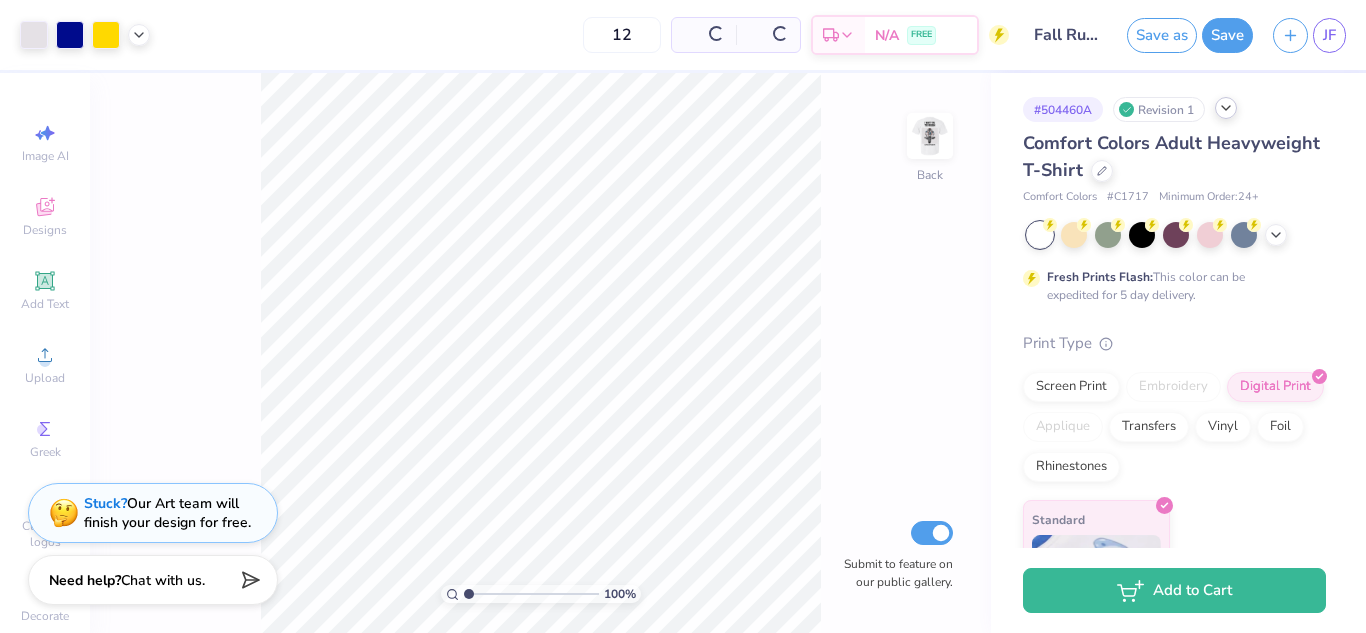 type on "12" 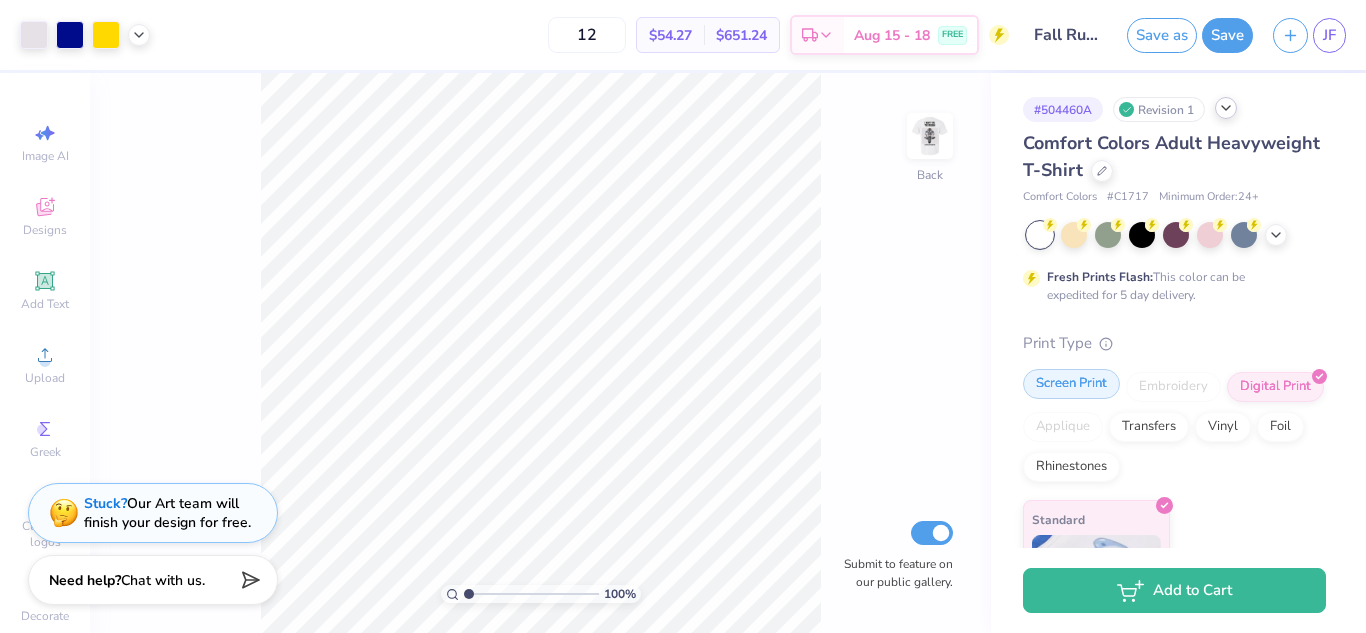 click on "Screen Print" at bounding box center (1071, 384) 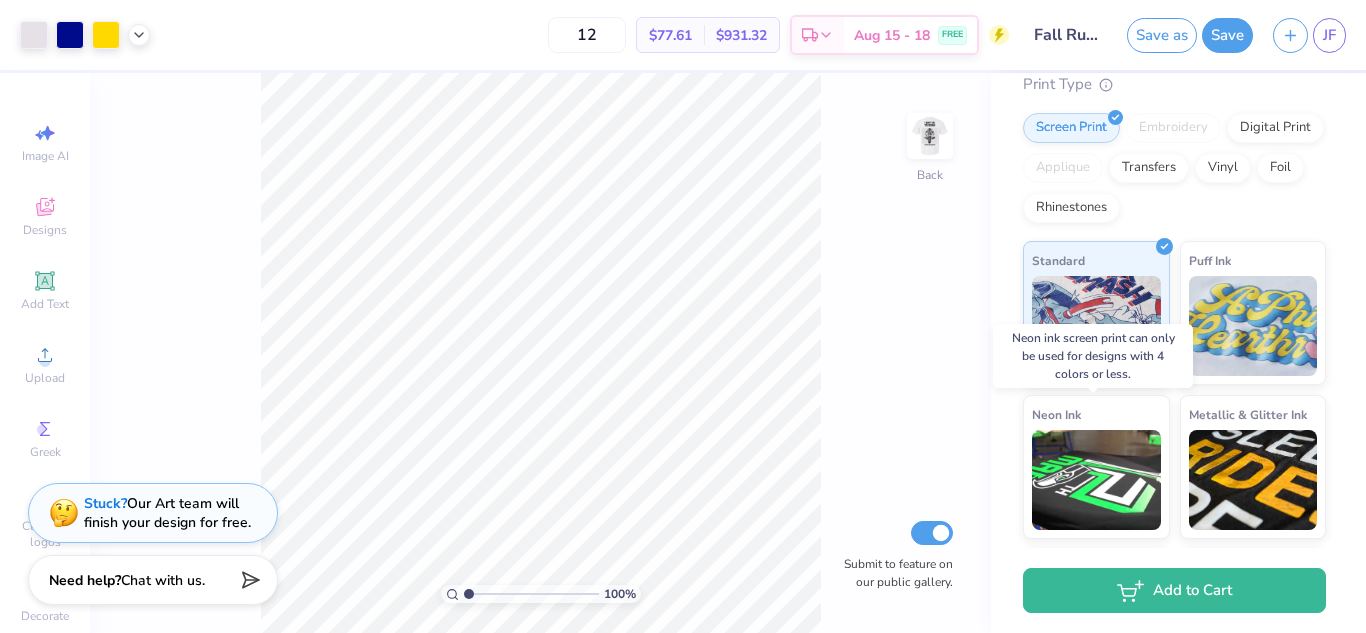 scroll, scrollTop: 0, scrollLeft: 0, axis: both 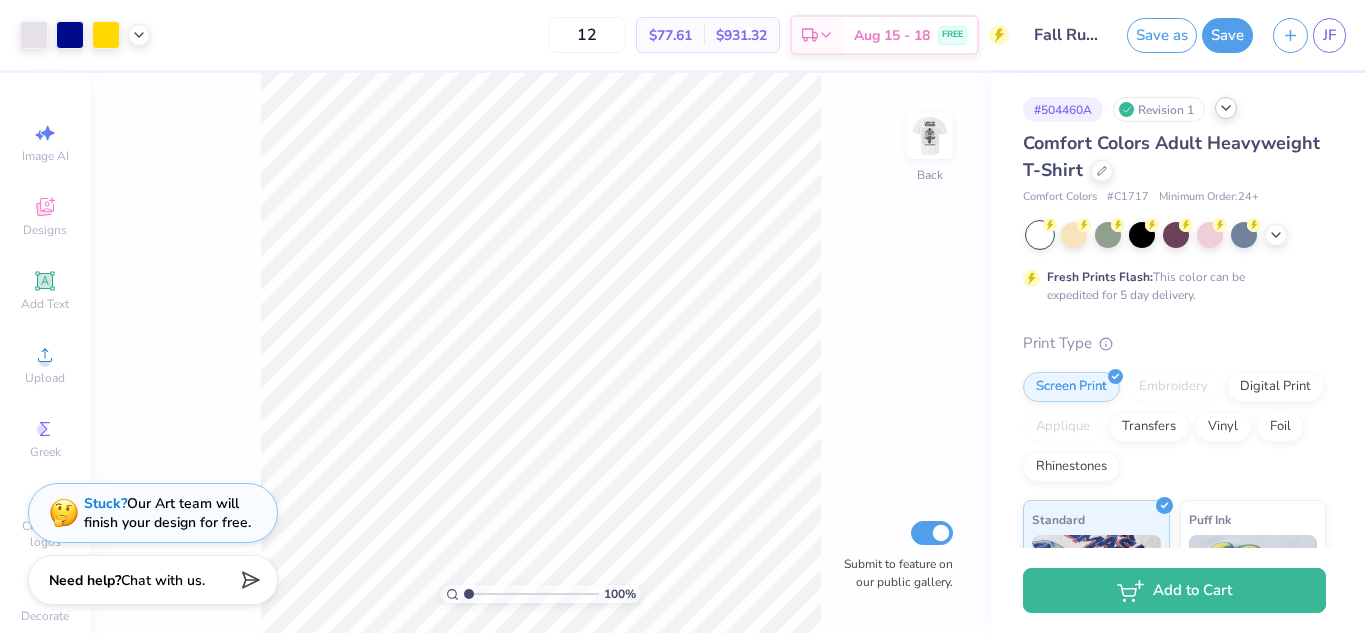 click on "$77.61" at bounding box center [670, 35] 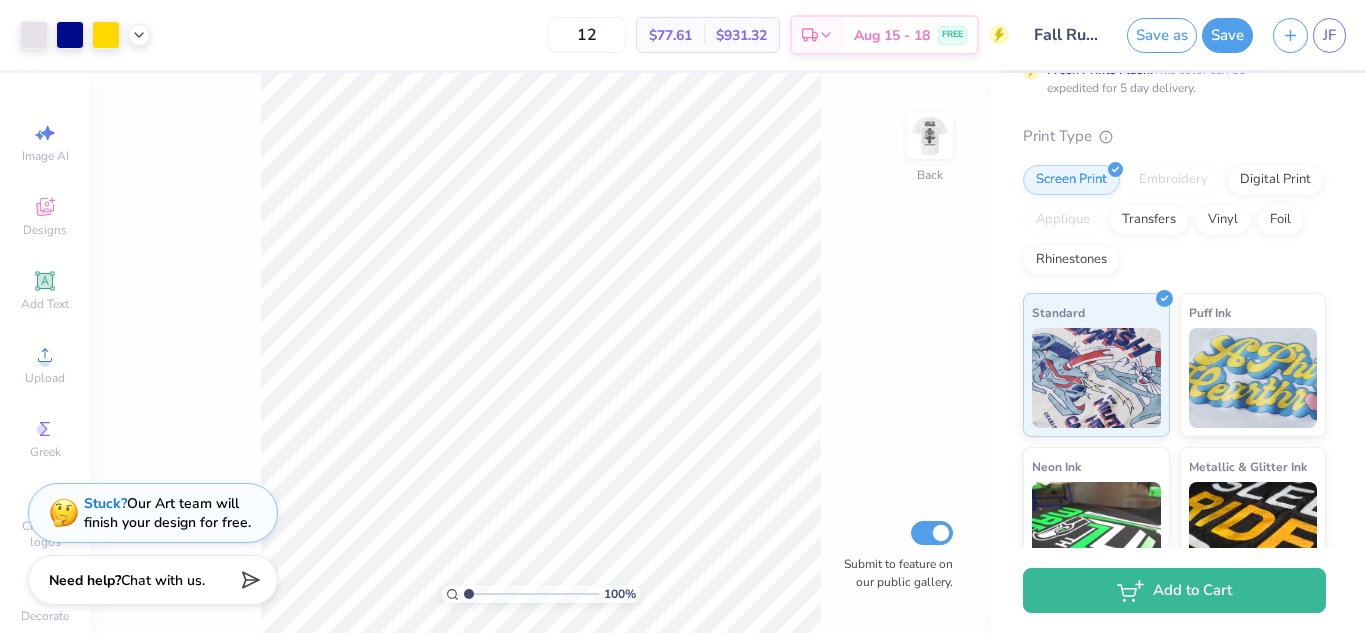 scroll, scrollTop: 208, scrollLeft: 0, axis: vertical 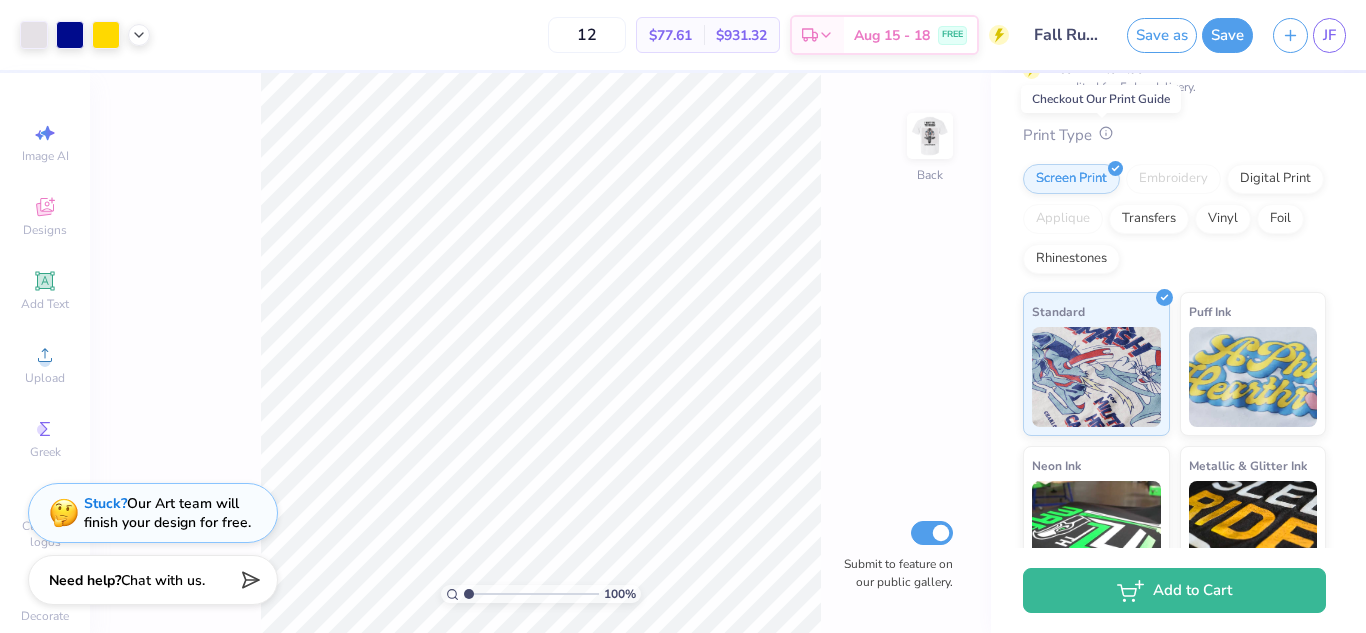 click 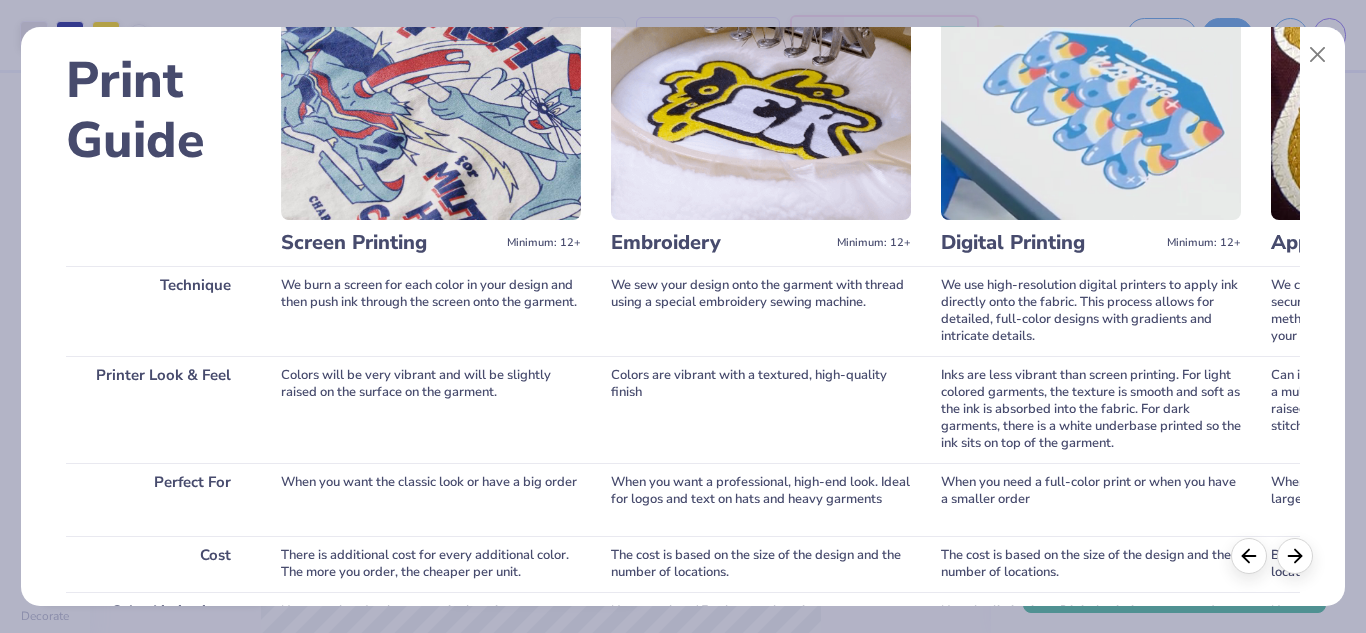 scroll, scrollTop: 457, scrollLeft: 0, axis: vertical 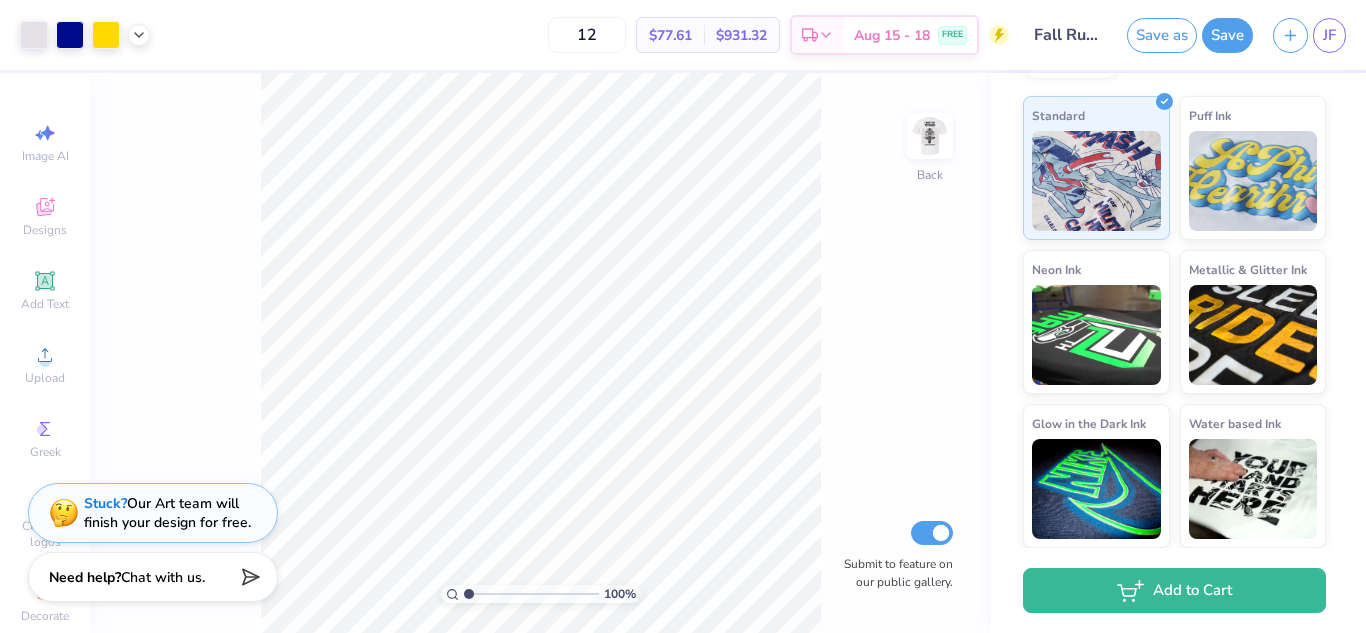 click on "Chat with us." at bounding box center (163, 577) 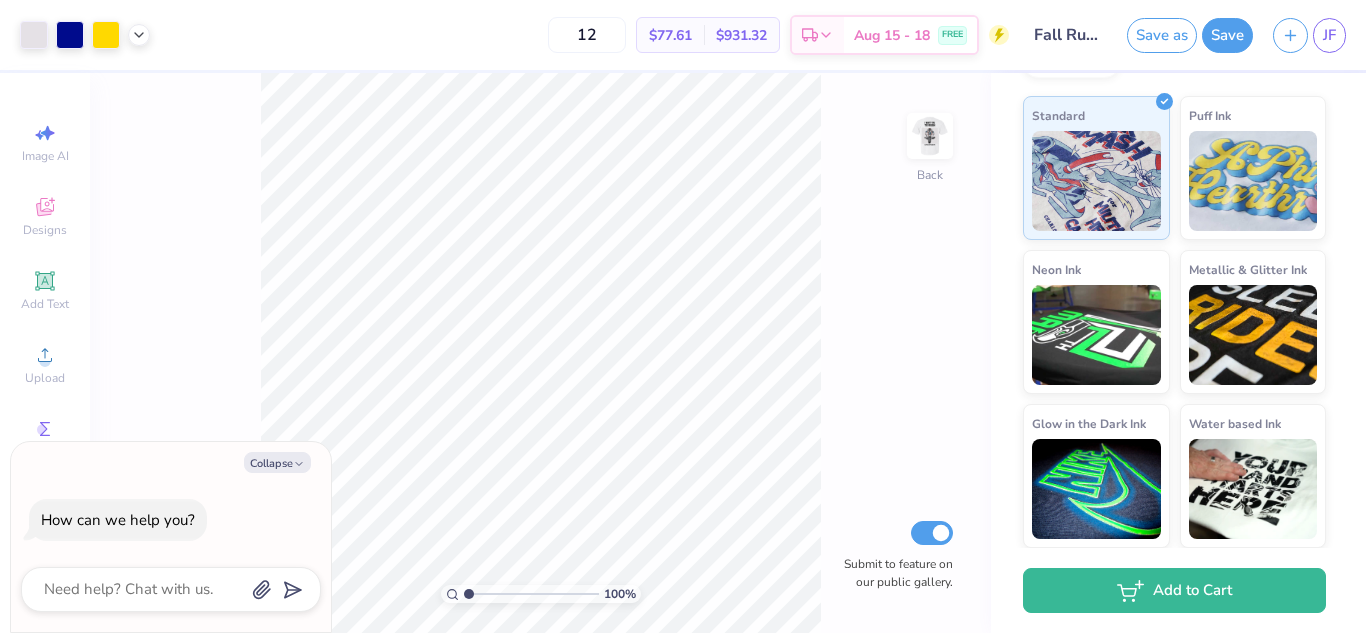 click at bounding box center [171, 589] 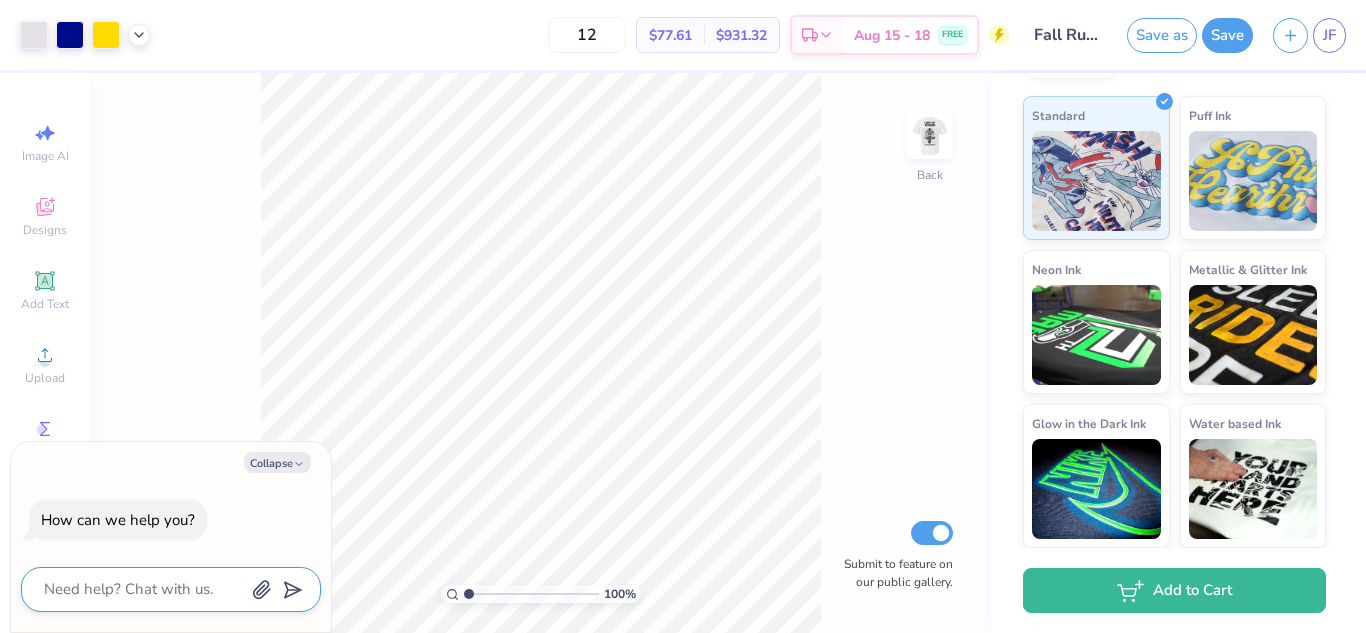 click at bounding box center (143, 589) 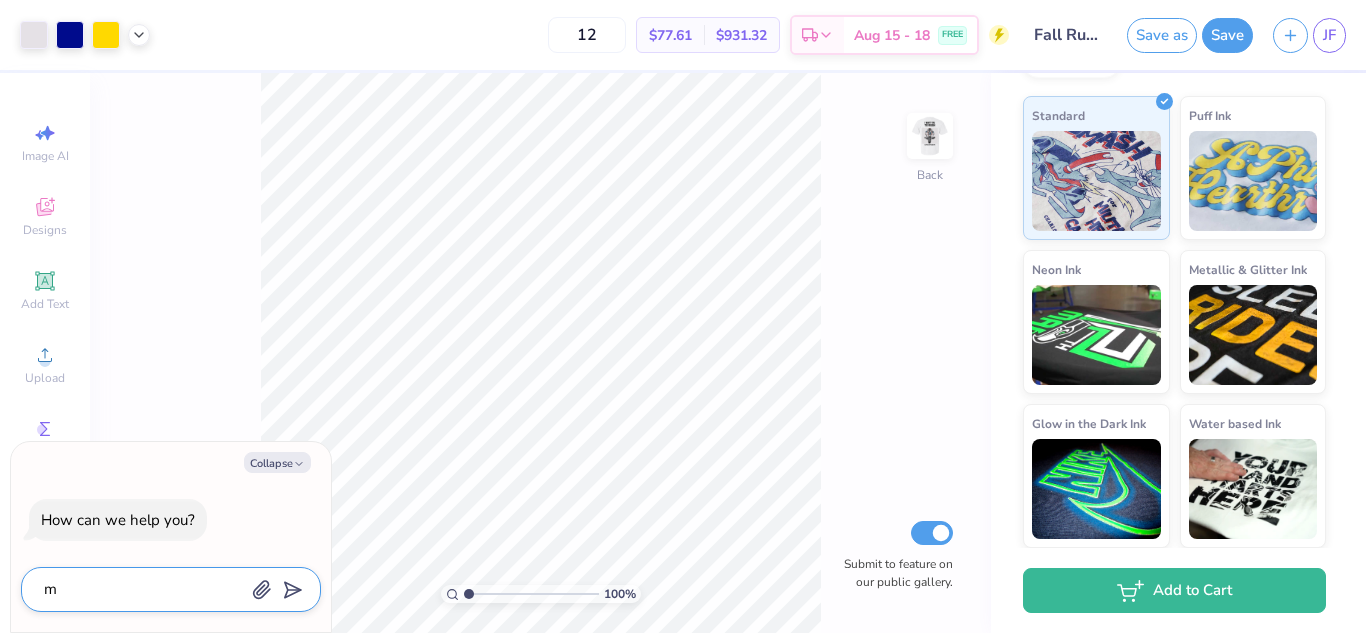 type on "ma" 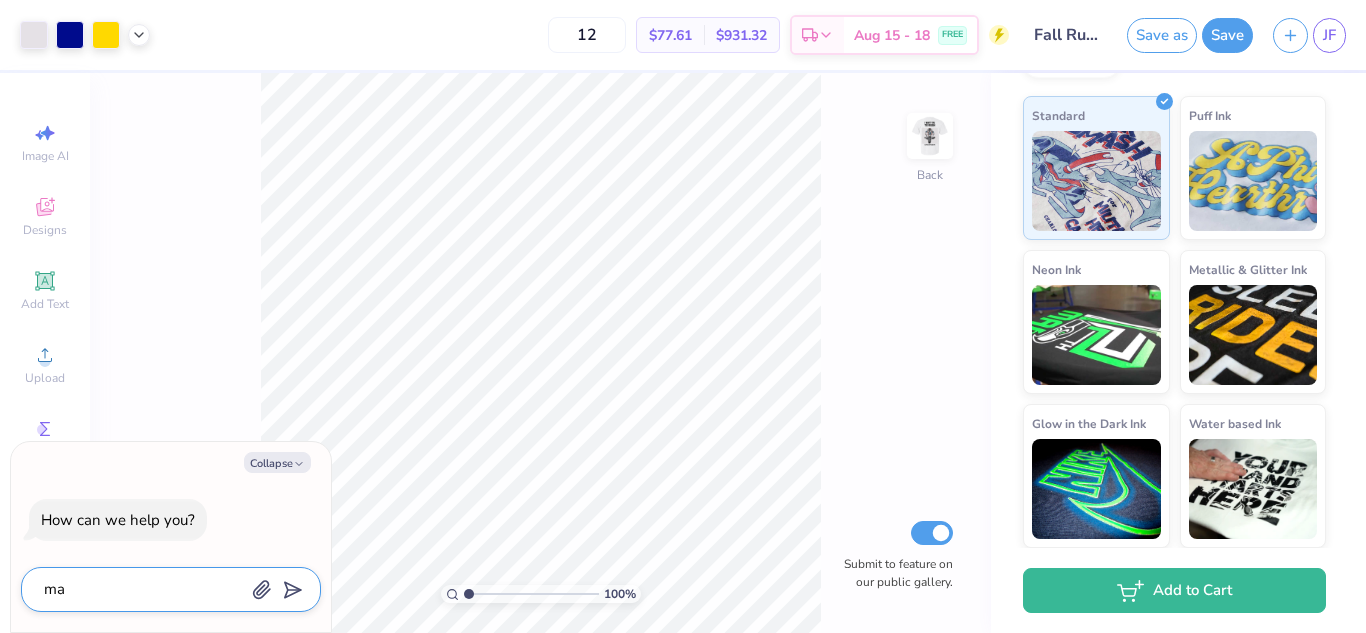 type on "mak" 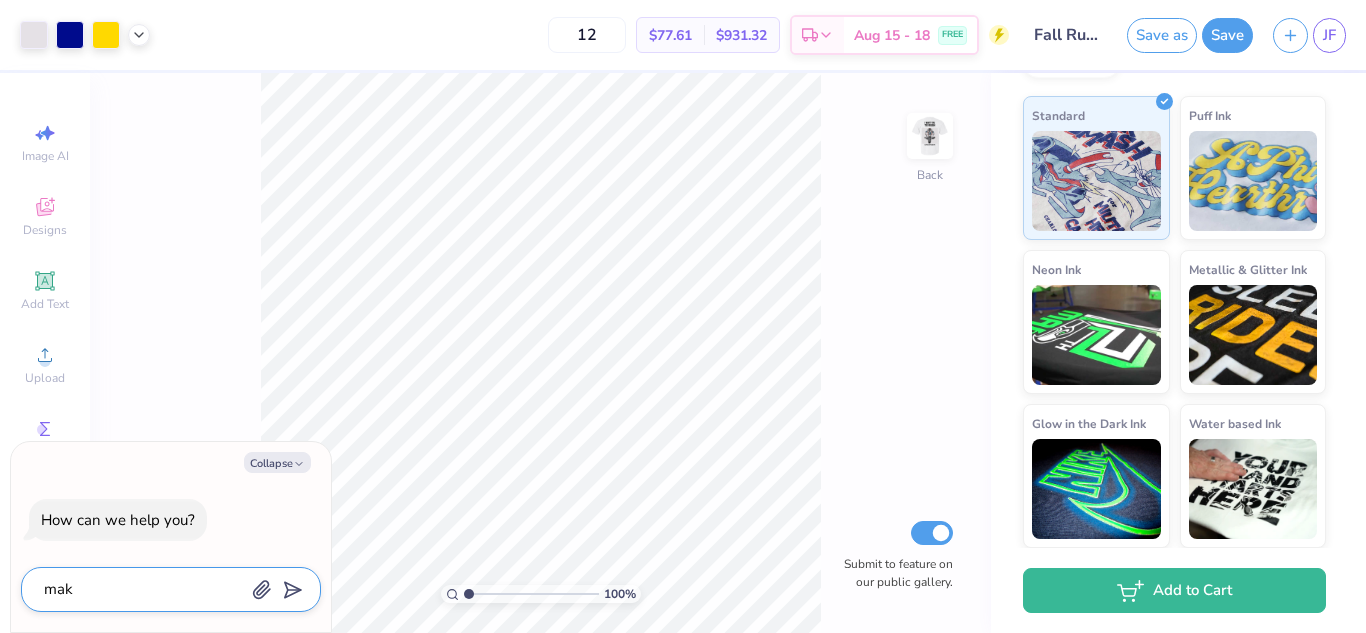 type on "x" 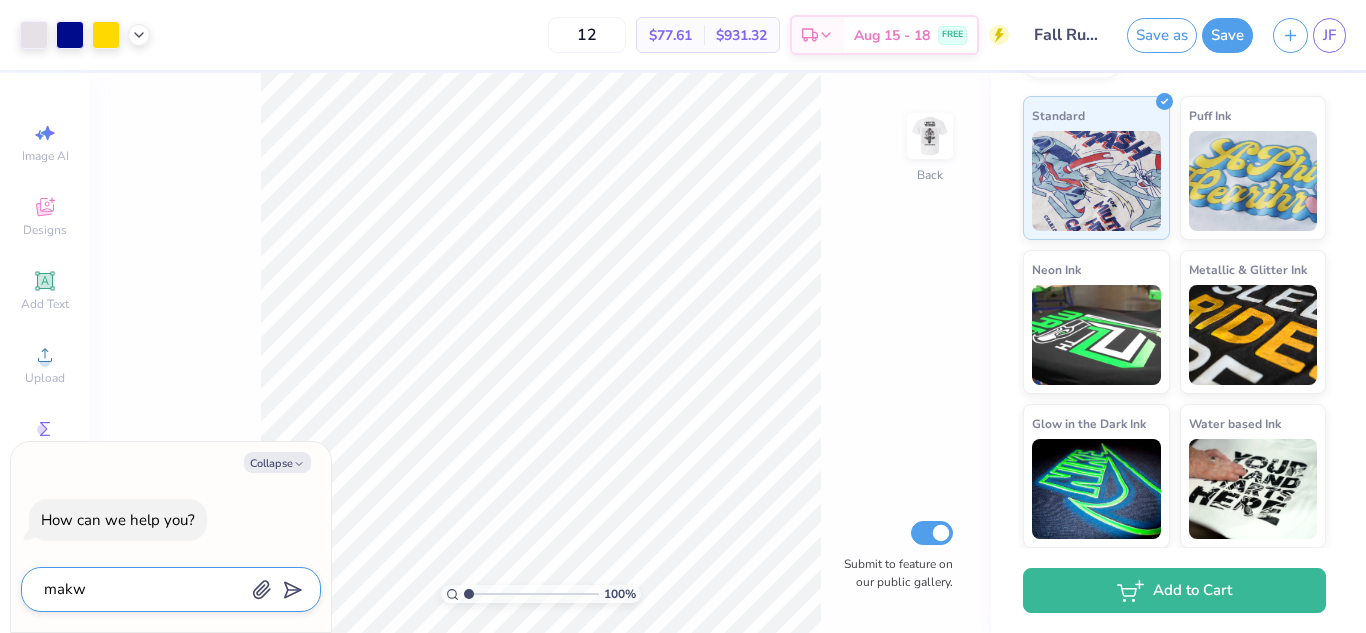 type on "mak" 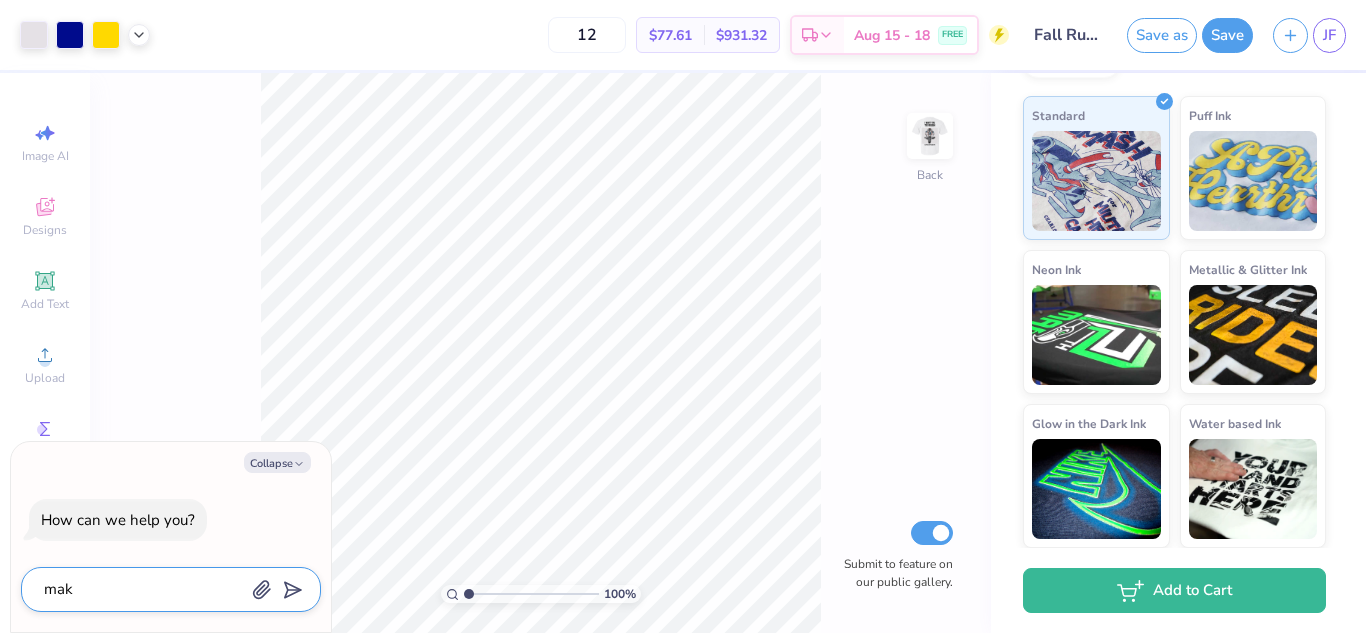 type on "make" 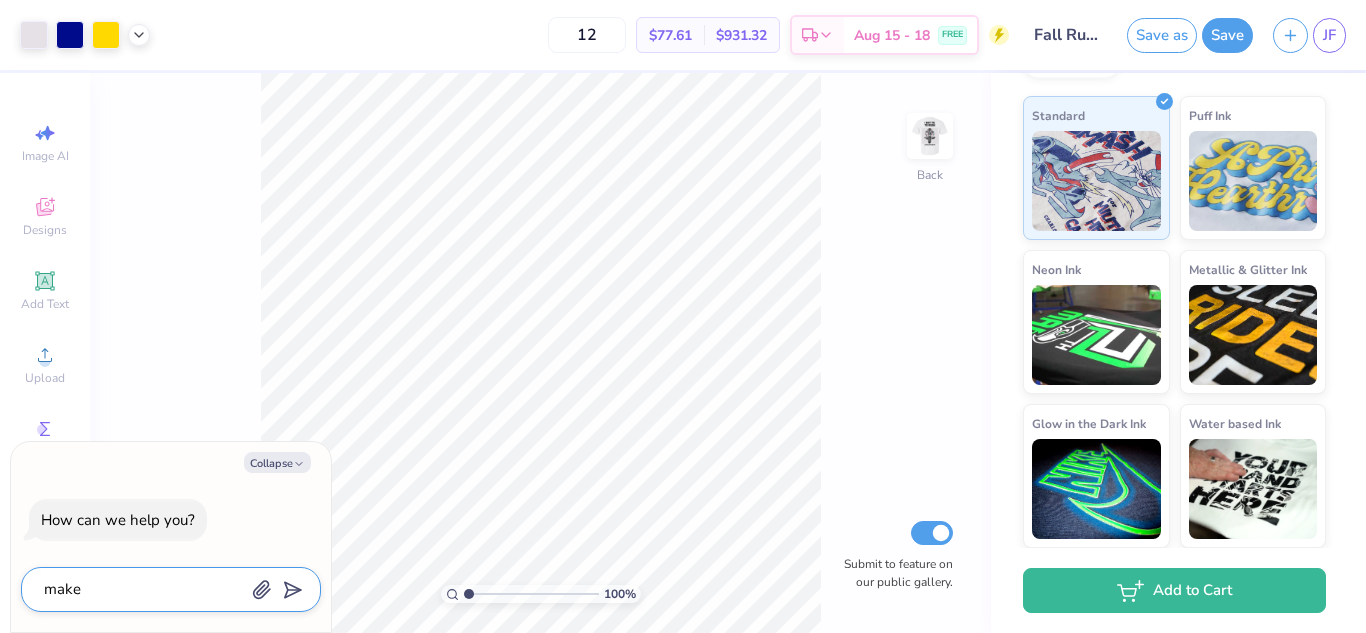 type on "make" 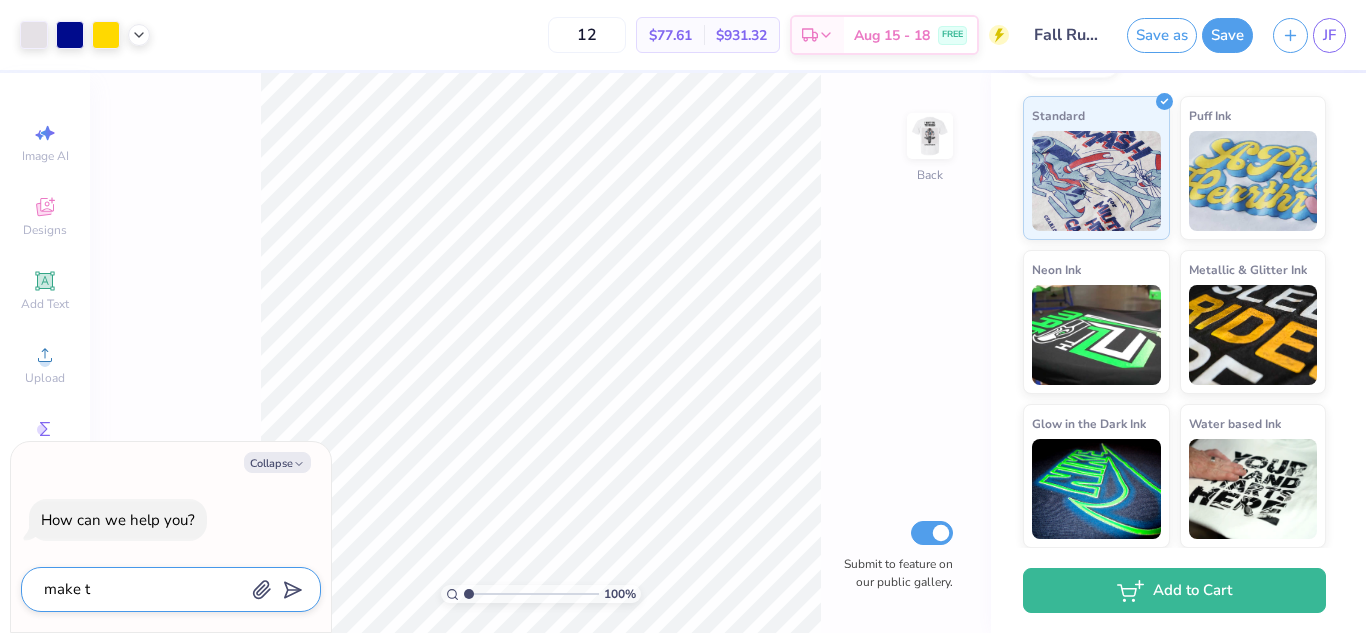 type on "make th" 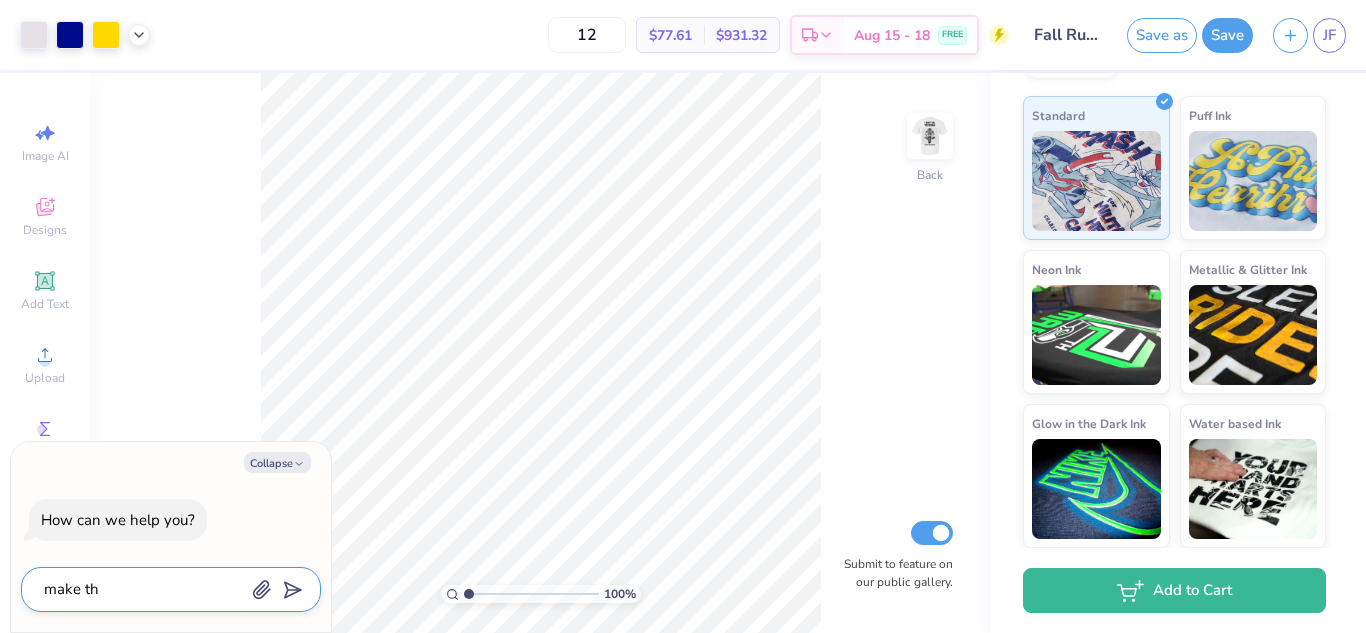 type on "make thi" 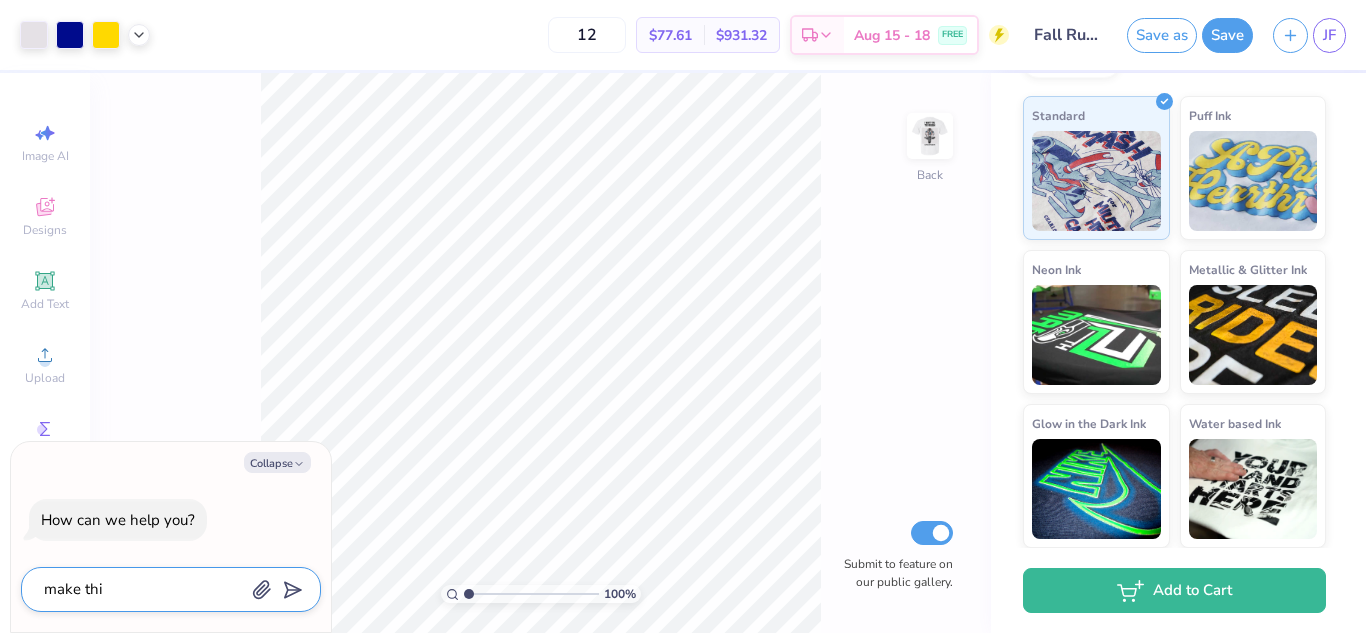 type on "make this" 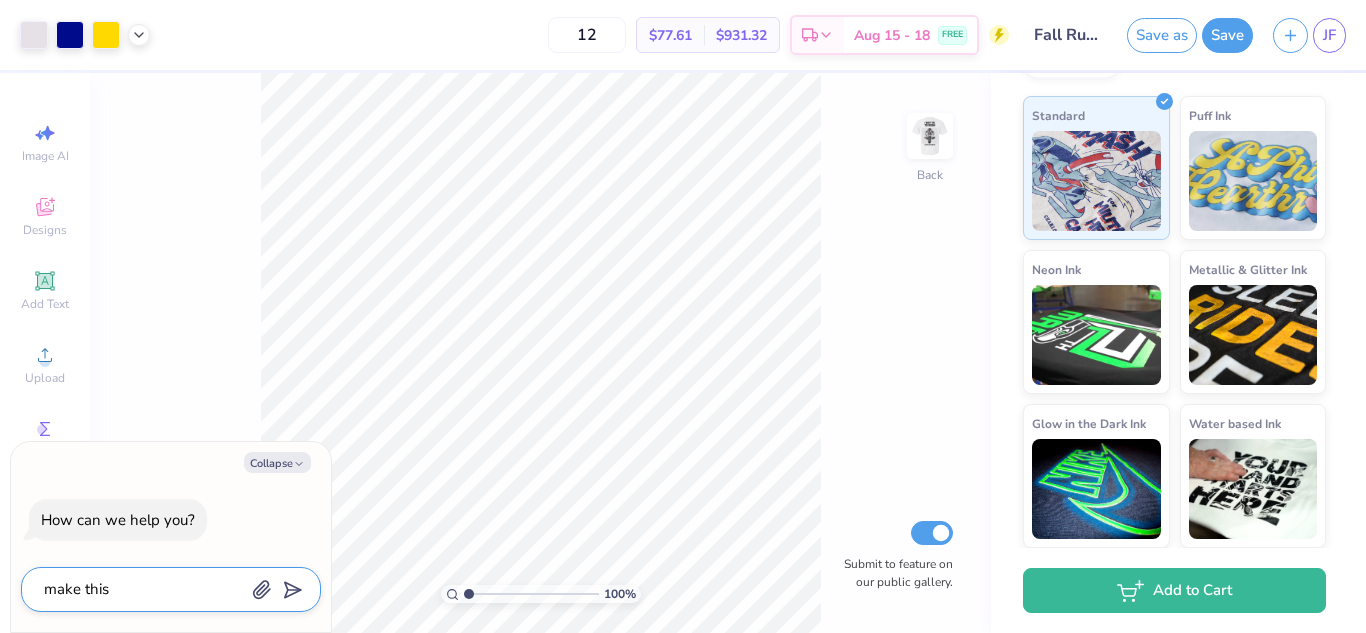 type on "x" 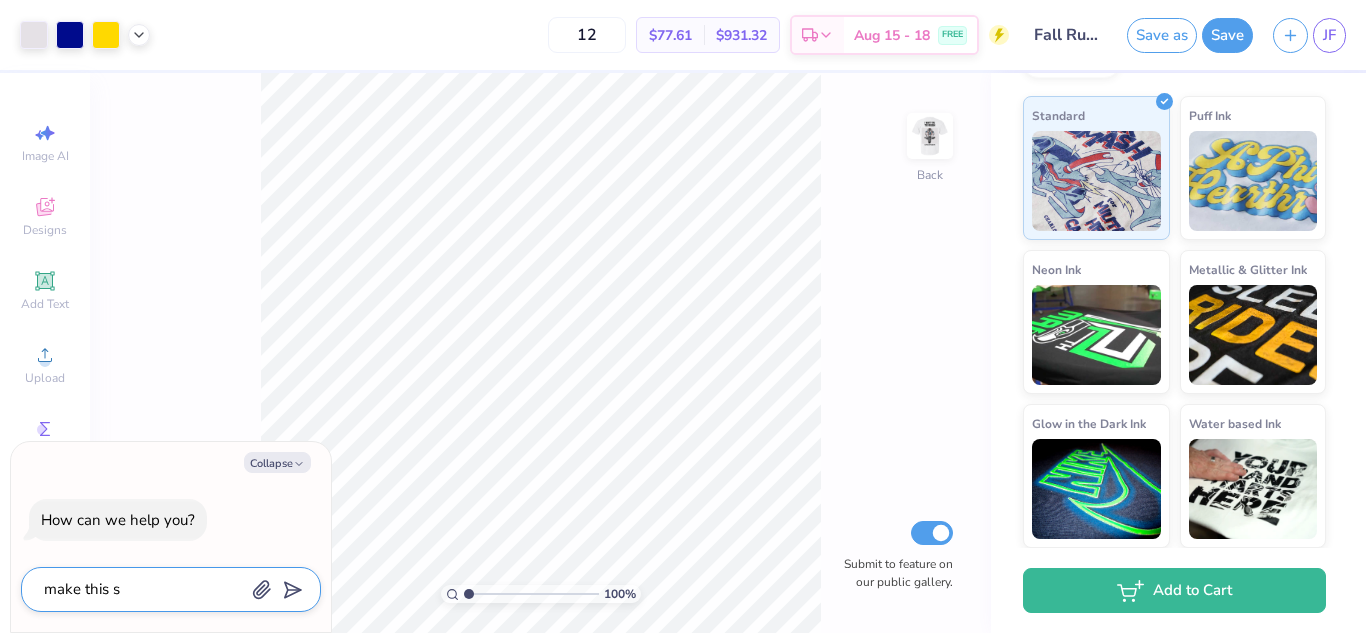 type on "make this sh" 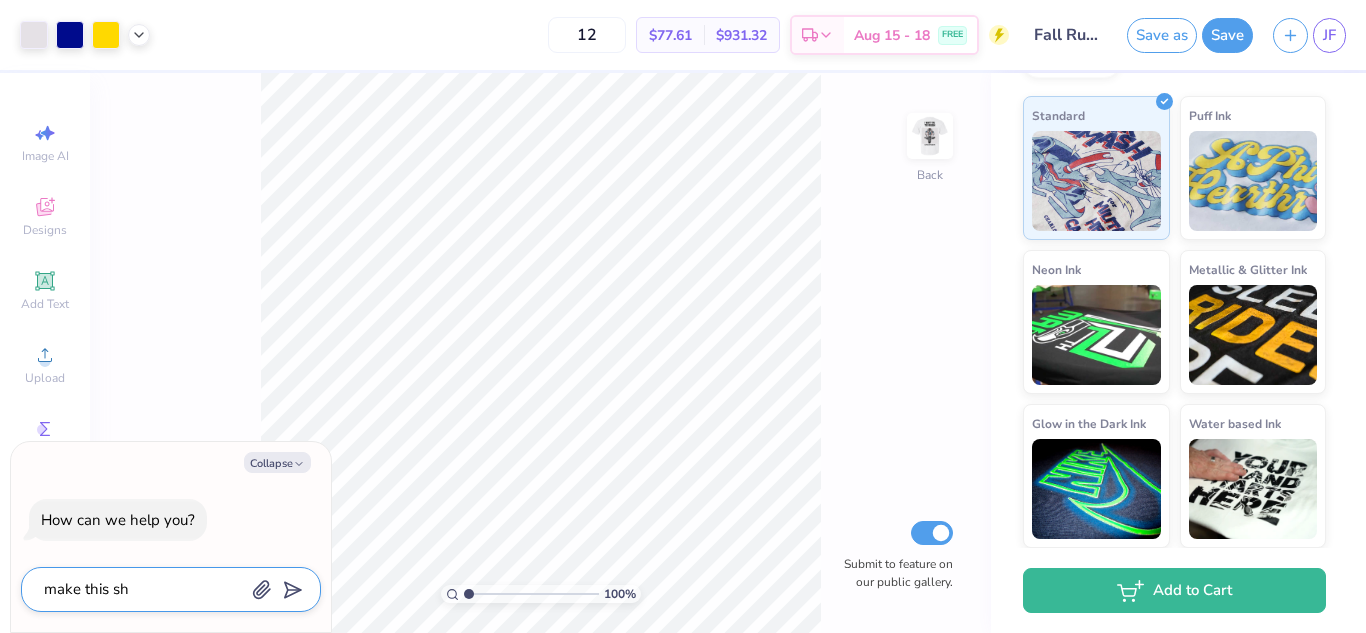 type on "x" 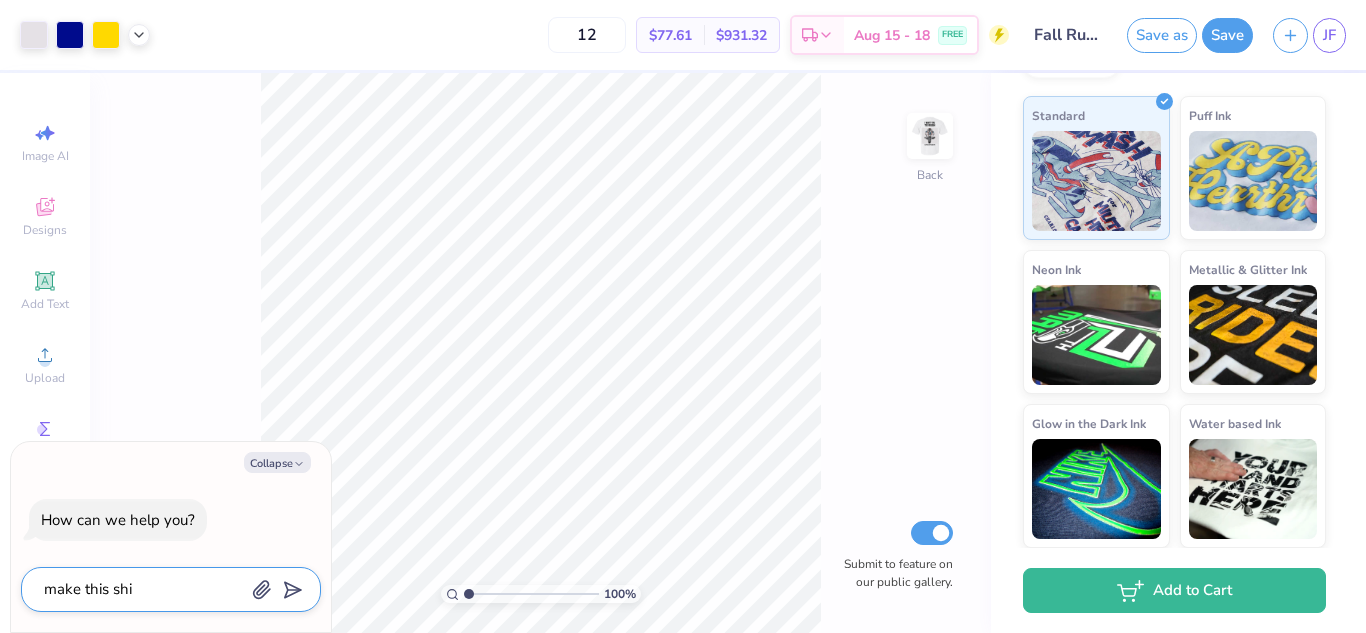 type on "make this shir" 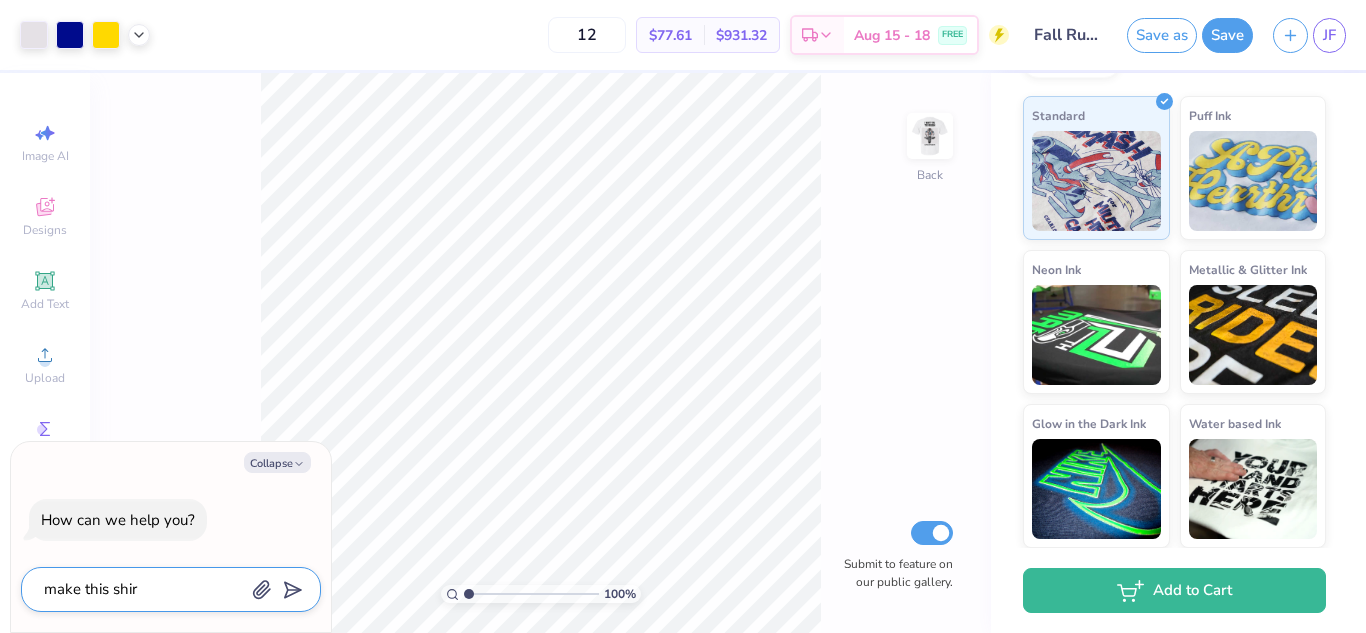 type on "make this shirt" 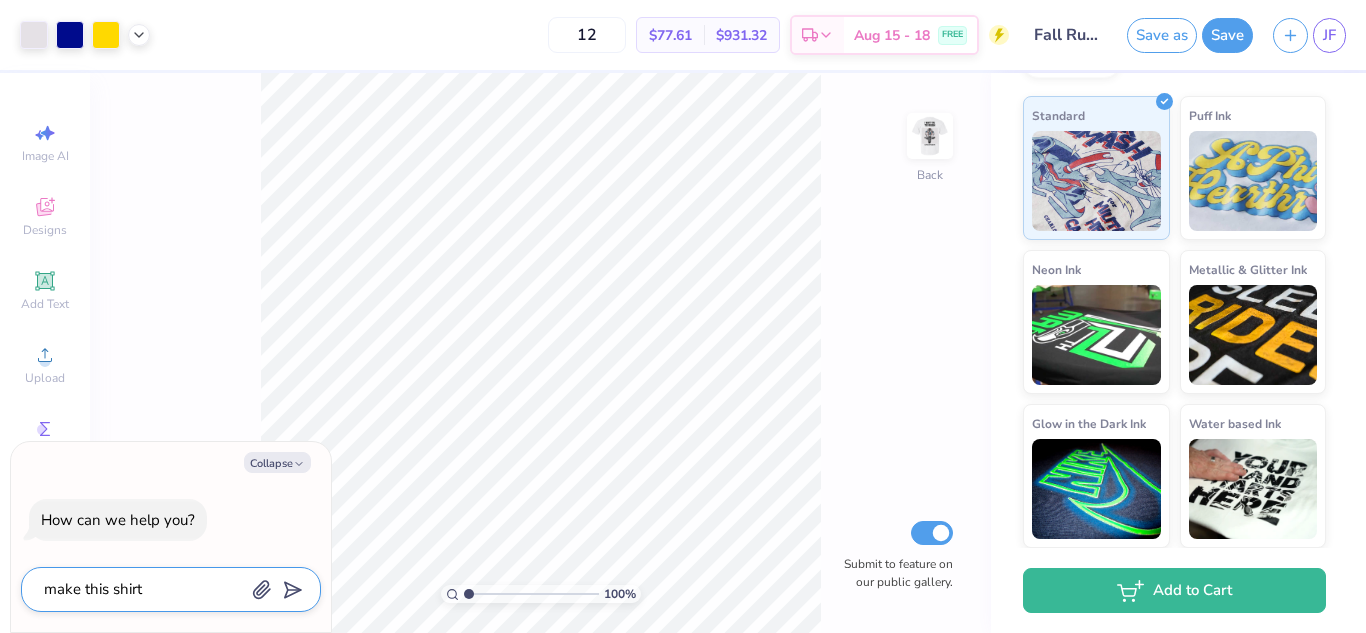 type on "make this shirt" 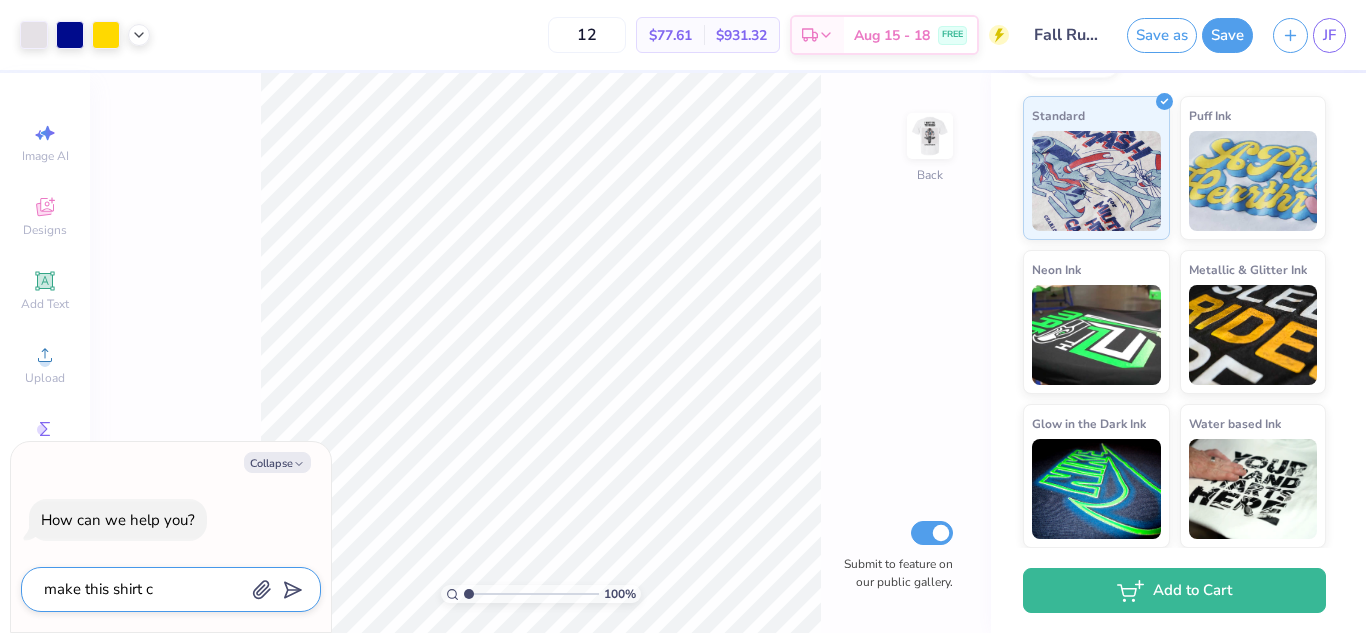 type on "make this shirt ch" 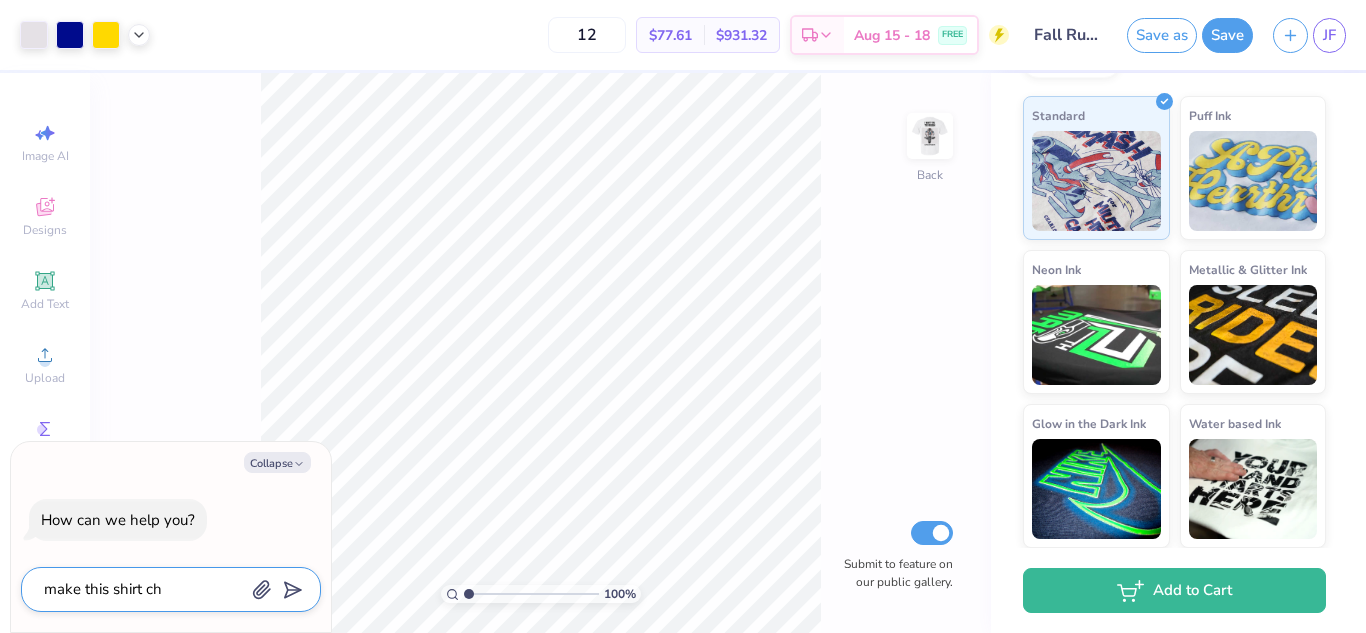type on "make this shirt che" 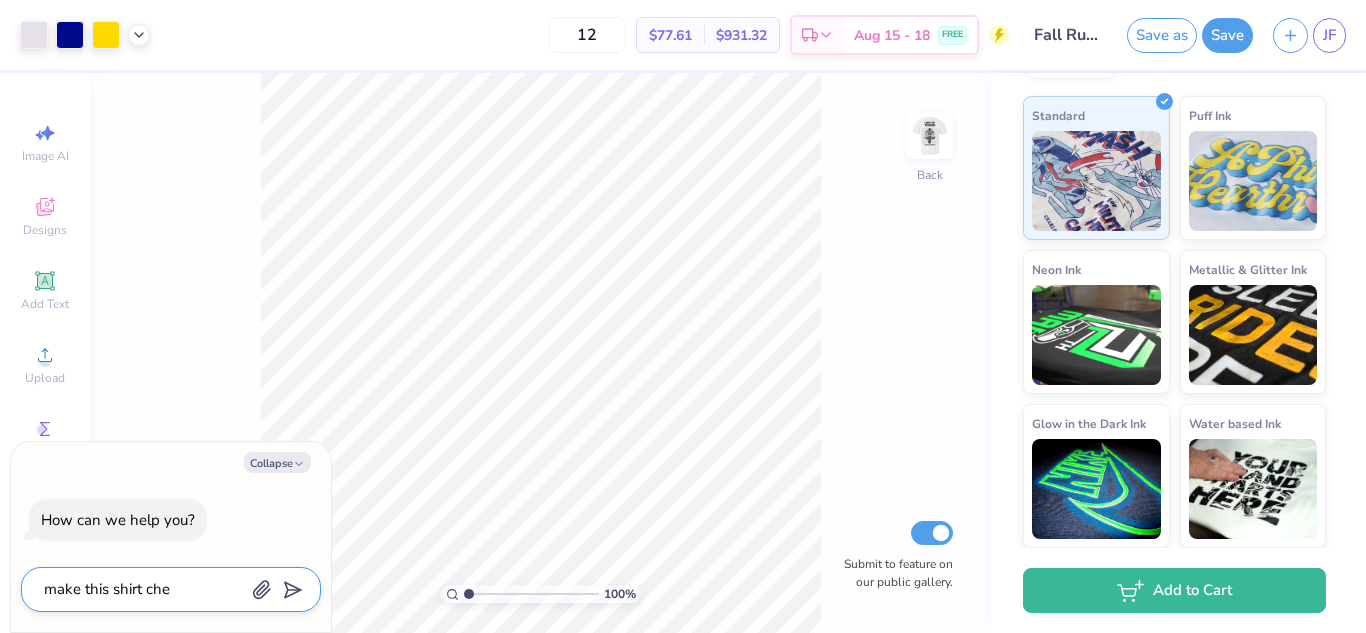 type on "make this shirt chea" 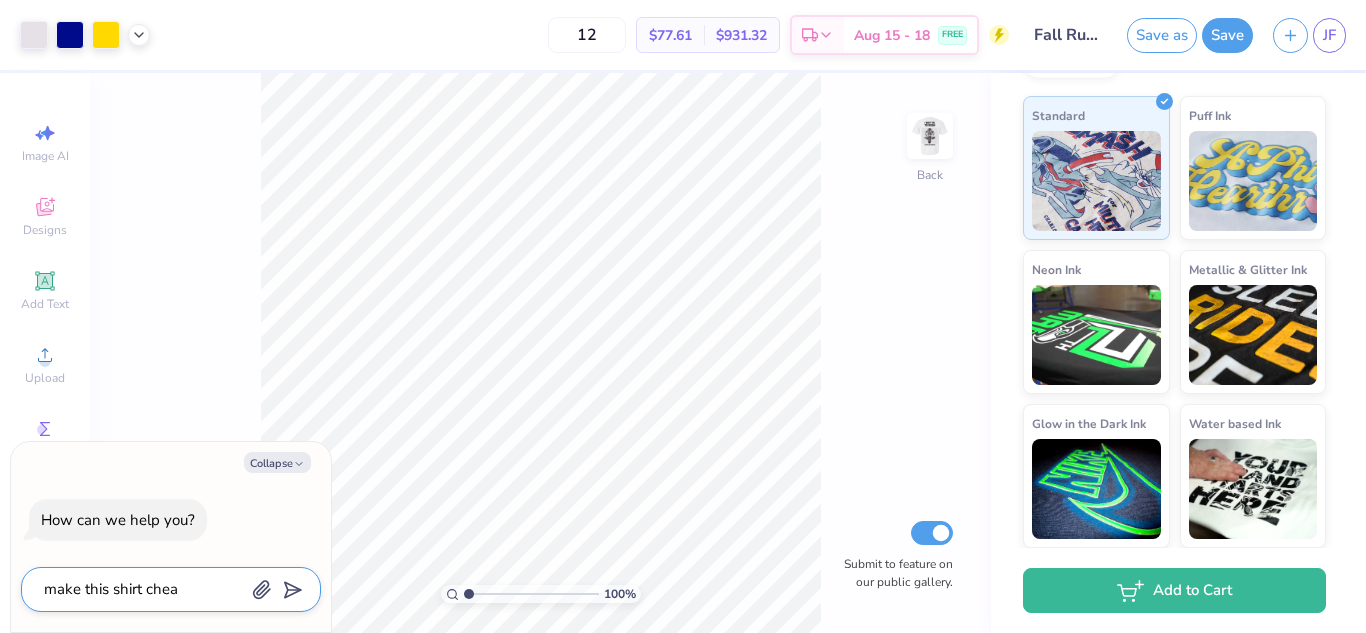 type on "make this shirt cheap" 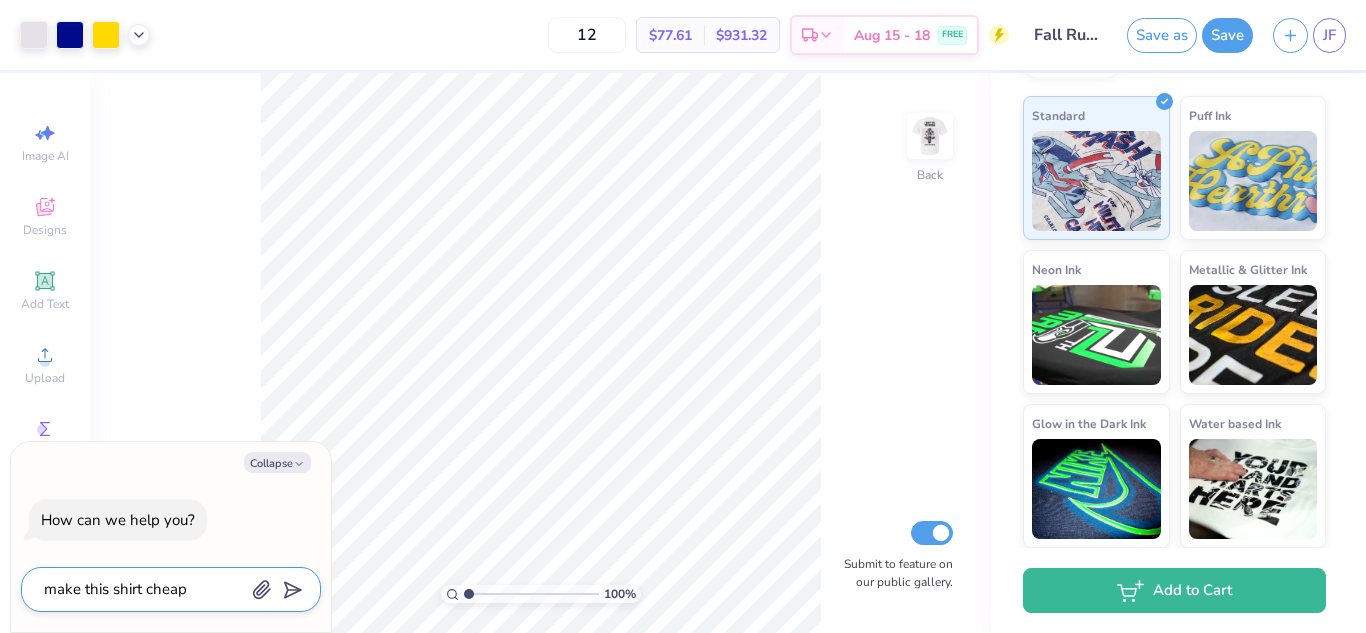 type on "make this shirt cheape" 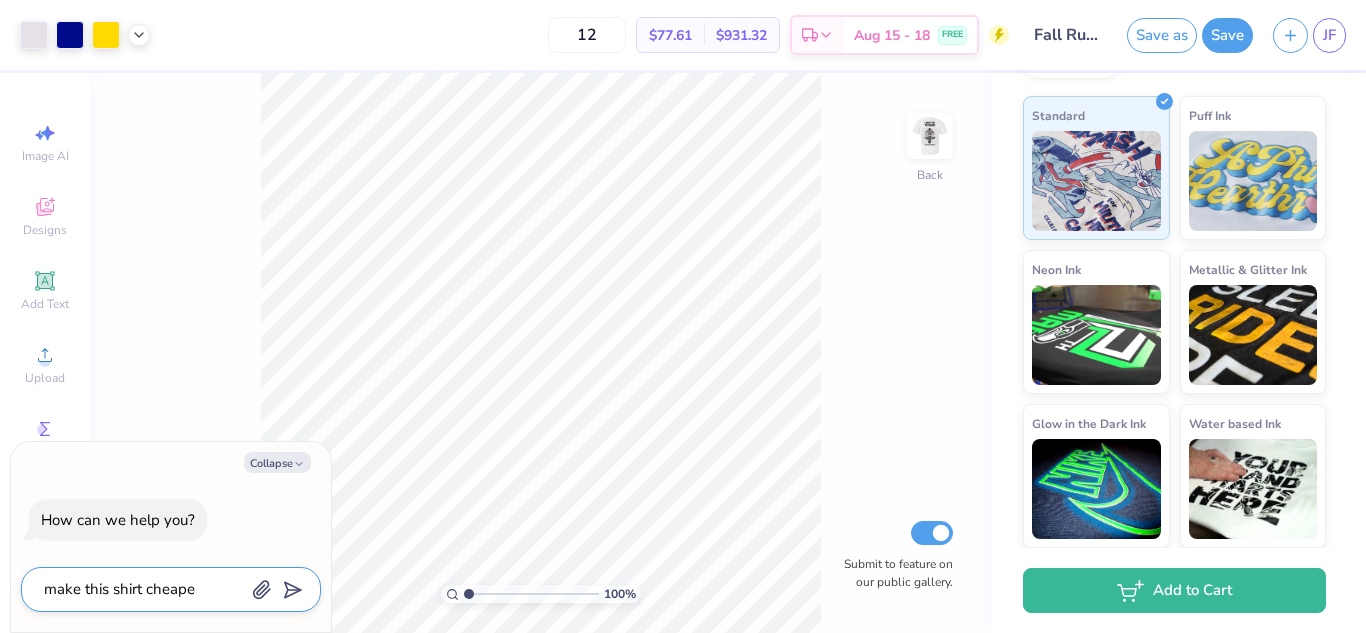 type on "make this shirt cheaper" 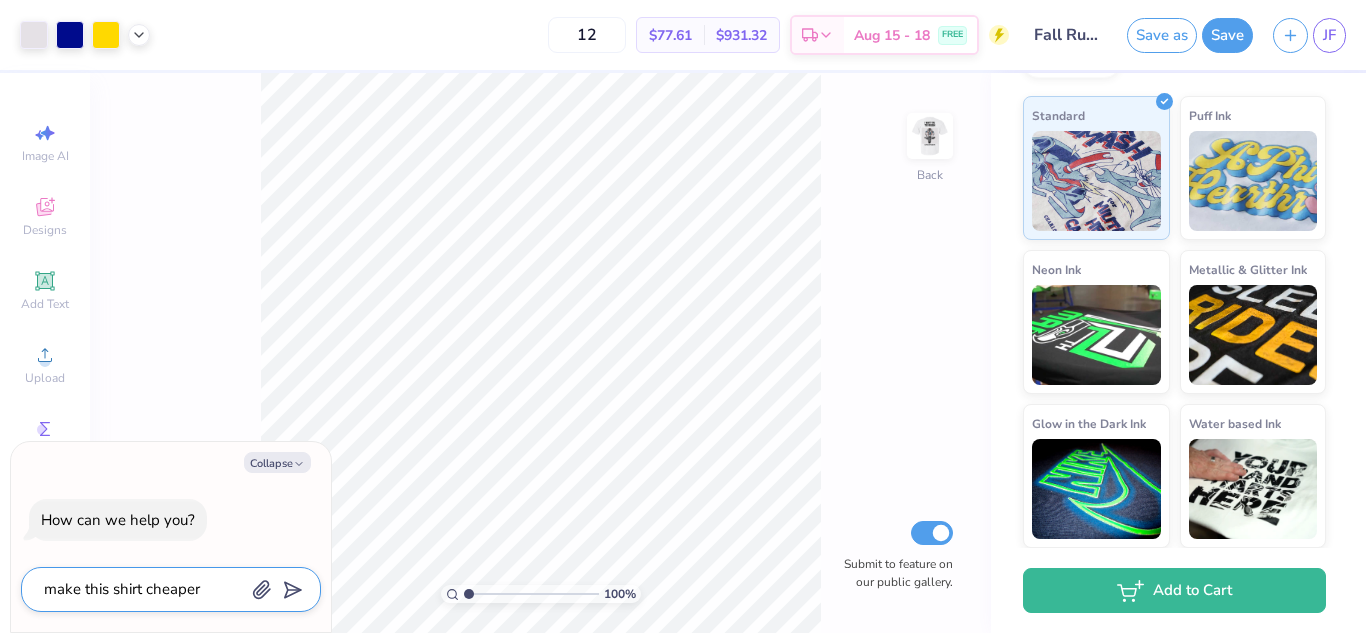type on "make this shirt cheaper" 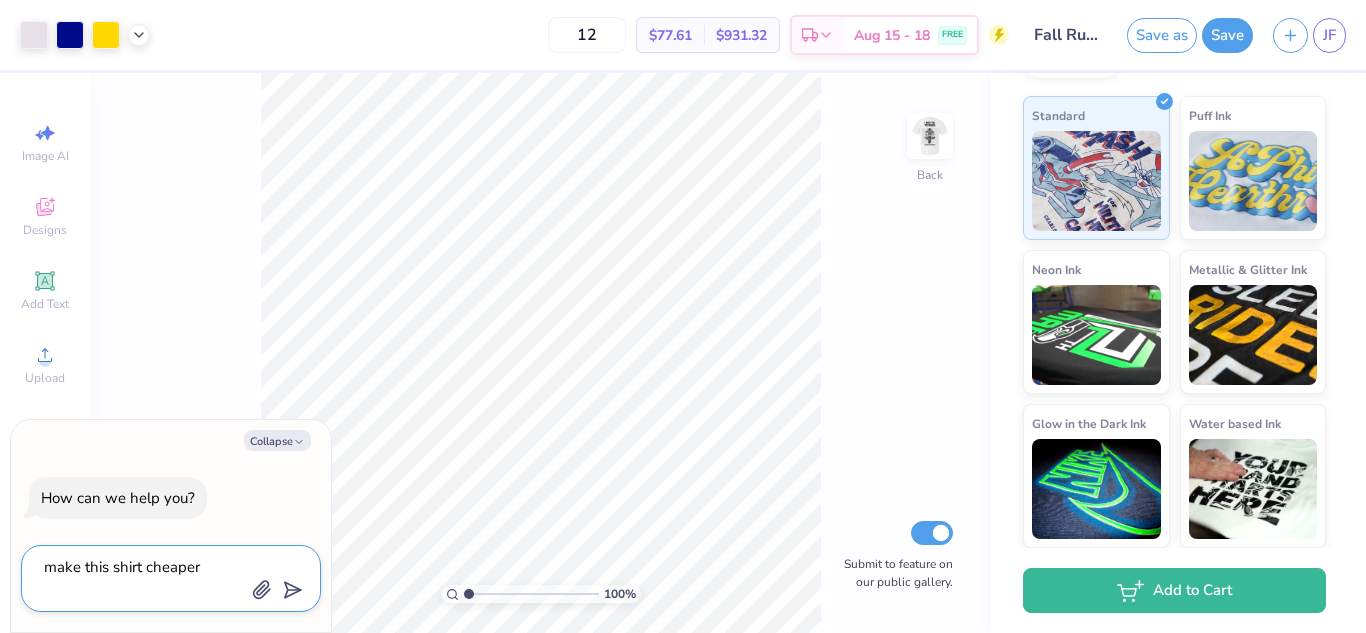 type on "make this shirt cheaper" 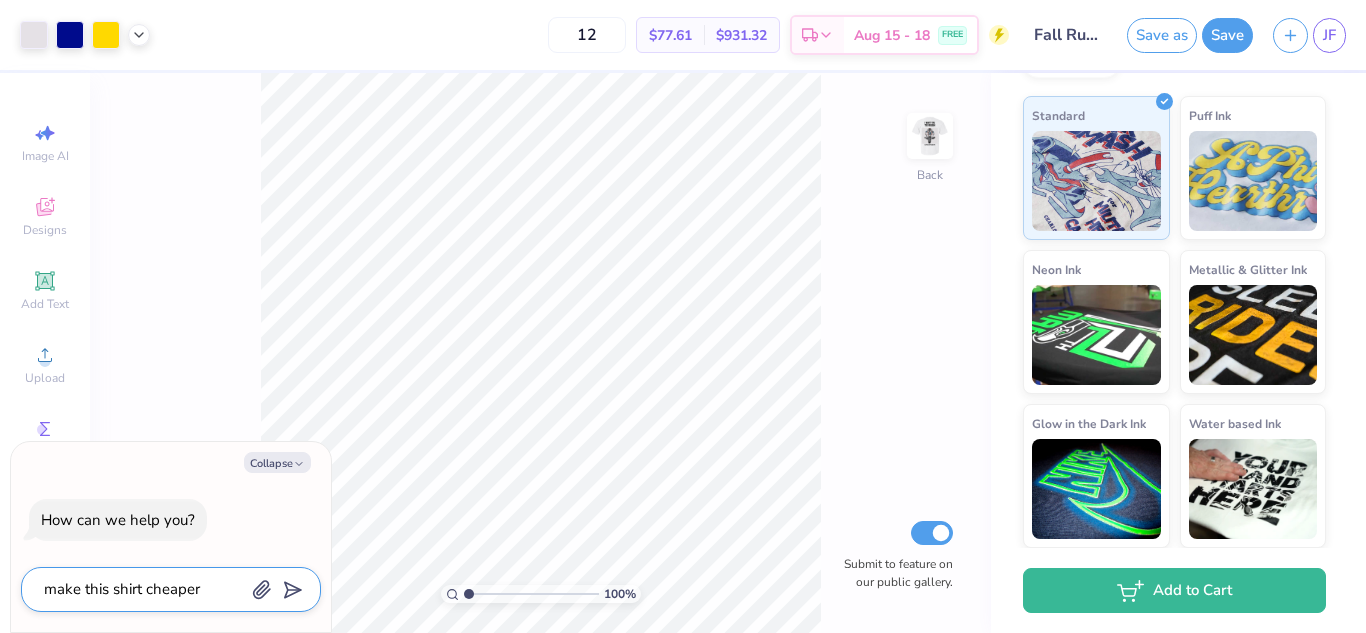 type on "make this shirt cheaper" 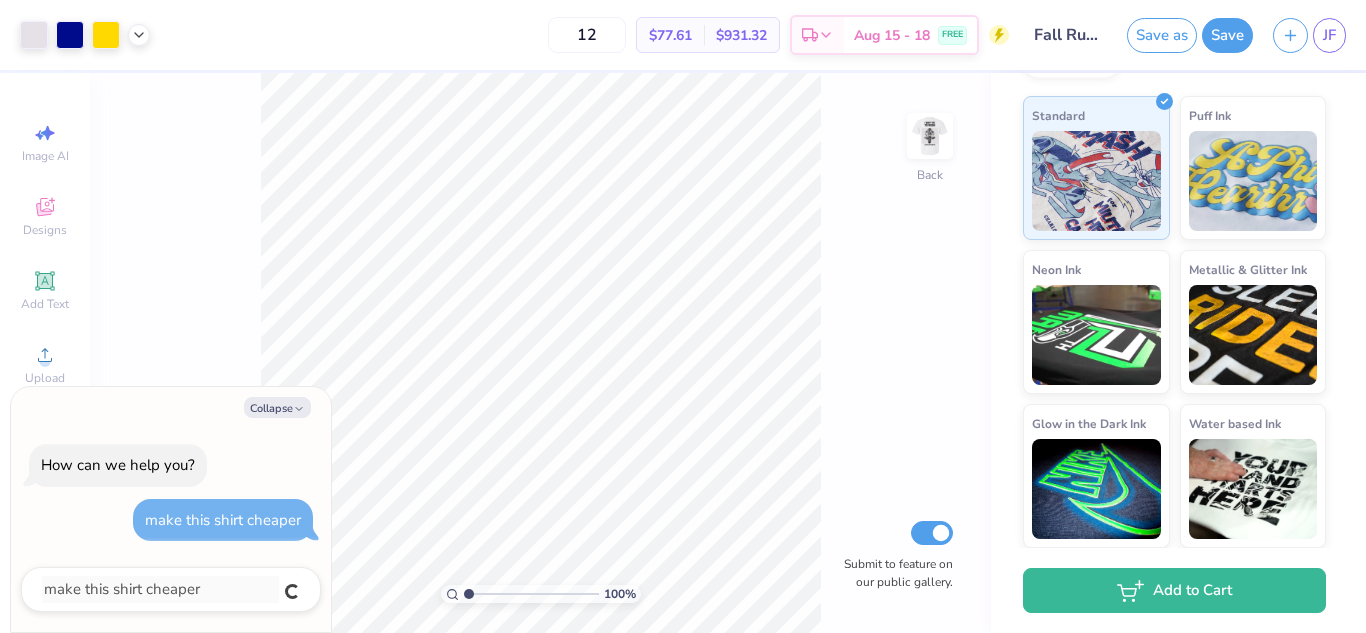 type on "x" 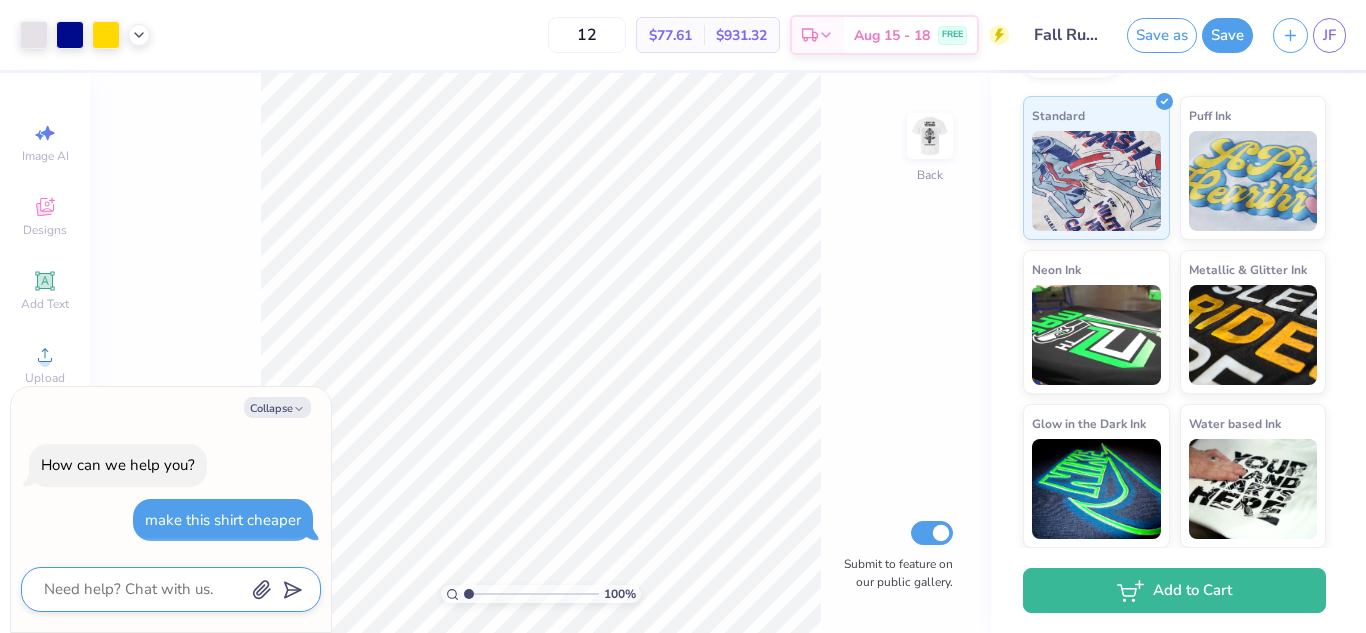 click at bounding box center [143, 589] 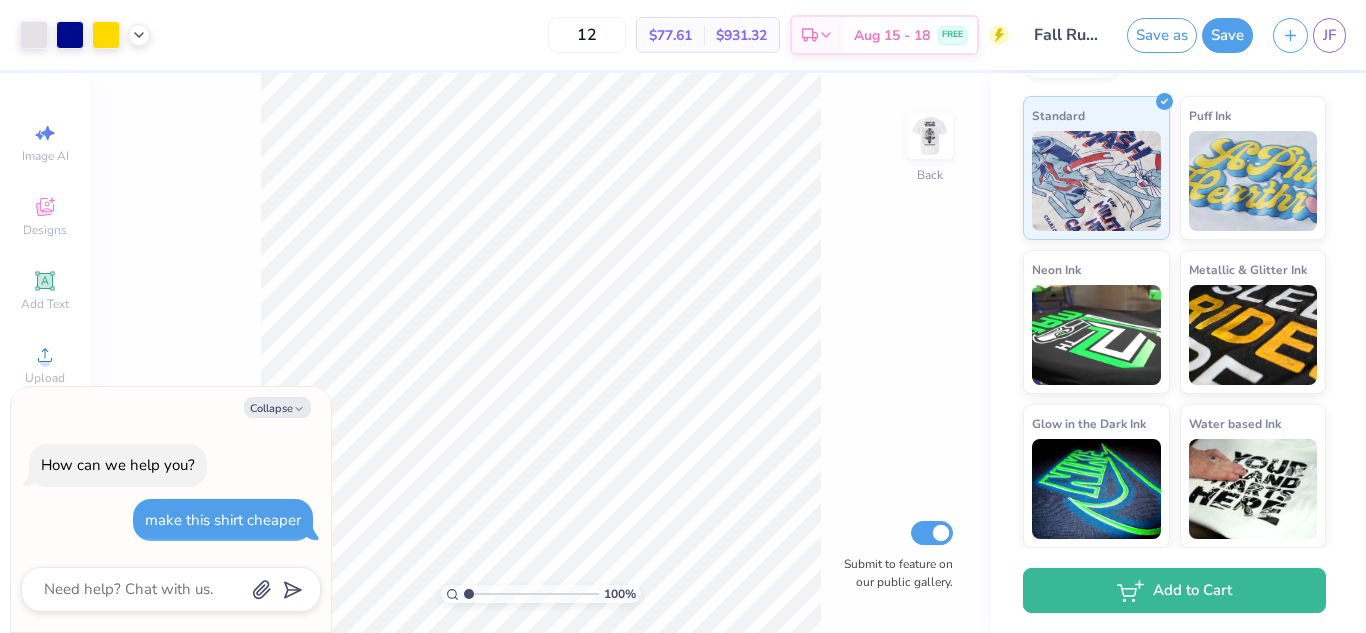 click on "Collapse How can we help you? make this shirt cheaper" at bounding box center (171, 509) 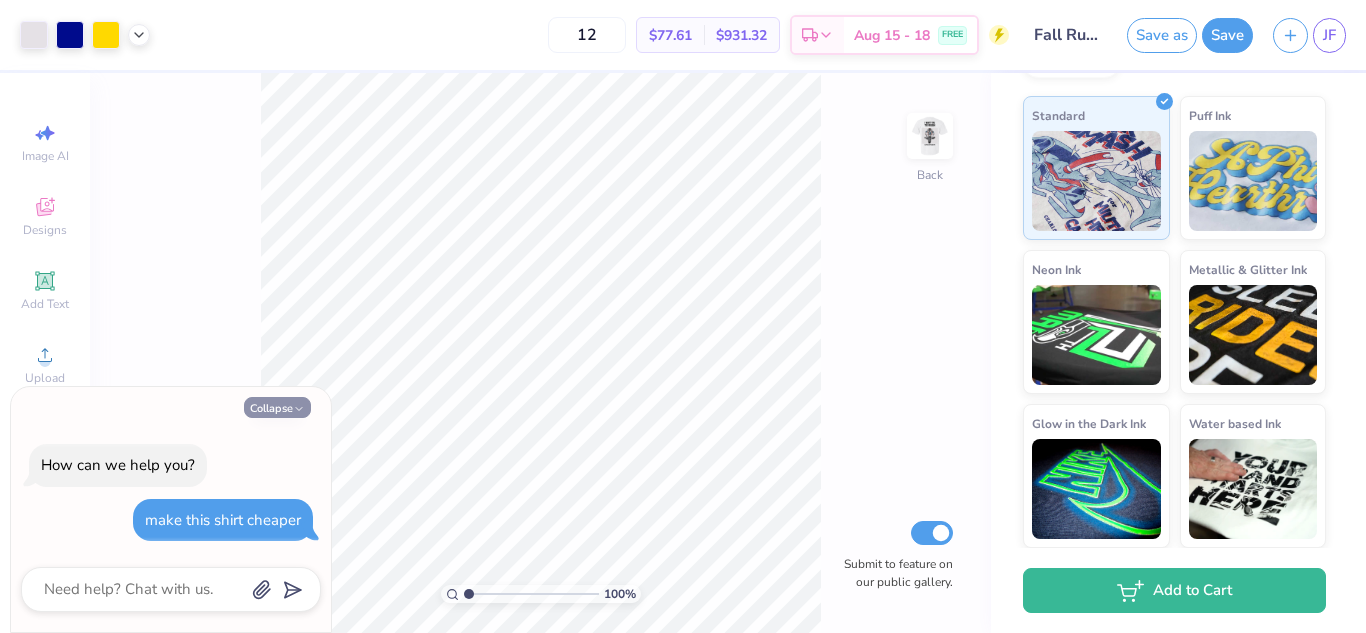 click 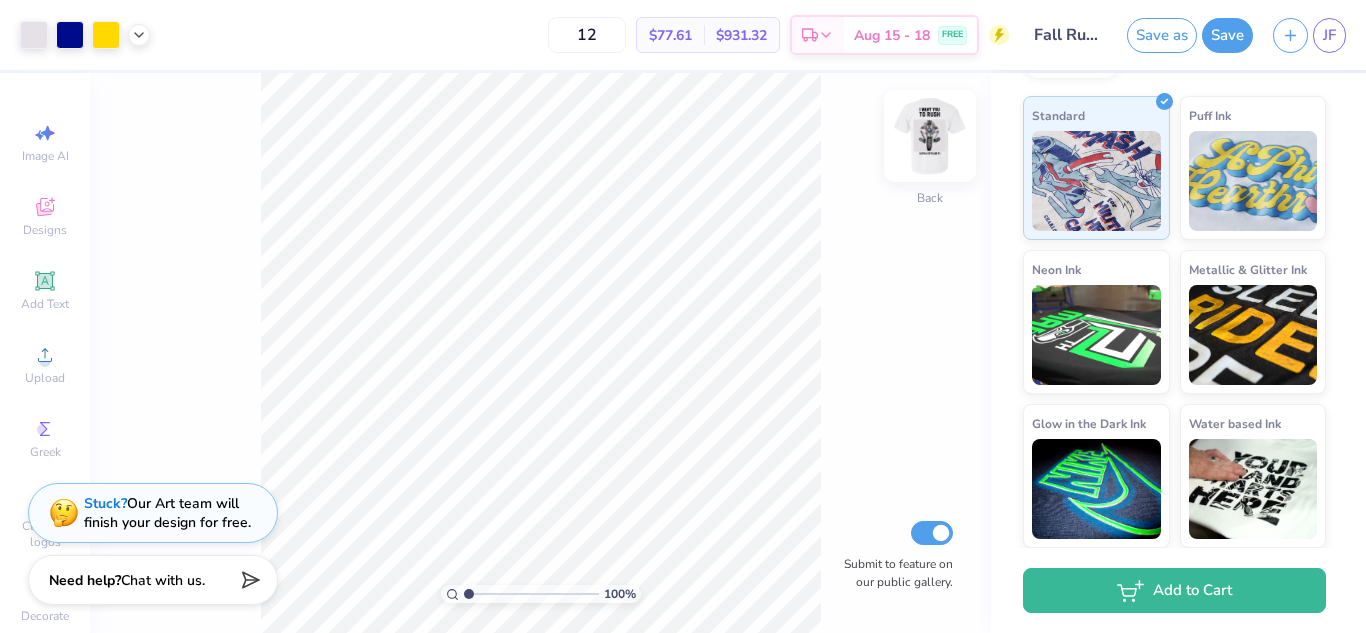 click at bounding box center [930, 136] 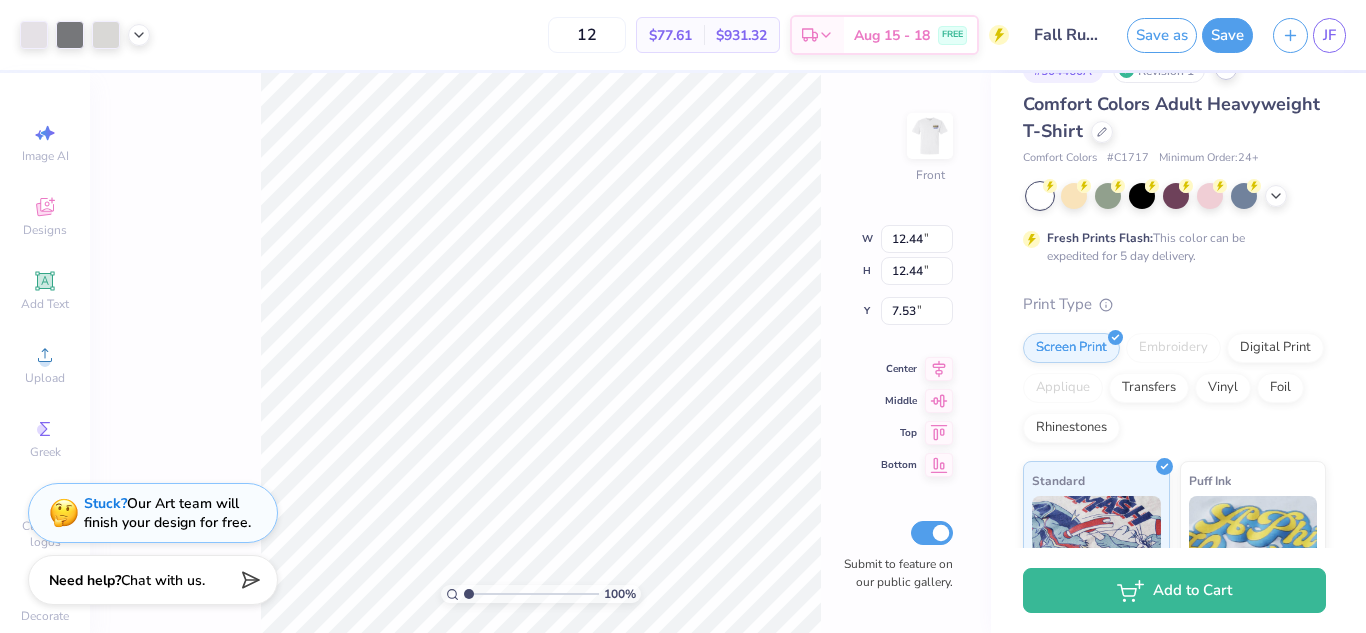 scroll, scrollTop: 0, scrollLeft: 0, axis: both 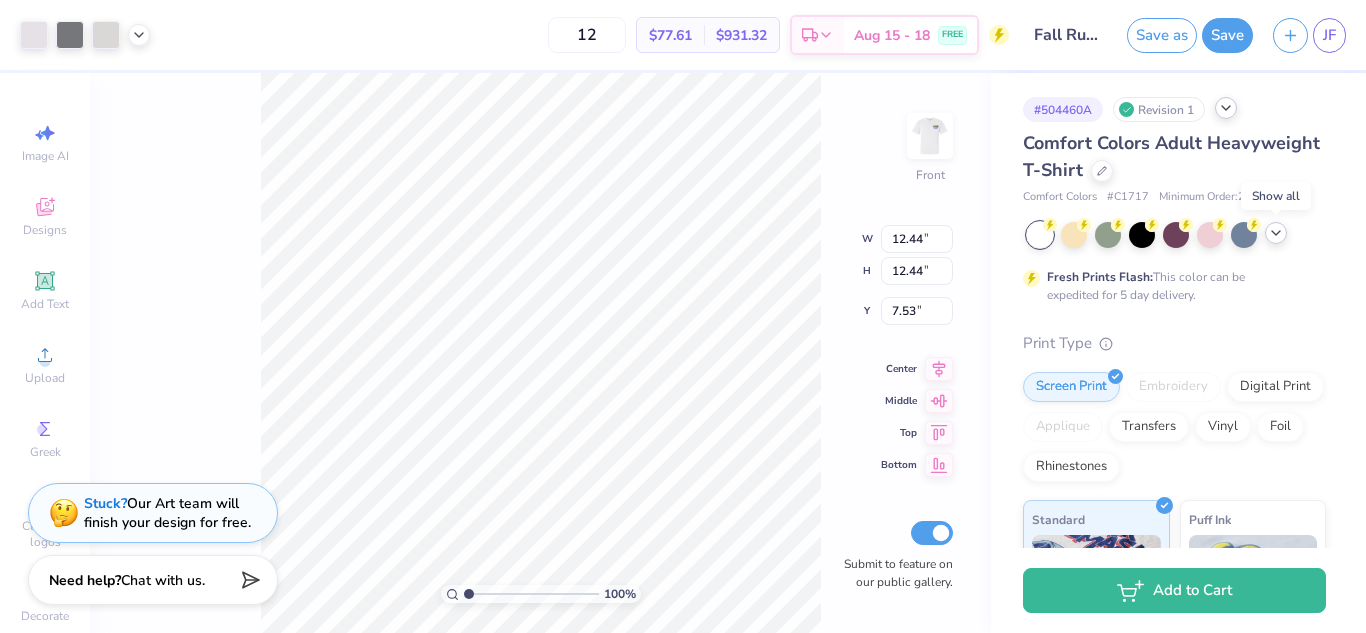 click 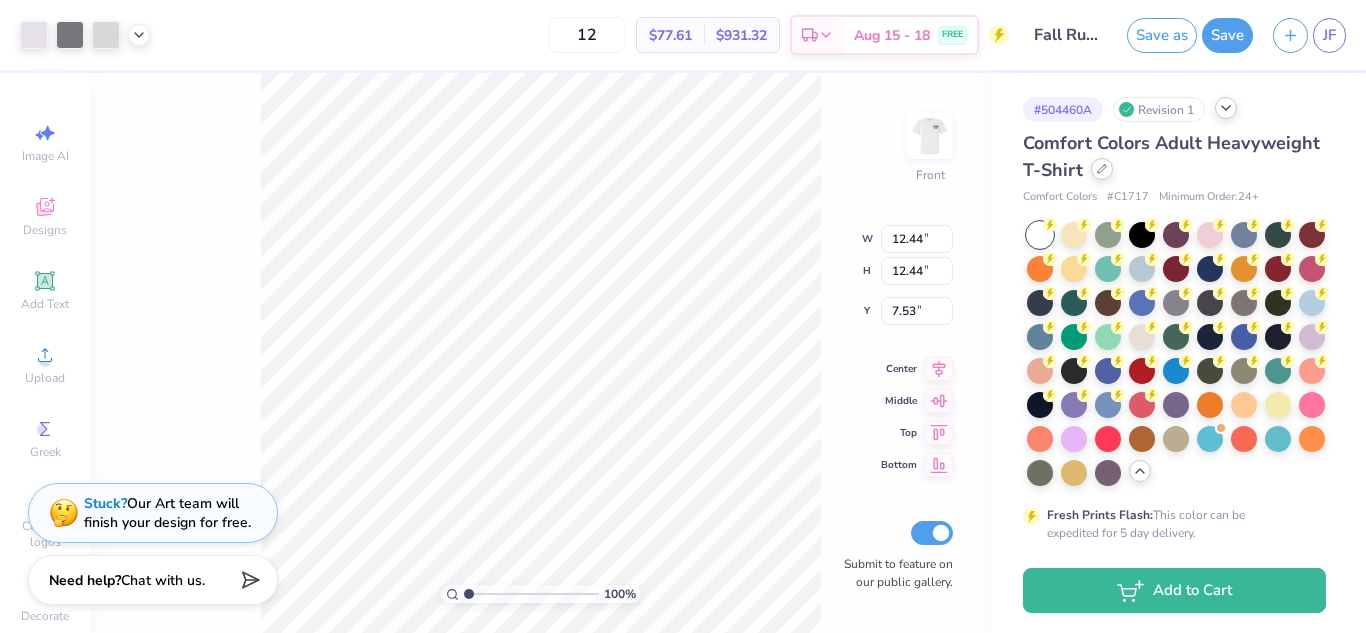 click 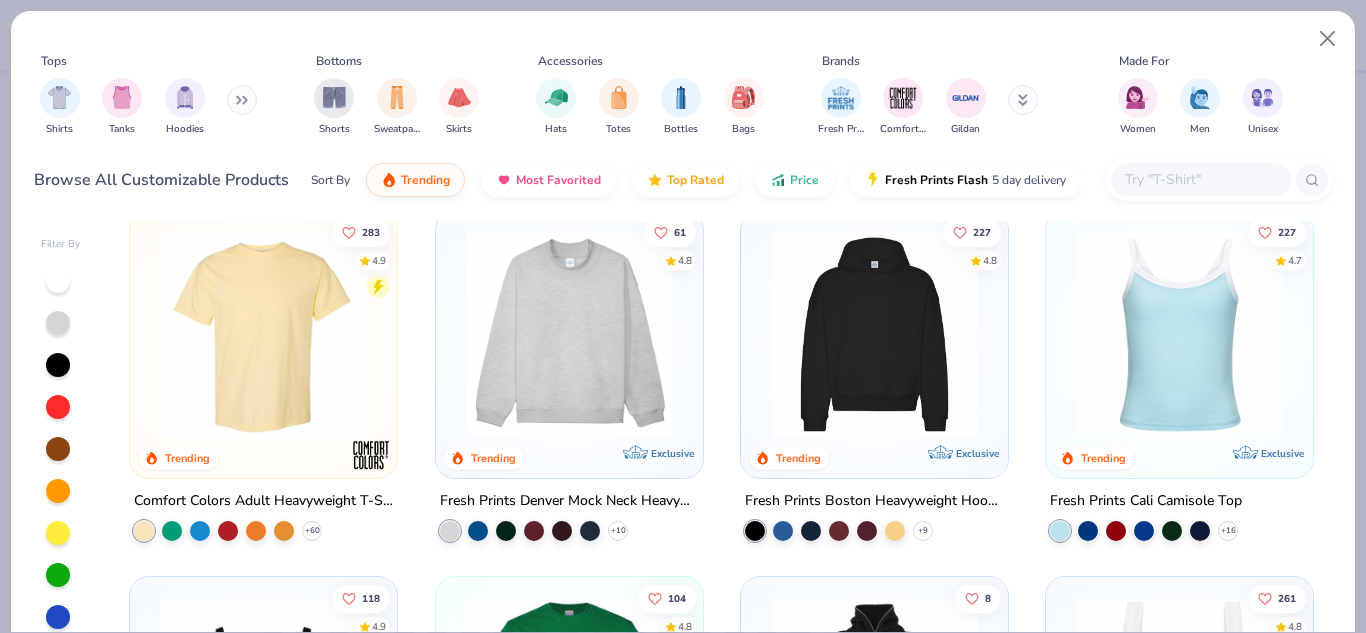 scroll, scrollTop: 0, scrollLeft: 0, axis: both 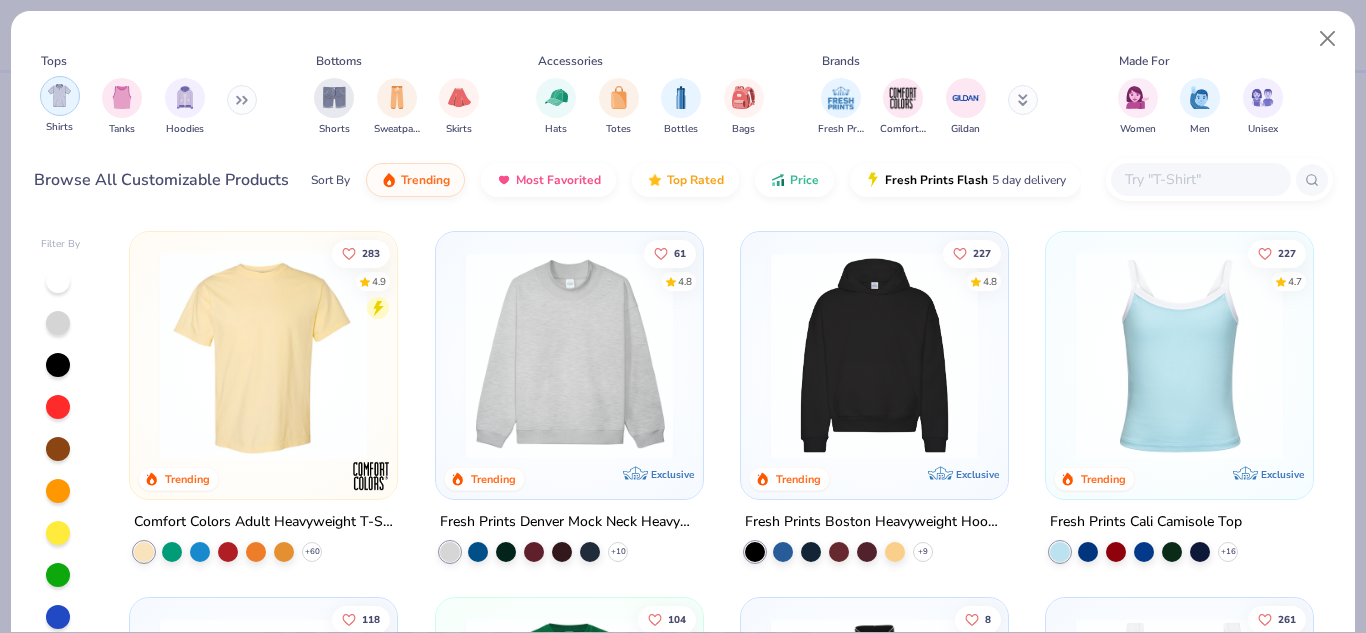 click at bounding box center (59, 95) 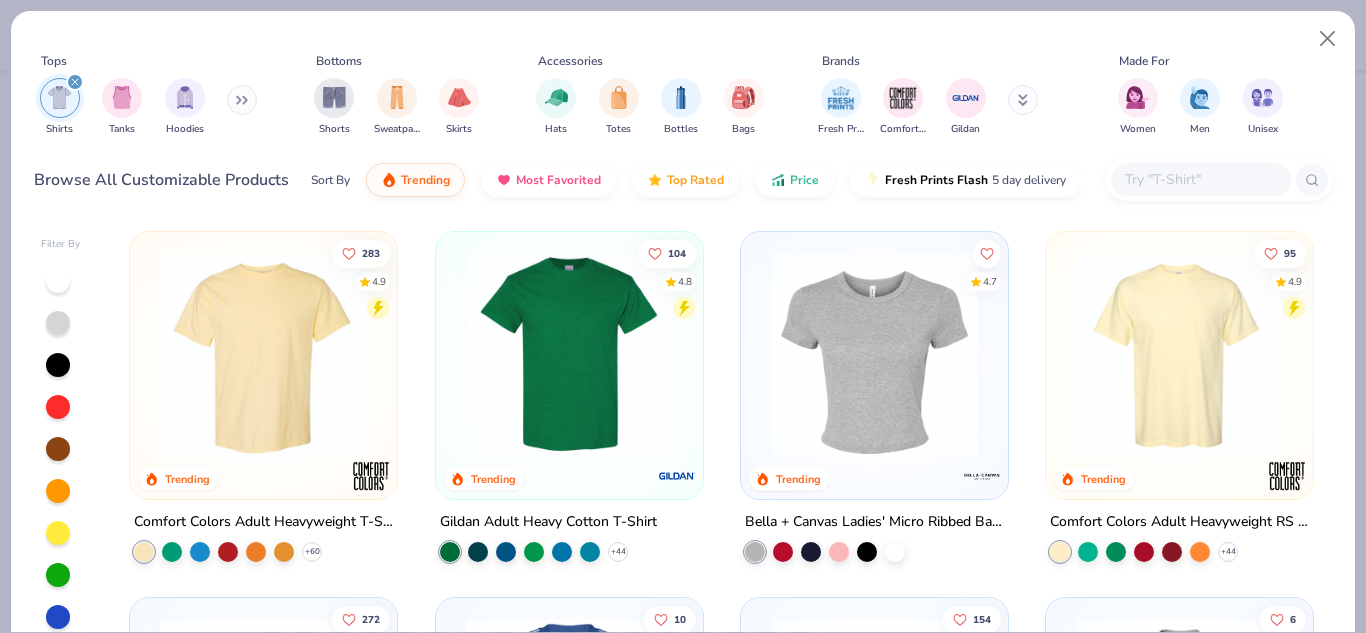 click at bounding box center (569, 355) 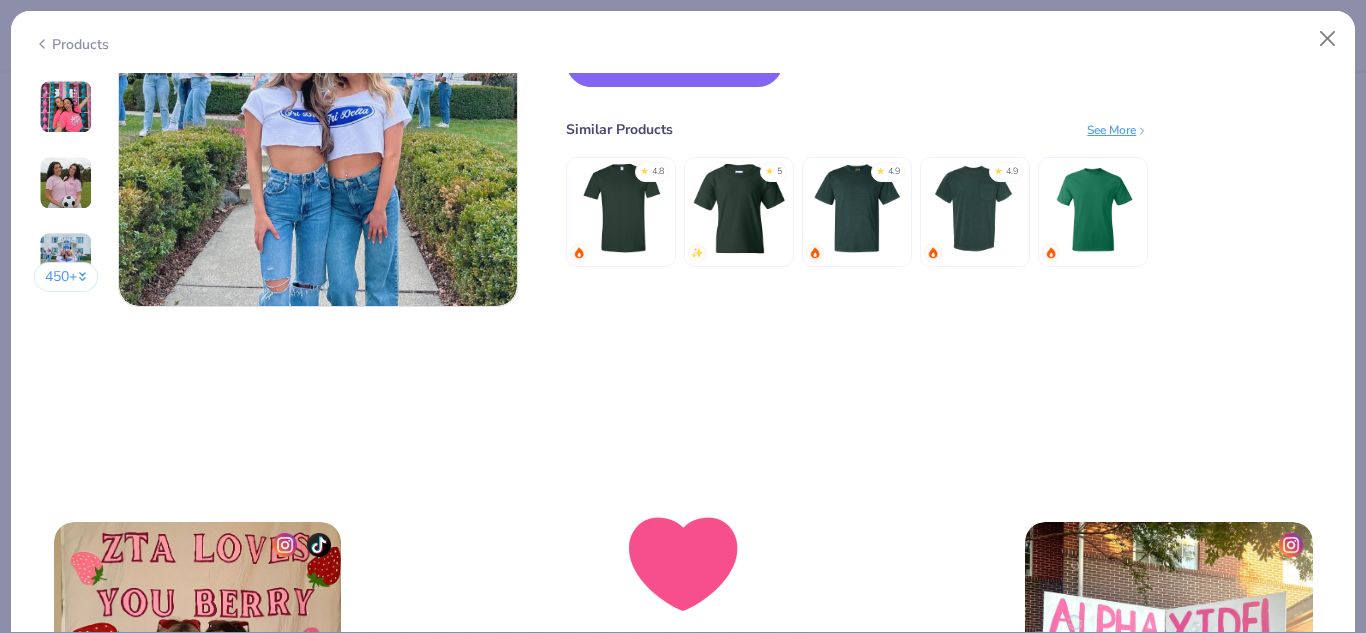 scroll, scrollTop: 2649, scrollLeft: 0, axis: vertical 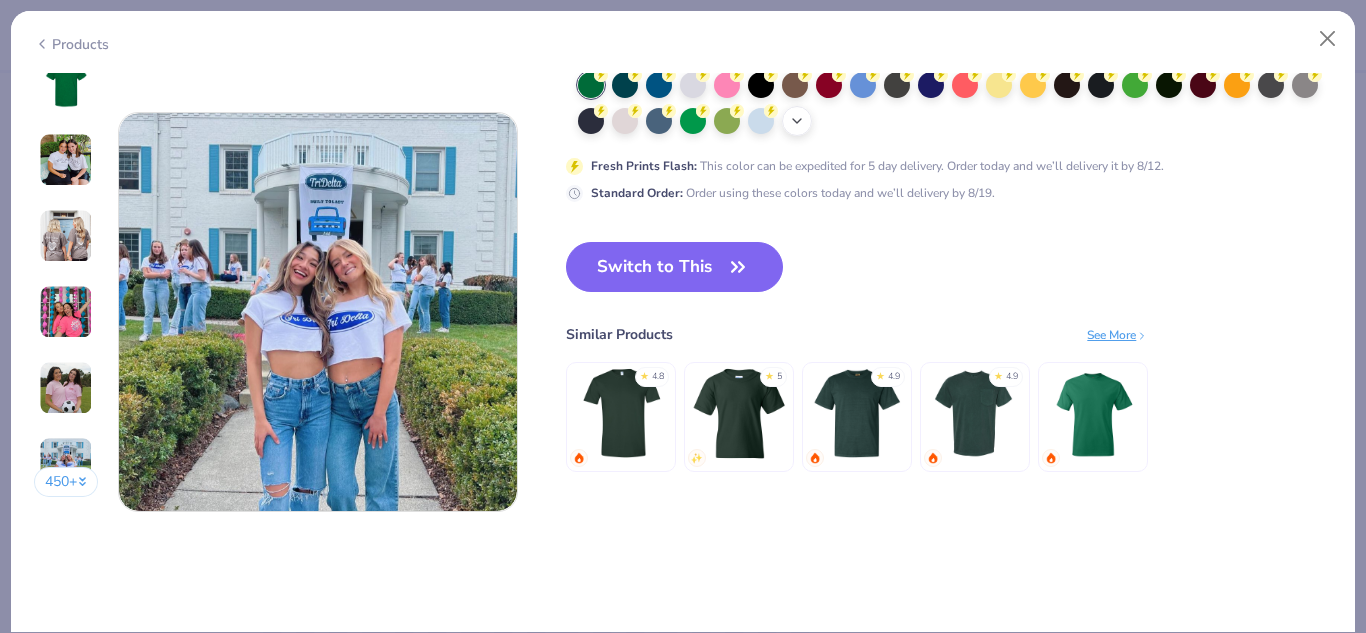 click on "Switch to This" at bounding box center (674, 267) 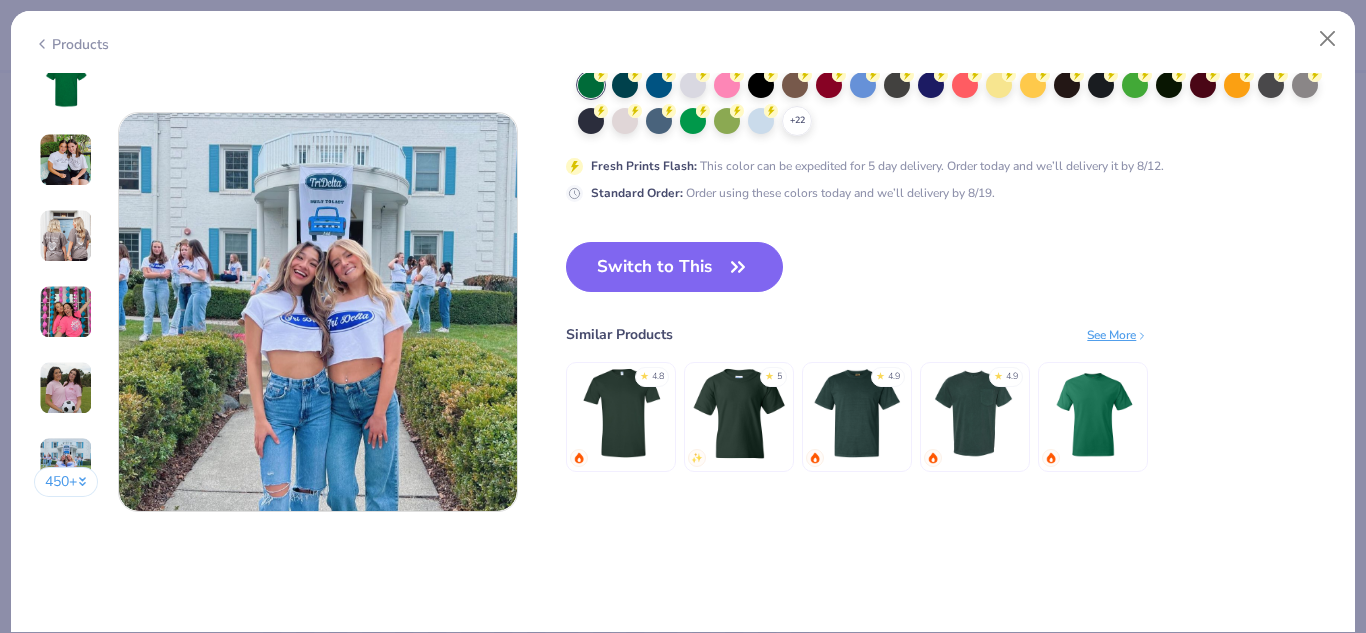 scroll, scrollTop: 2509, scrollLeft: 0, axis: vertical 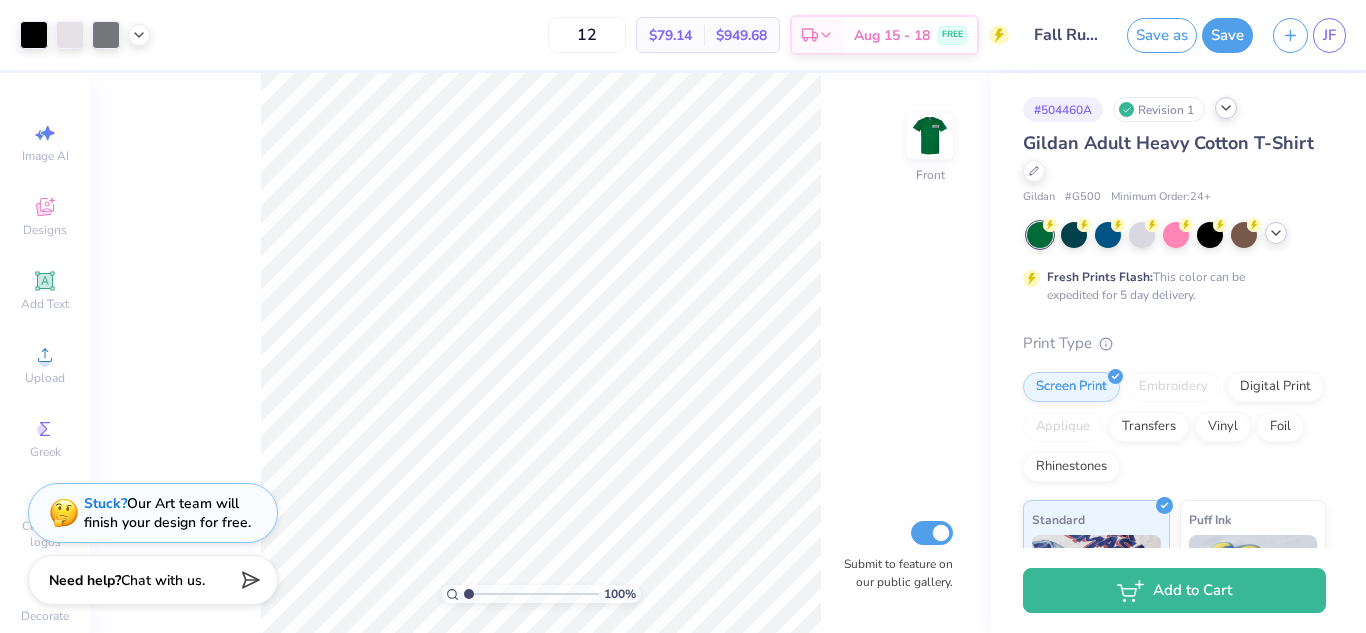click 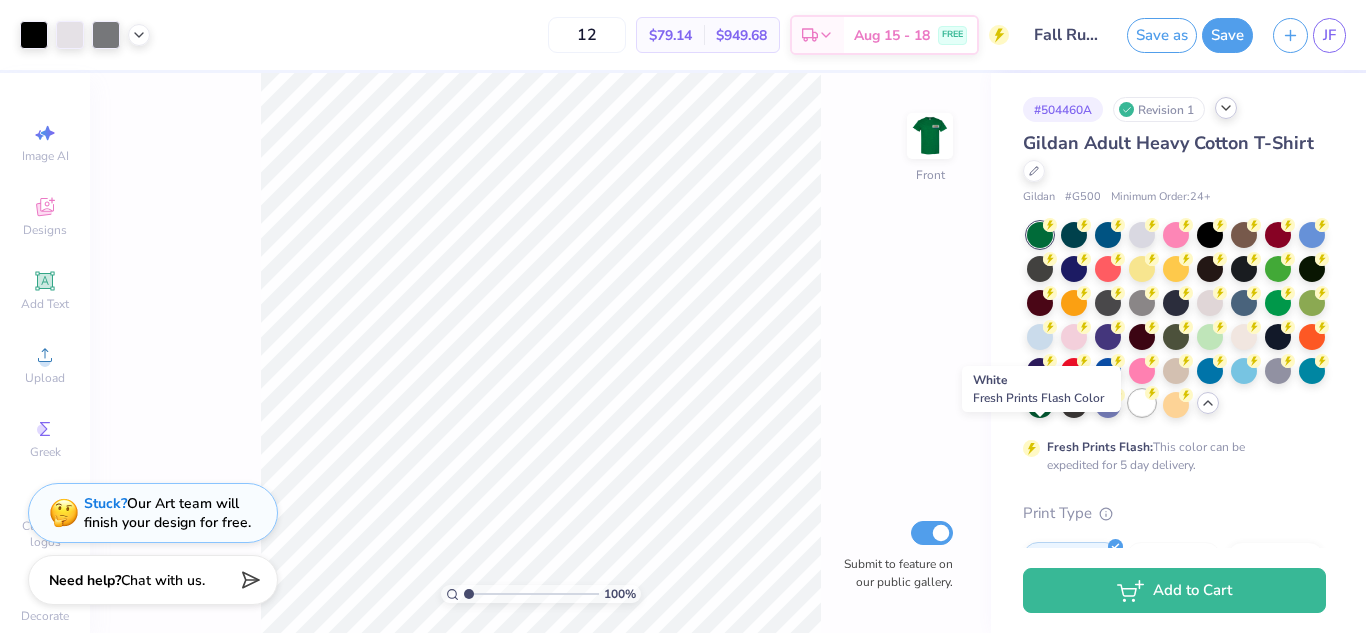 click at bounding box center (1142, 403) 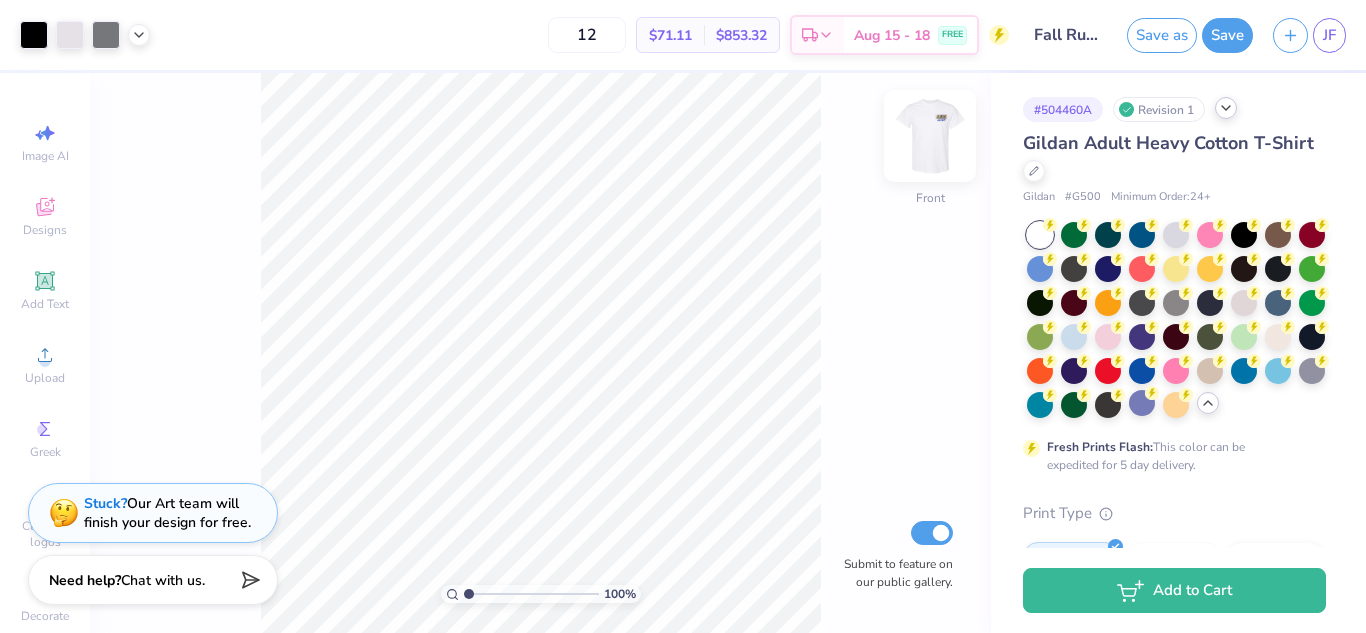 click at bounding box center (930, 136) 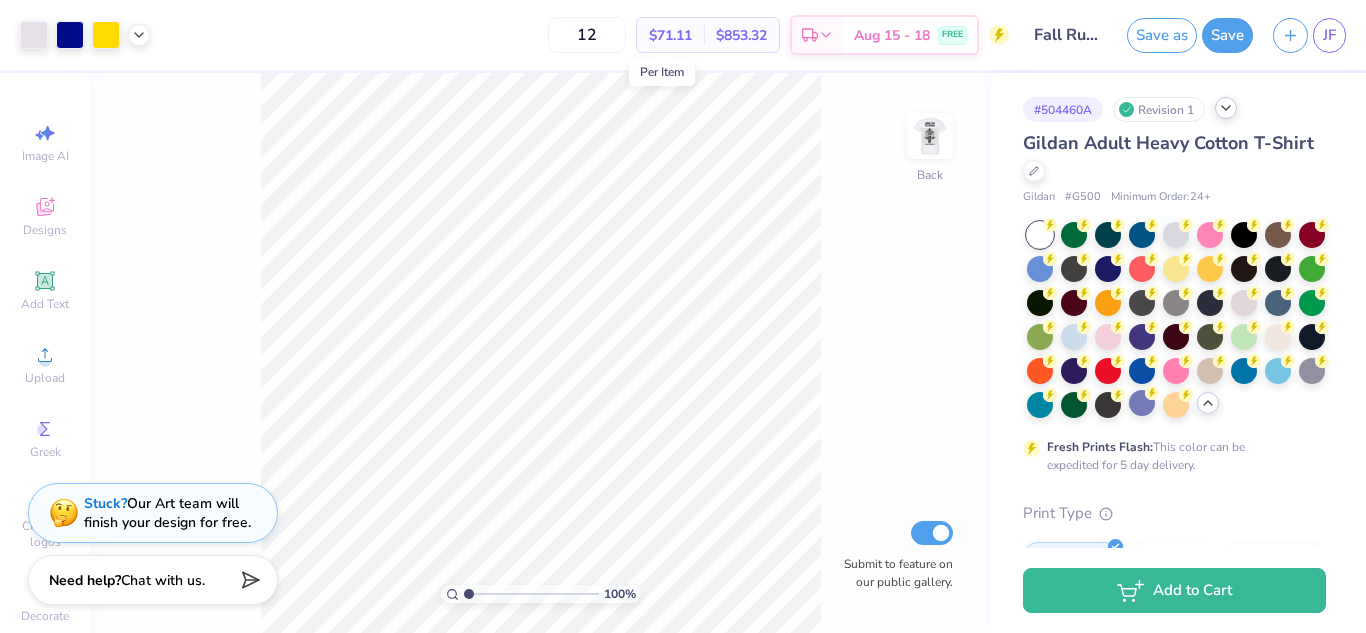 click on "$71.11" at bounding box center (670, 35) 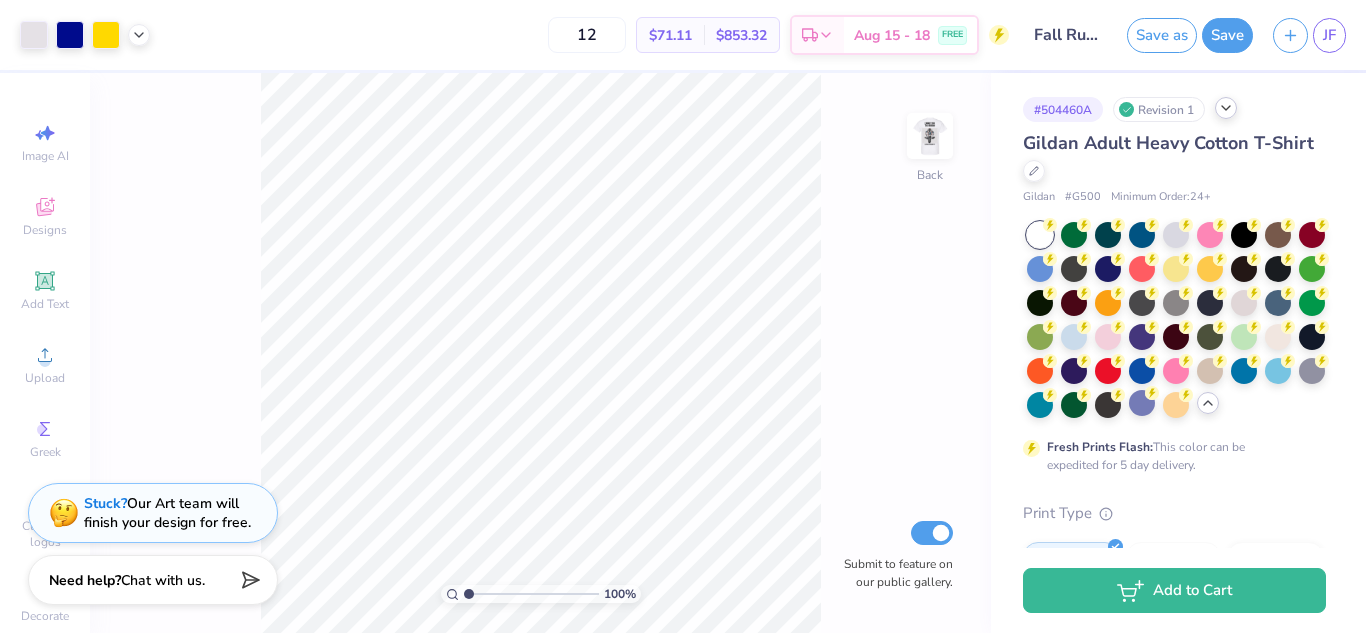 click on "$71.11" at bounding box center [670, 35] 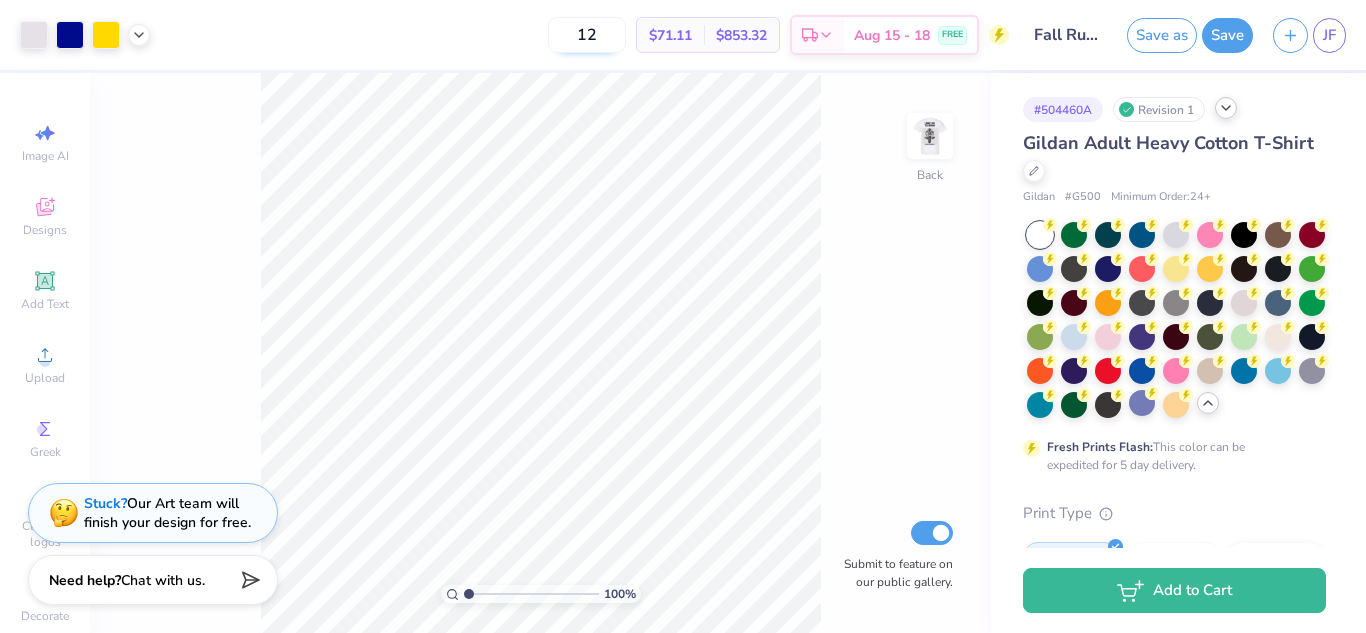 click on "12" at bounding box center [587, 35] 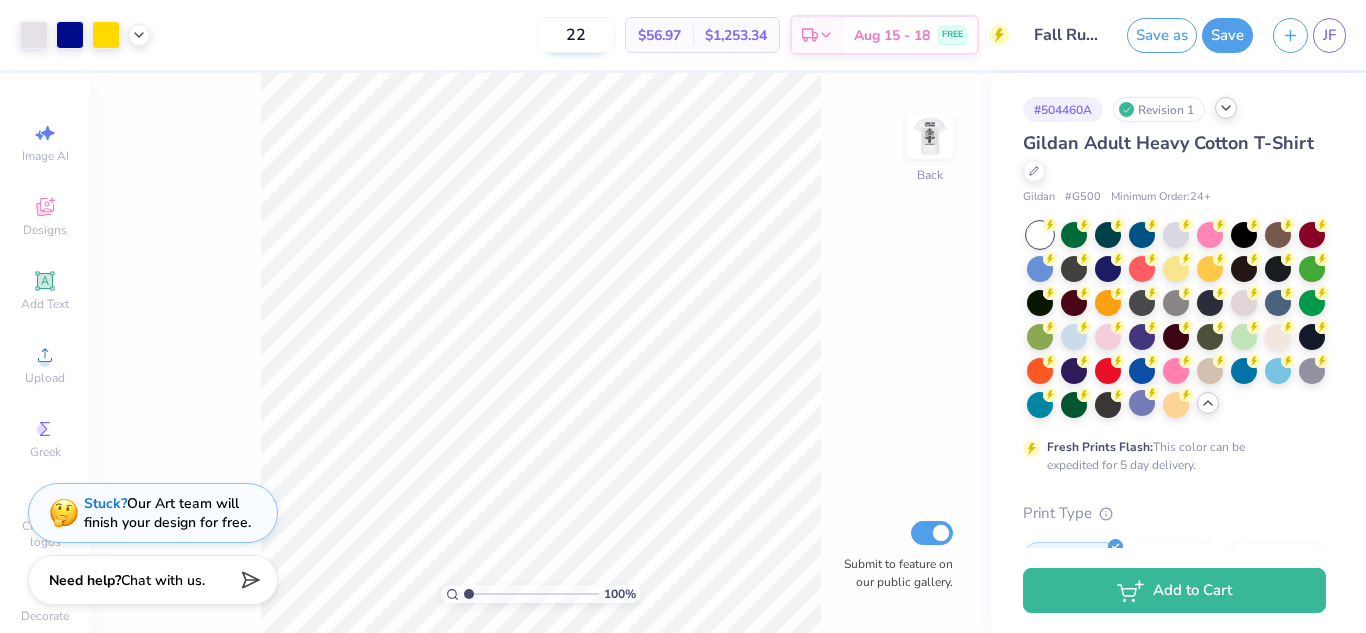 click on "22" at bounding box center (576, 35) 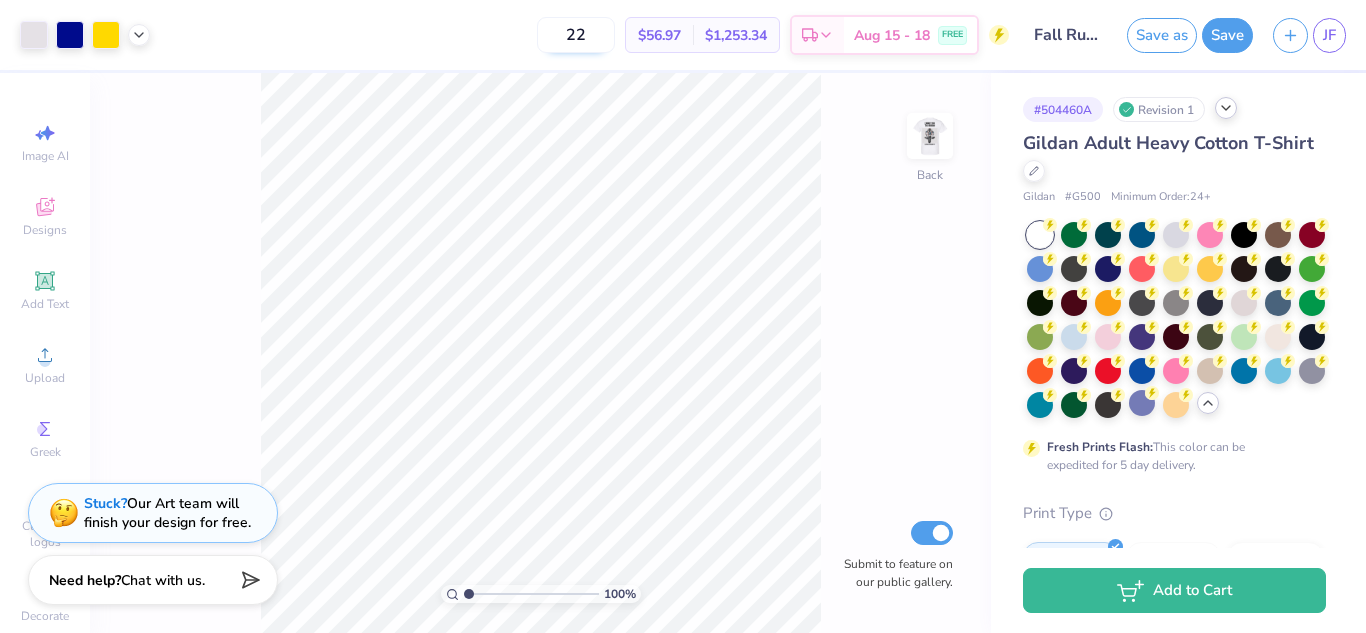 type on "2" 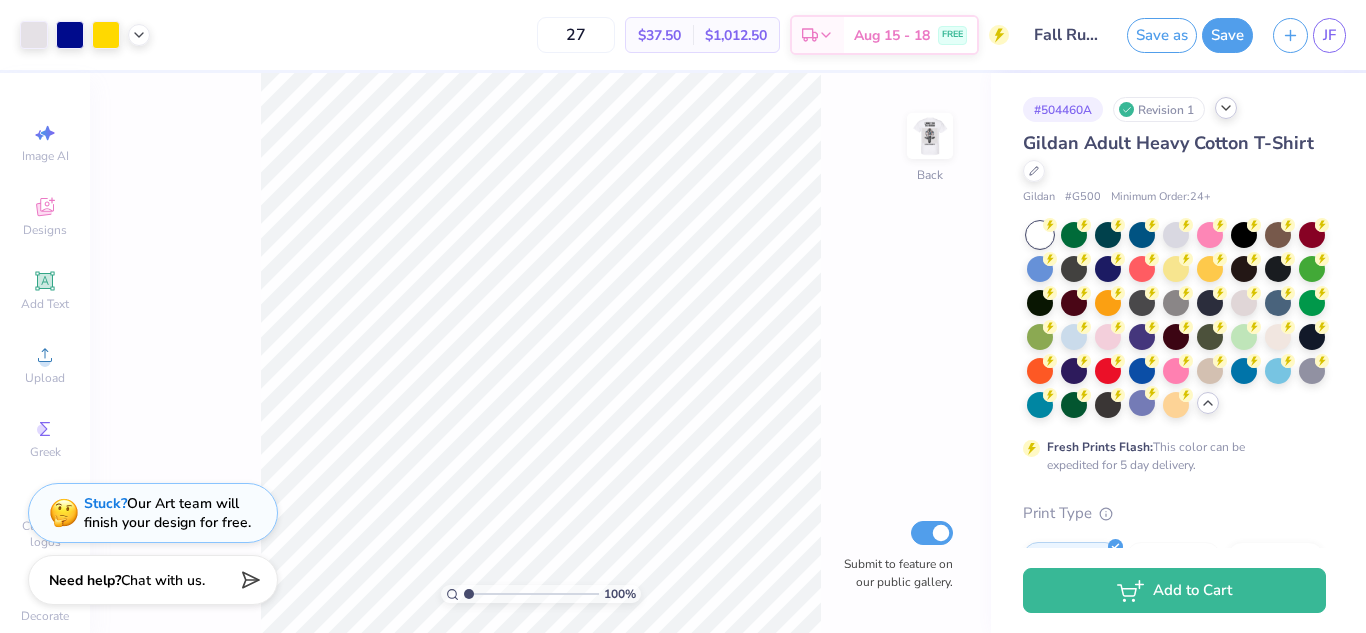 type on "2" 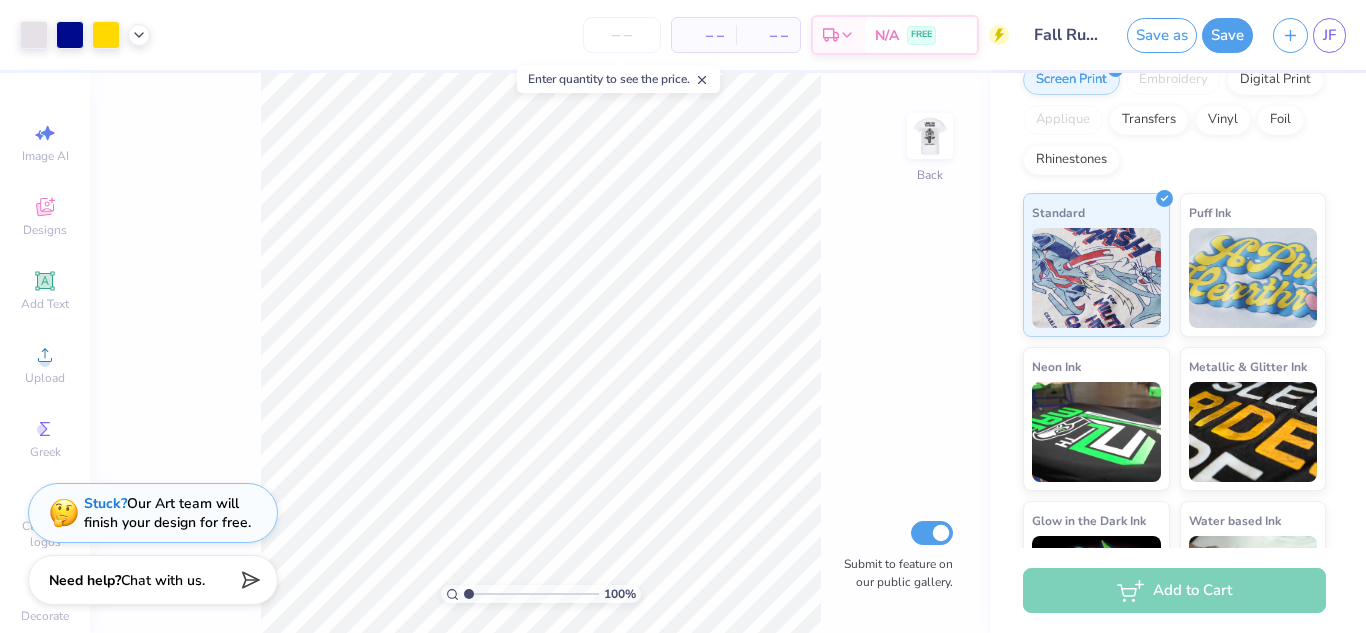 scroll, scrollTop: 608, scrollLeft: 0, axis: vertical 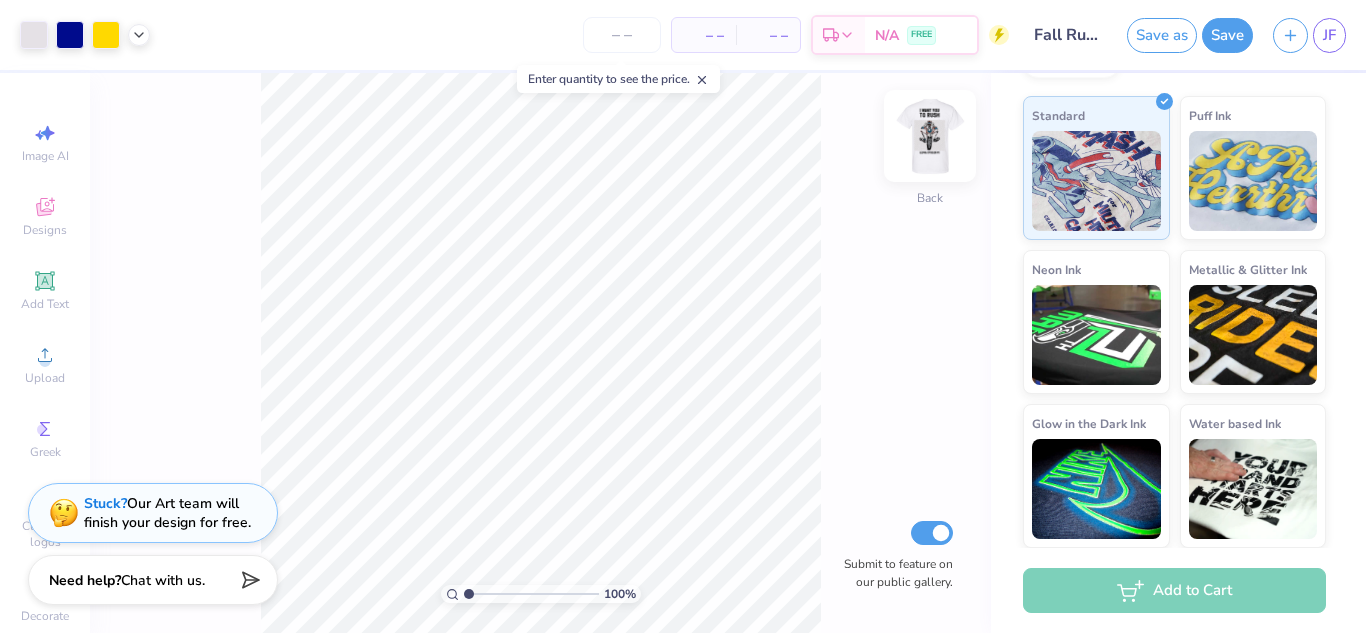 click at bounding box center [930, 136] 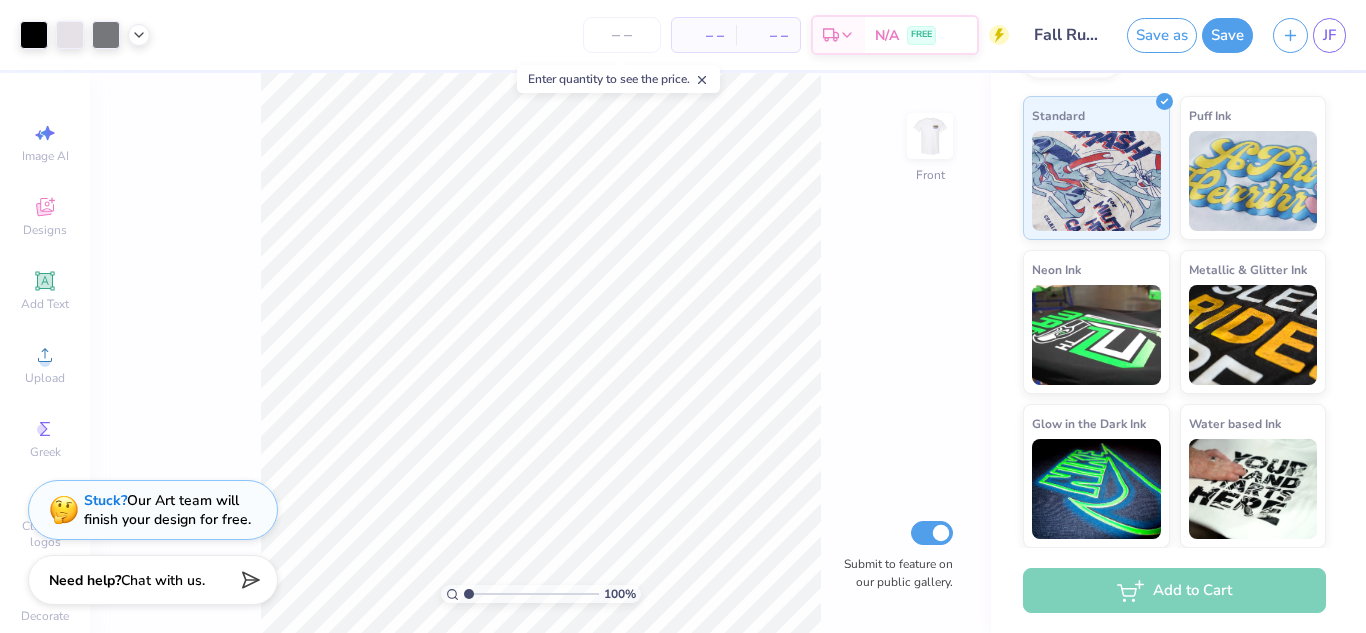 click on "Stuck?" at bounding box center (105, 500) 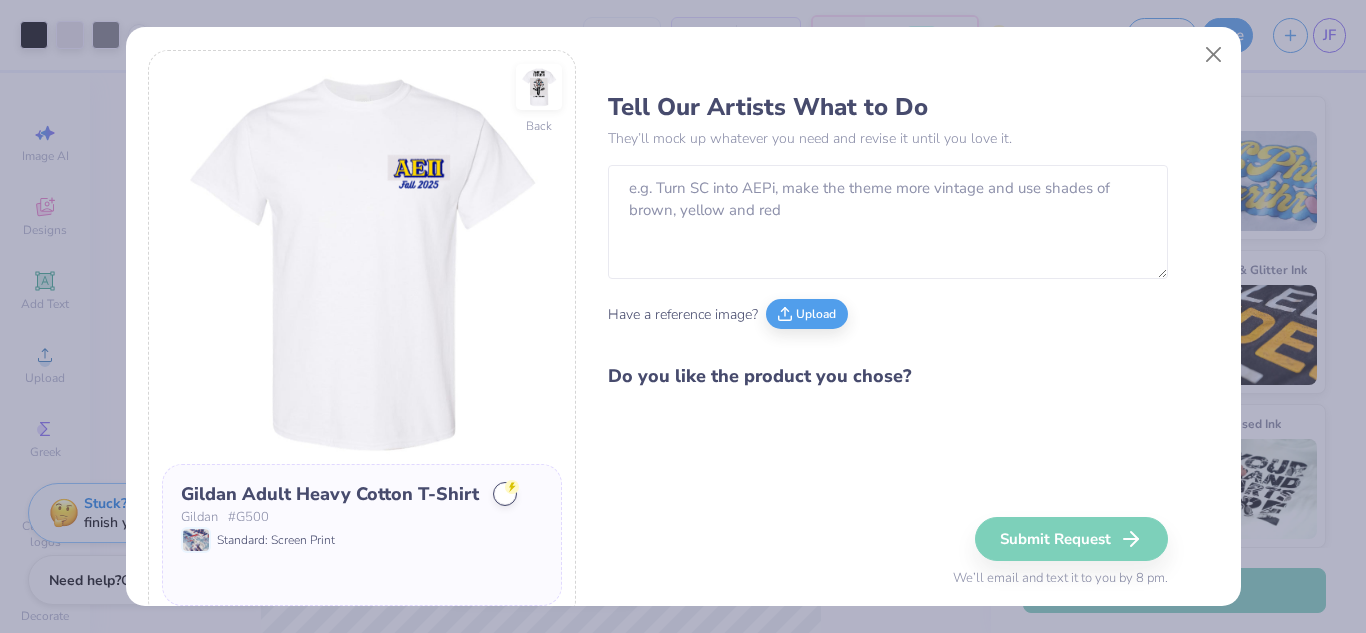 scroll, scrollTop: 50, scrollLeft: 0, axis: vertical 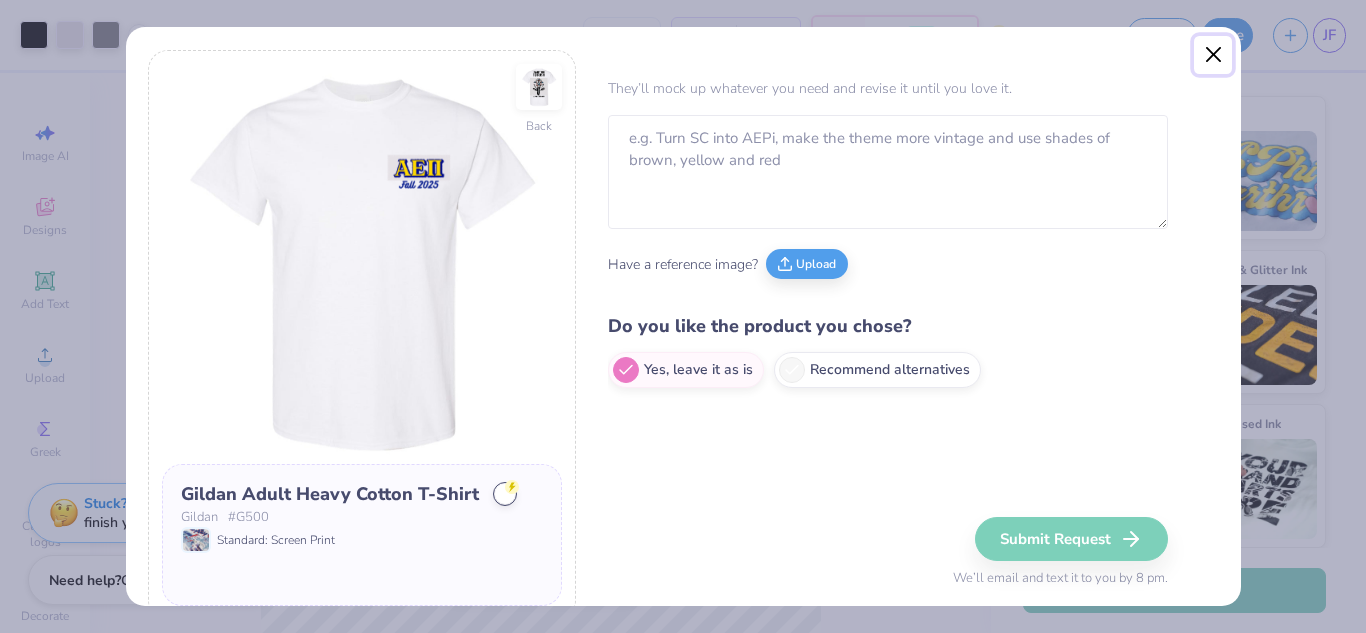 click at bounding box center [1213, 55] 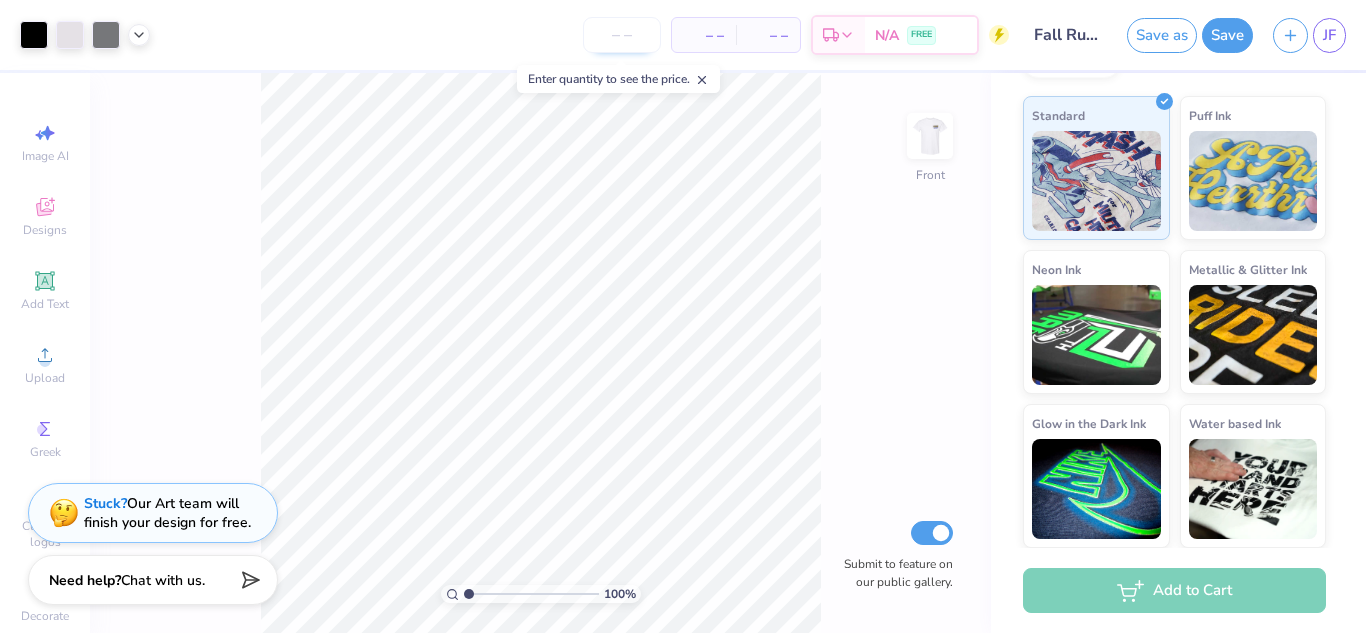 click at bounding box center (622, 35) 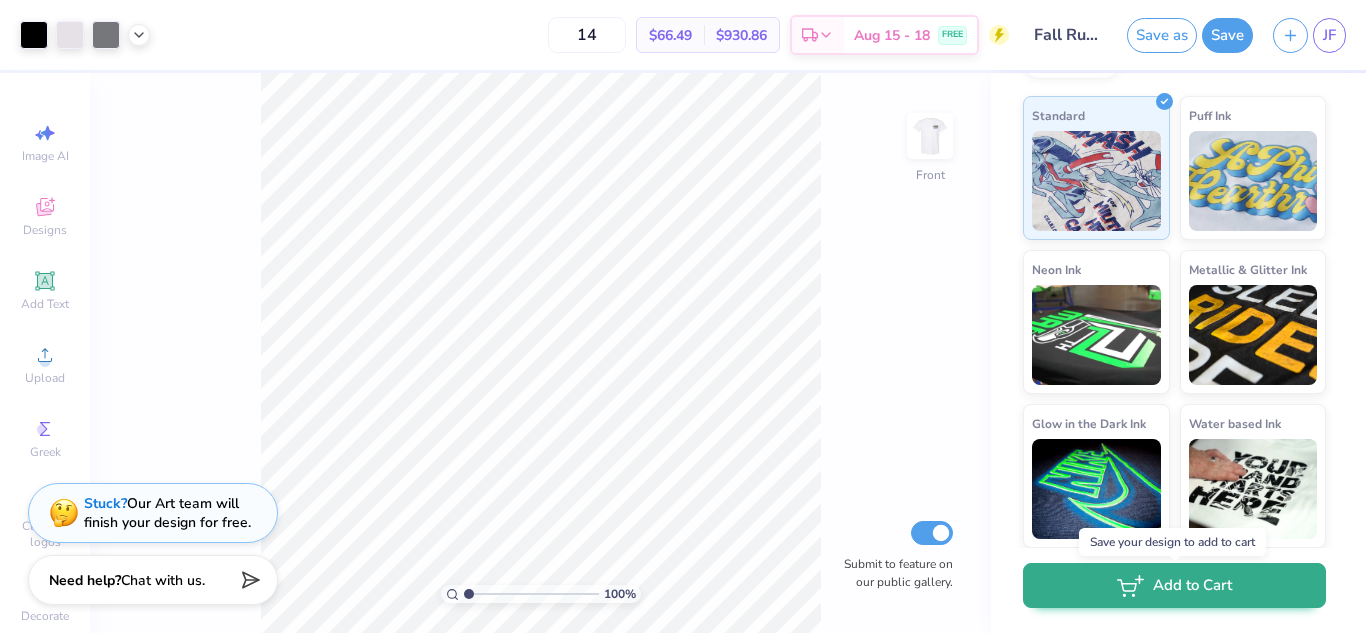 type on "14" 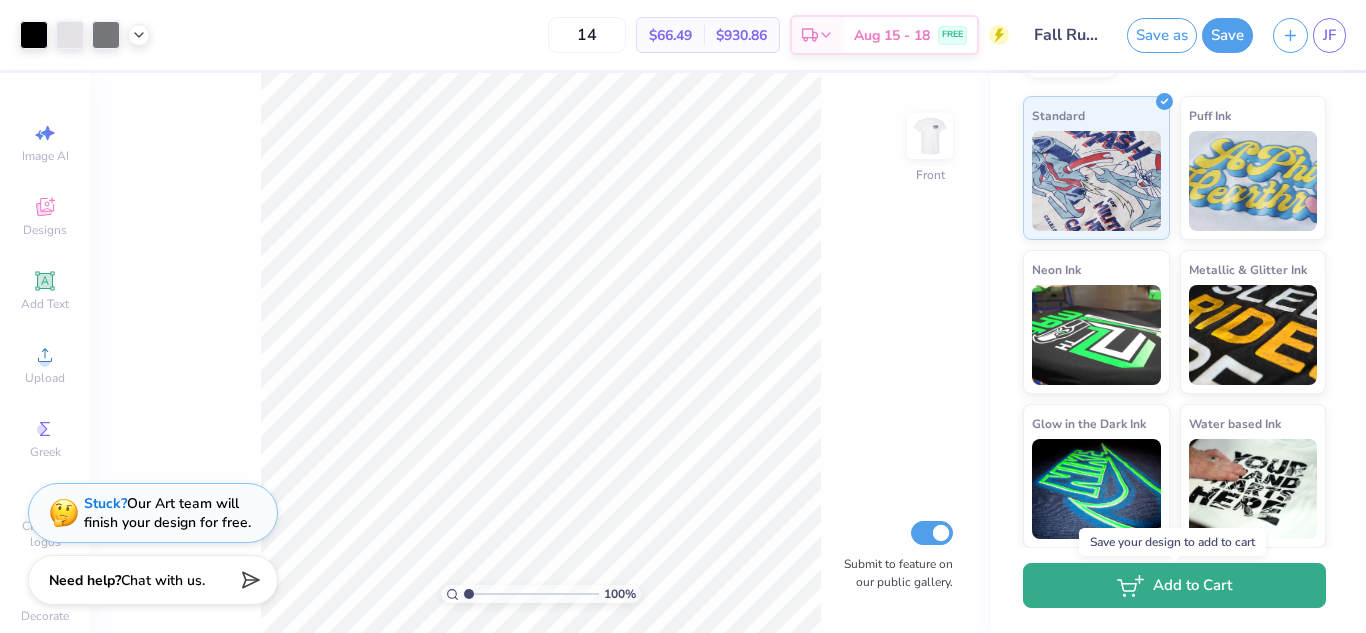 click on "Add to Cart" at bounding box center [1174, 585] 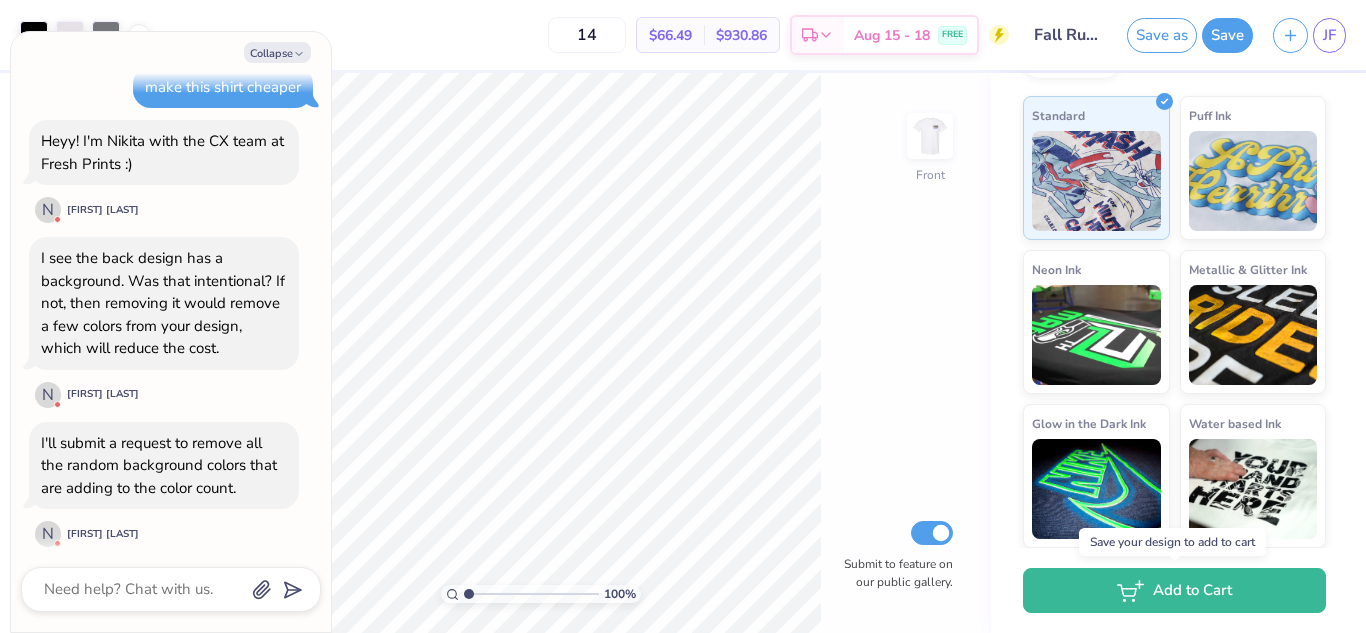 scroll, scrollTop: 86, scrollLeft: 0, axis: vertical 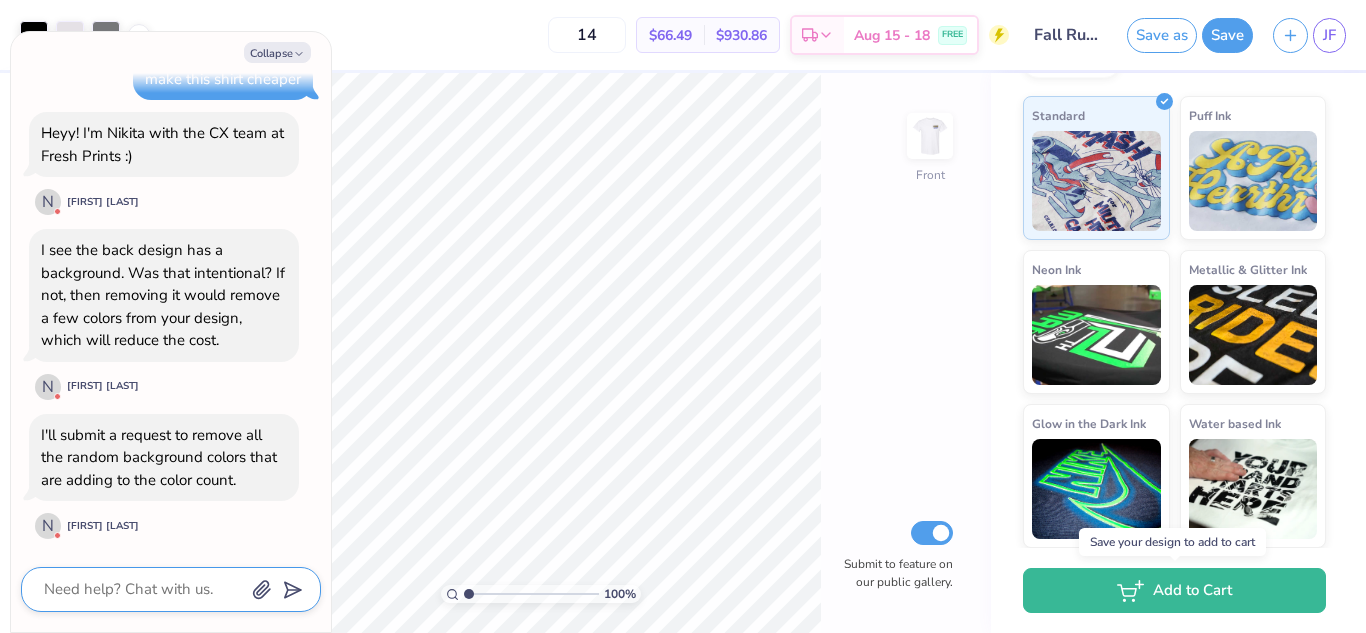 click at bounding box center [143, 589] 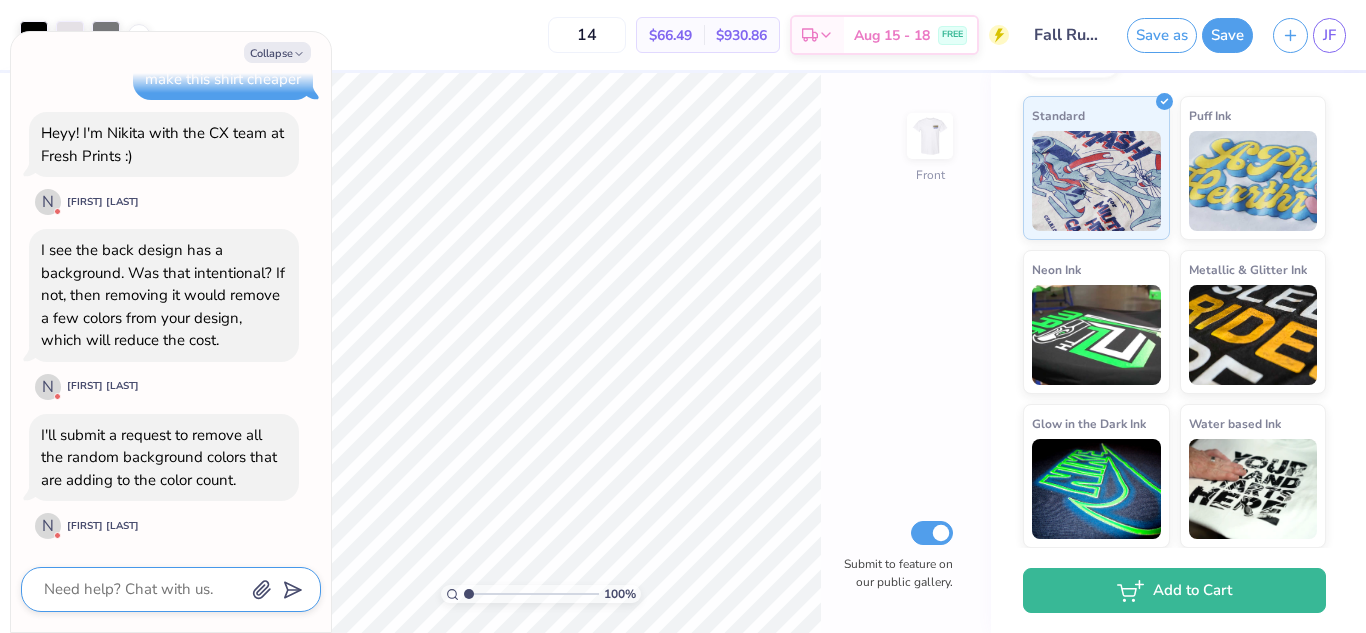 type on "x" 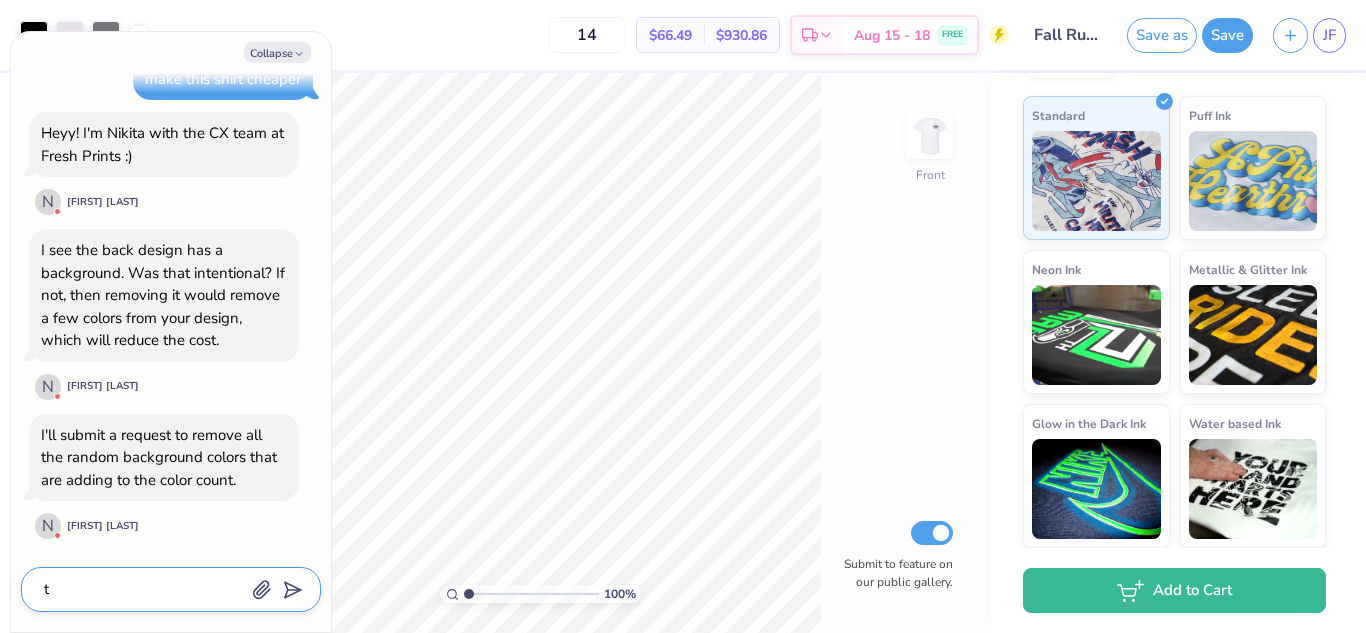 type on "x" 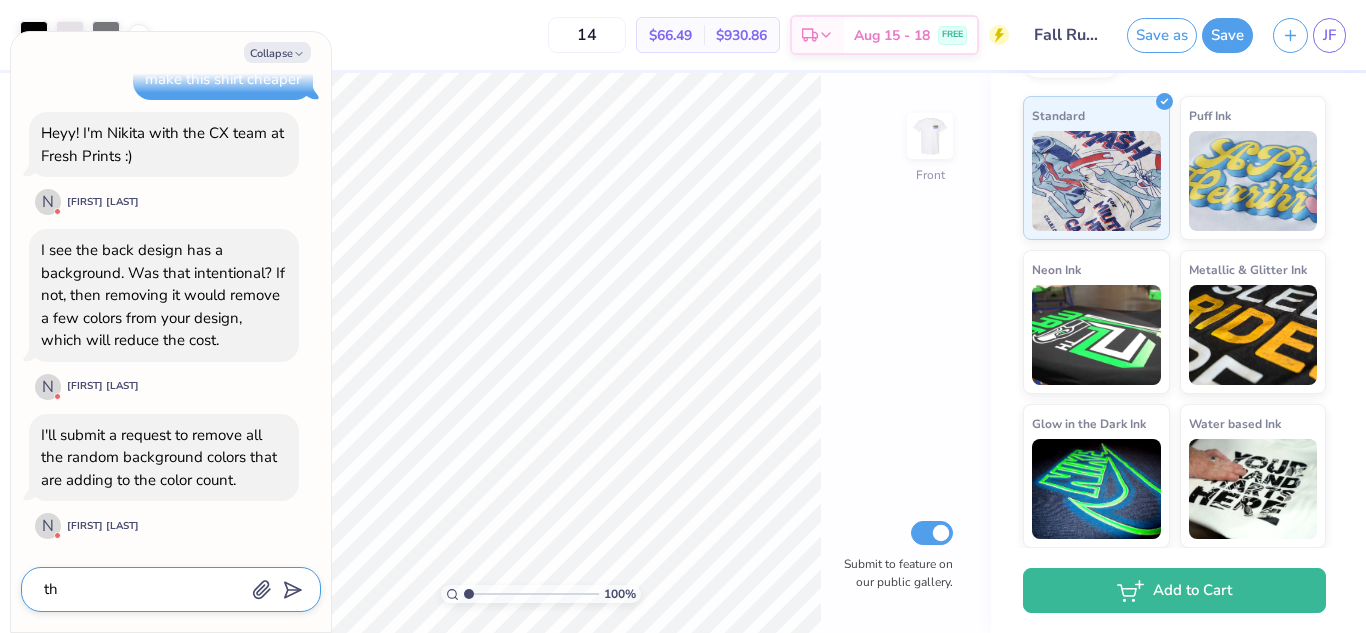 type on "x" 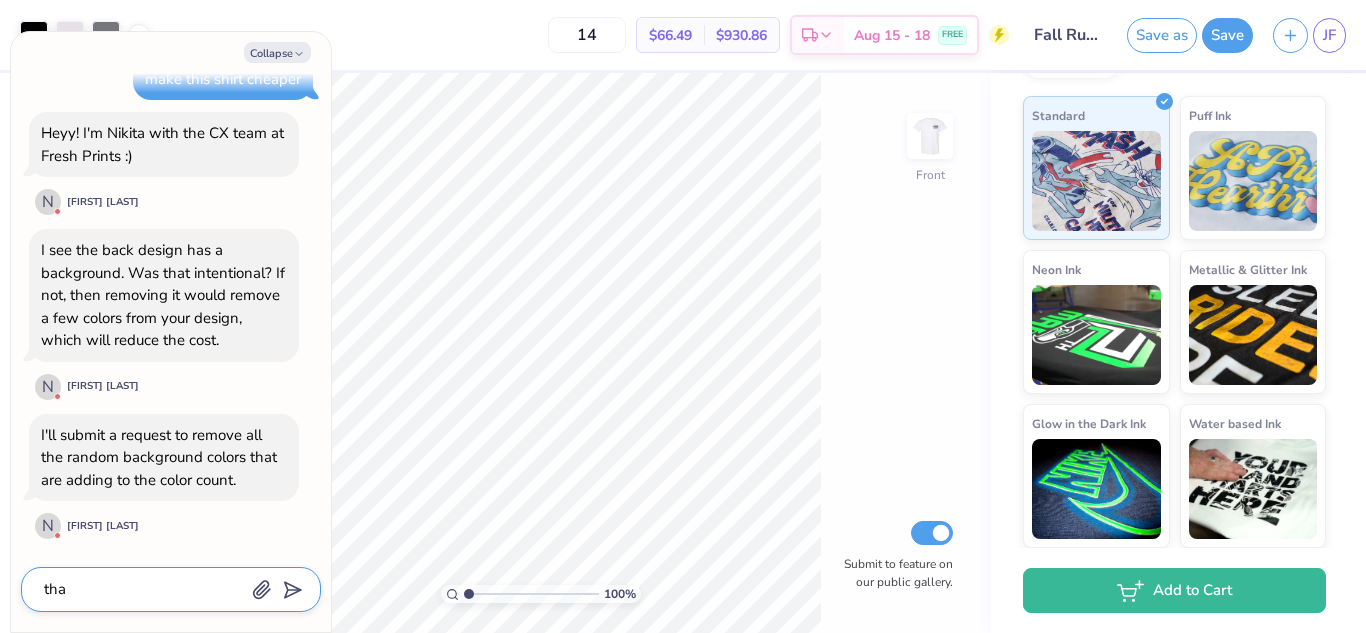 type on "x" 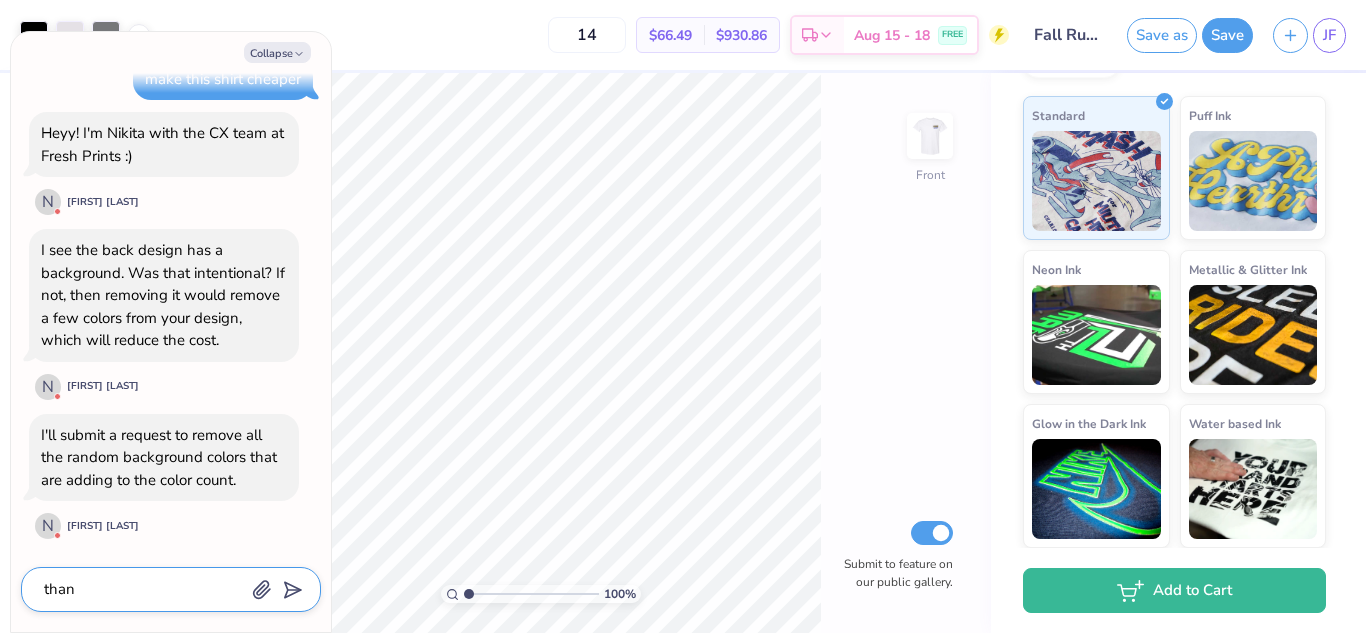 type on "x" 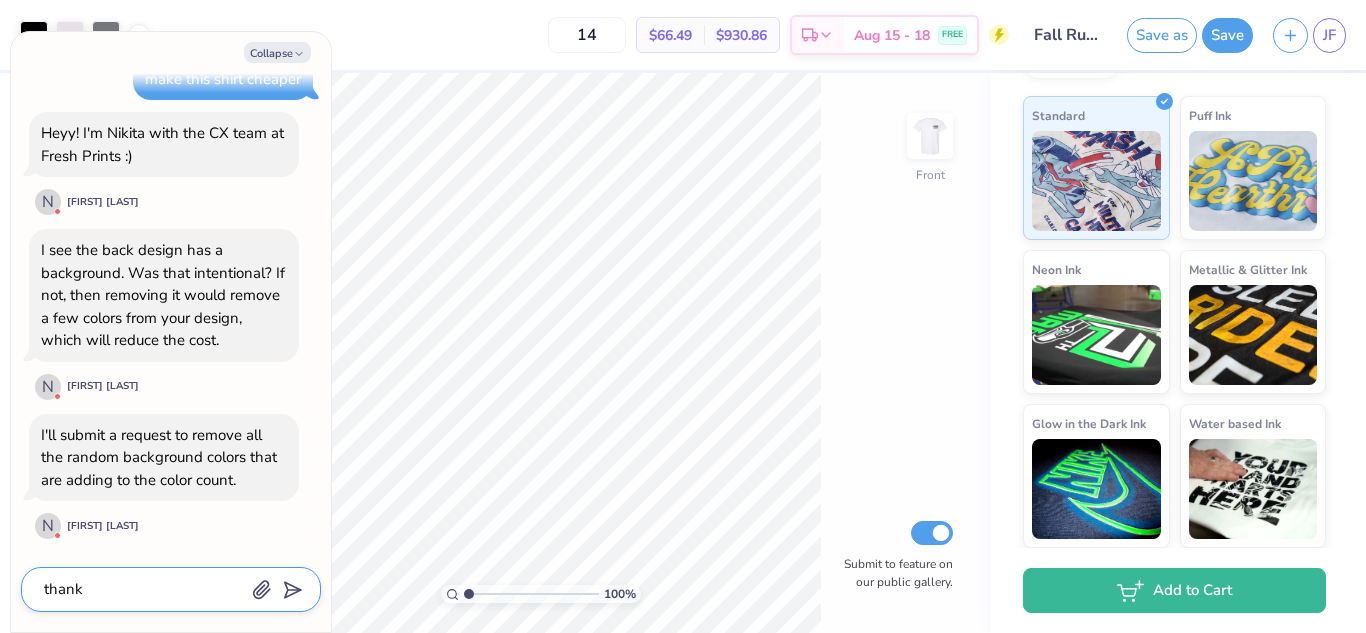 type on "x" 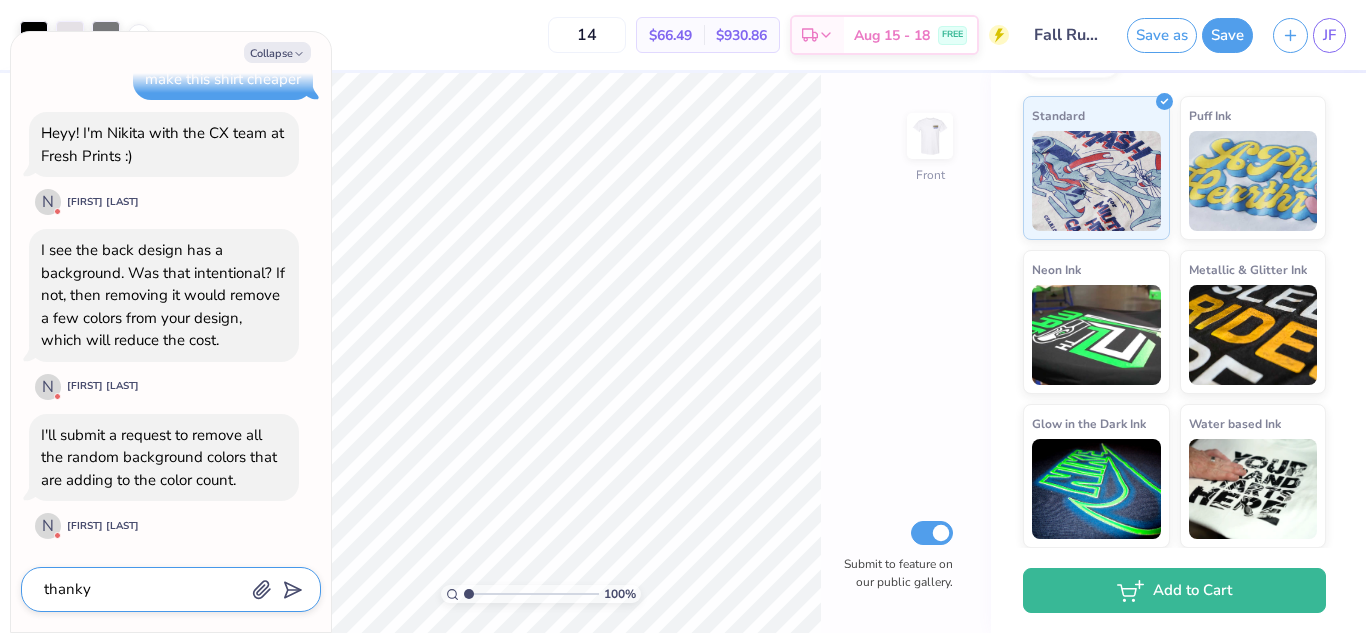 type on "x" 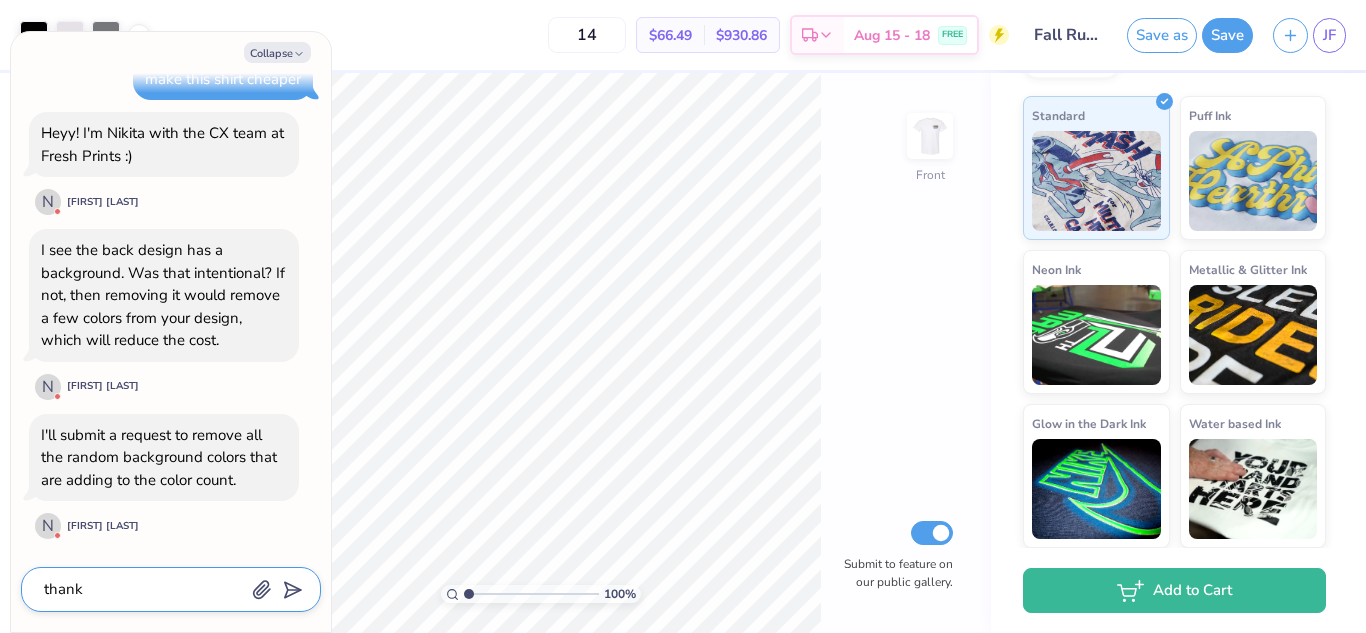 type on "x" 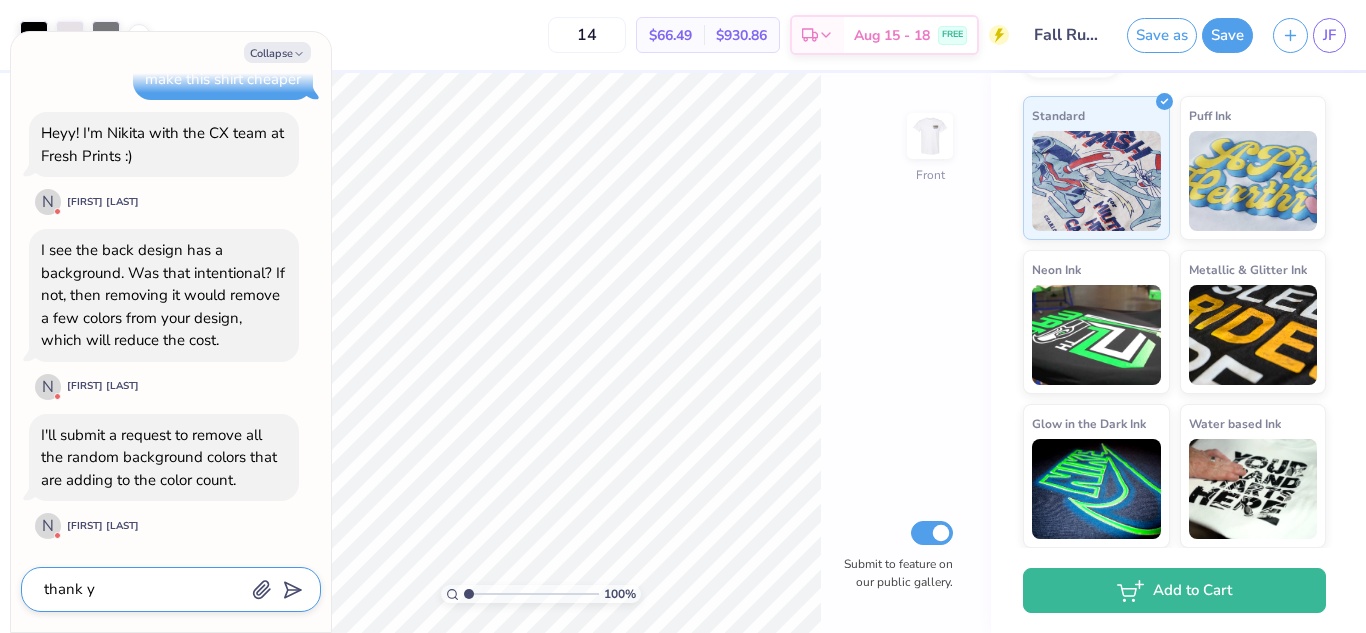 type on "x" 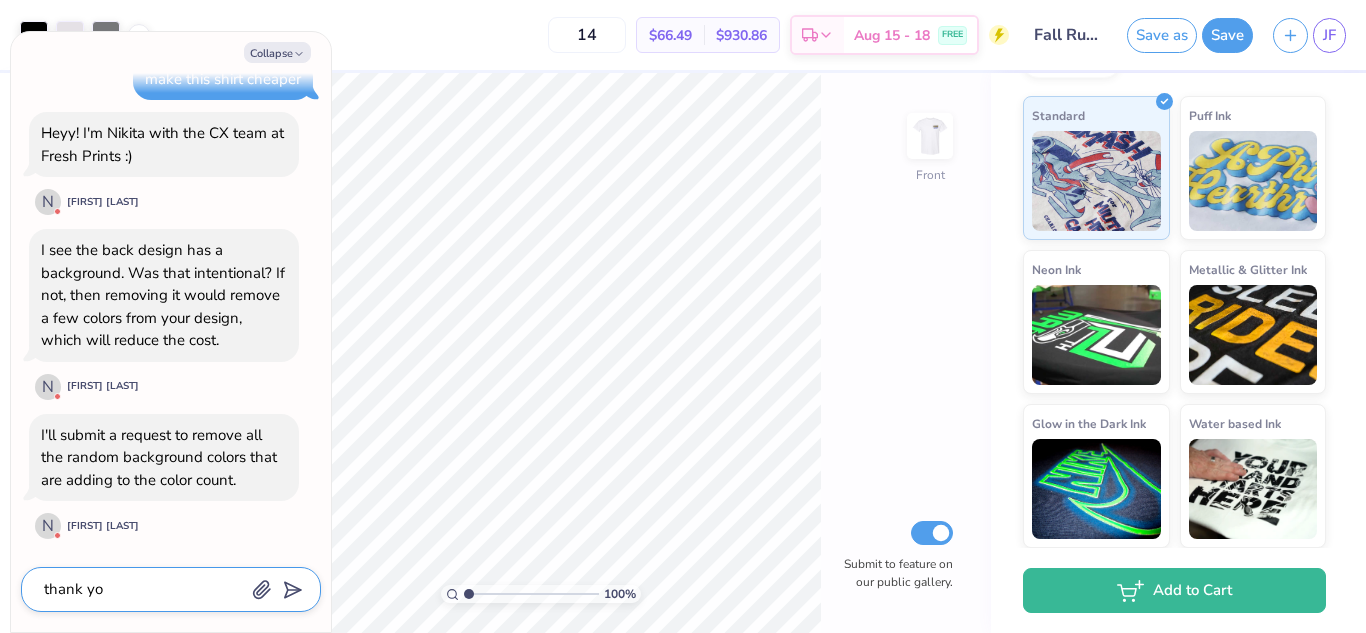 type on "thank you" 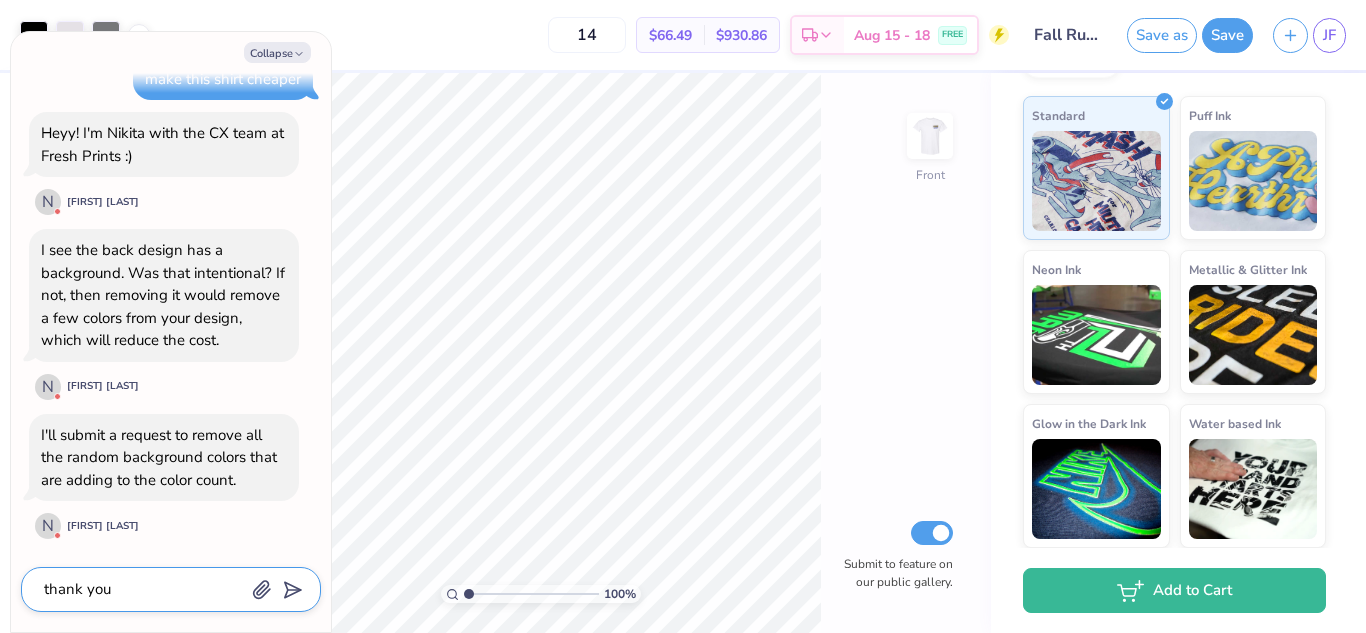 type on "x" 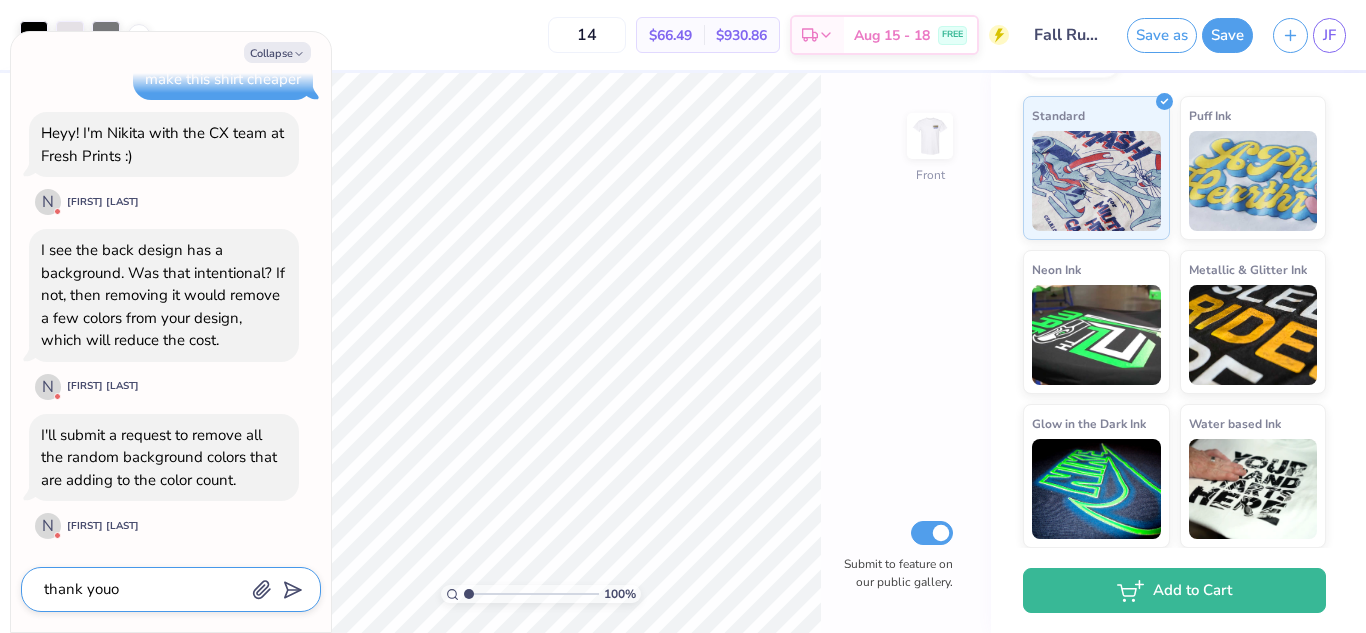 type on "x" 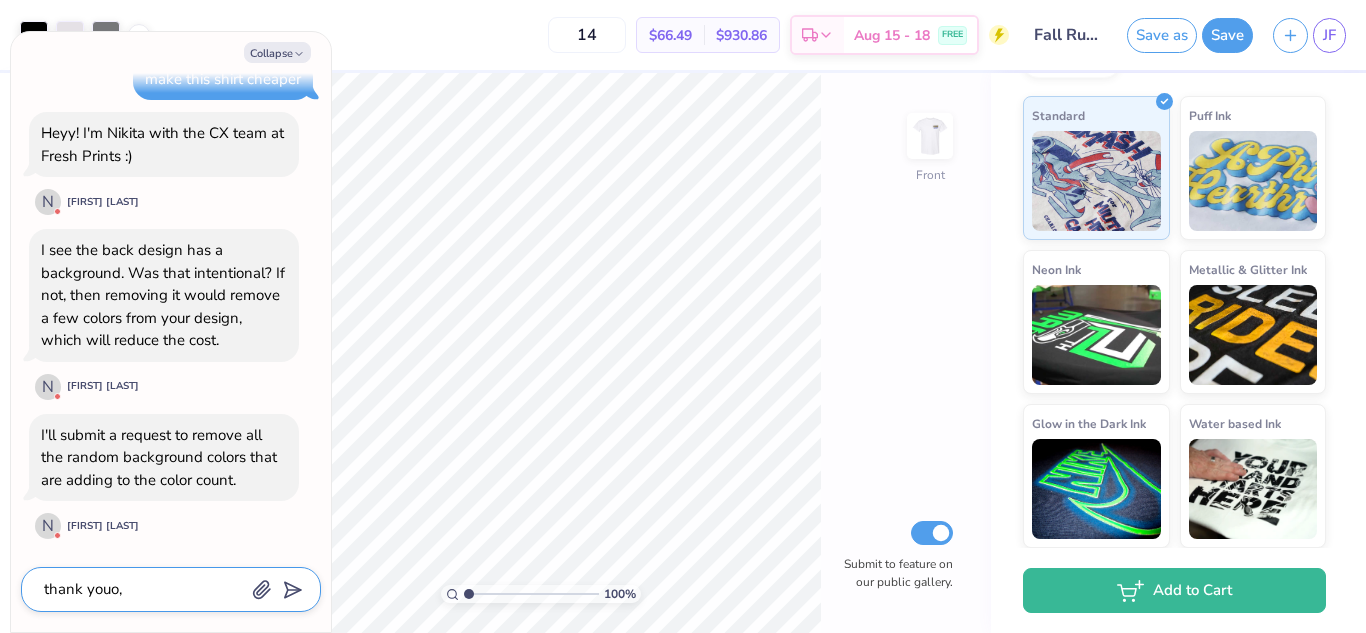 type on "x" 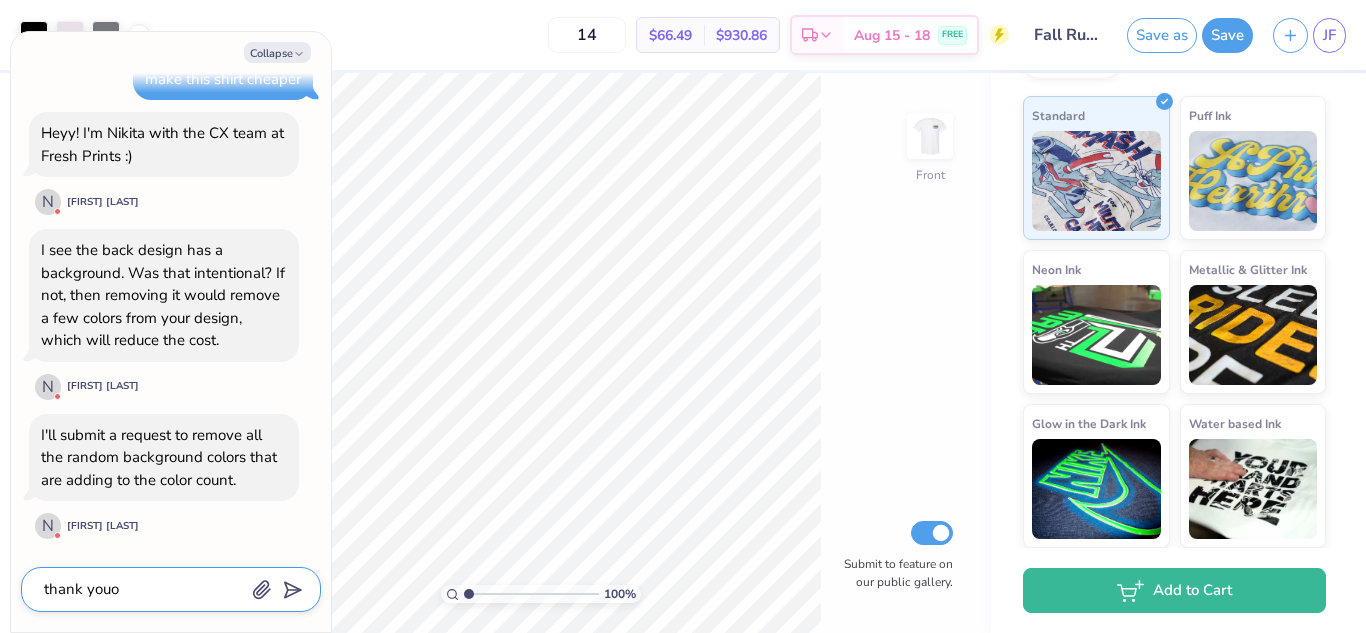 type on "x" 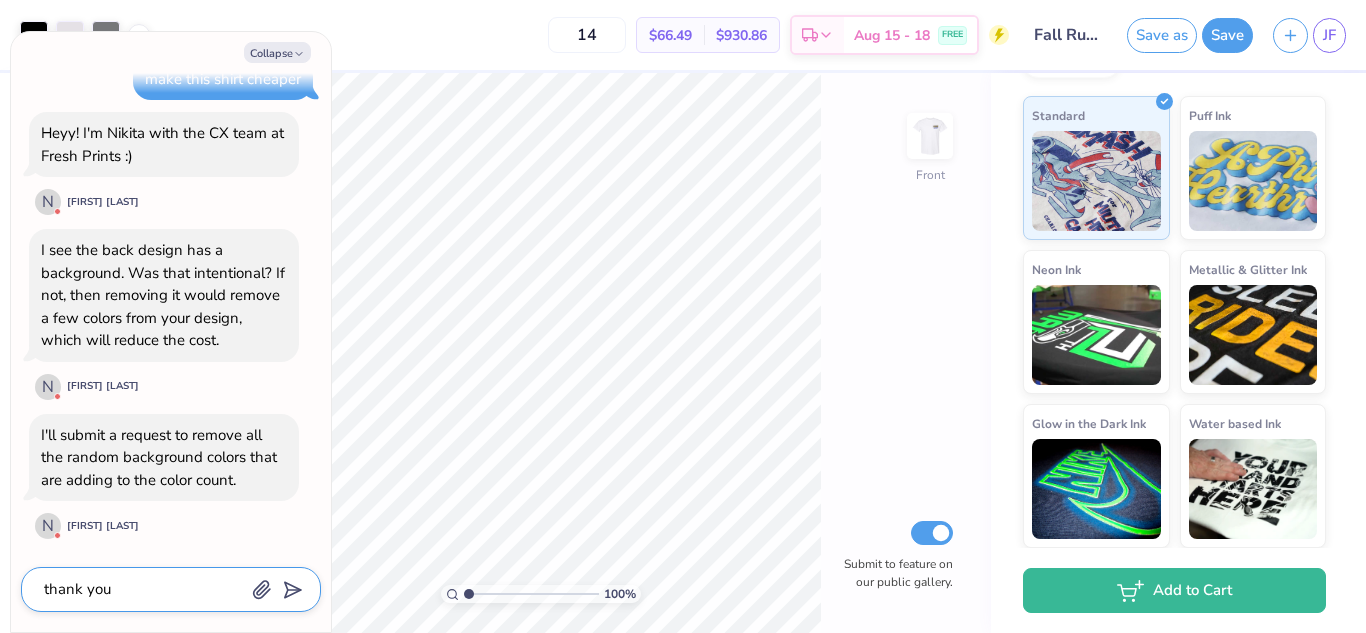 type on "x" 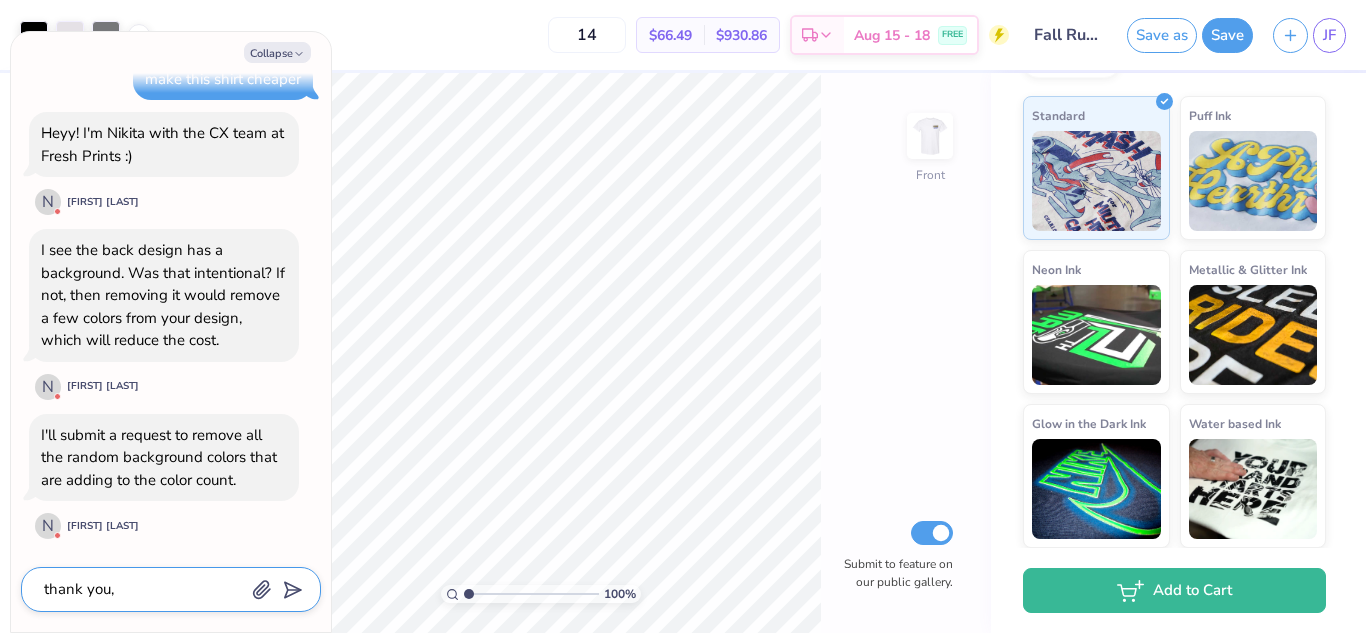 type on "x" 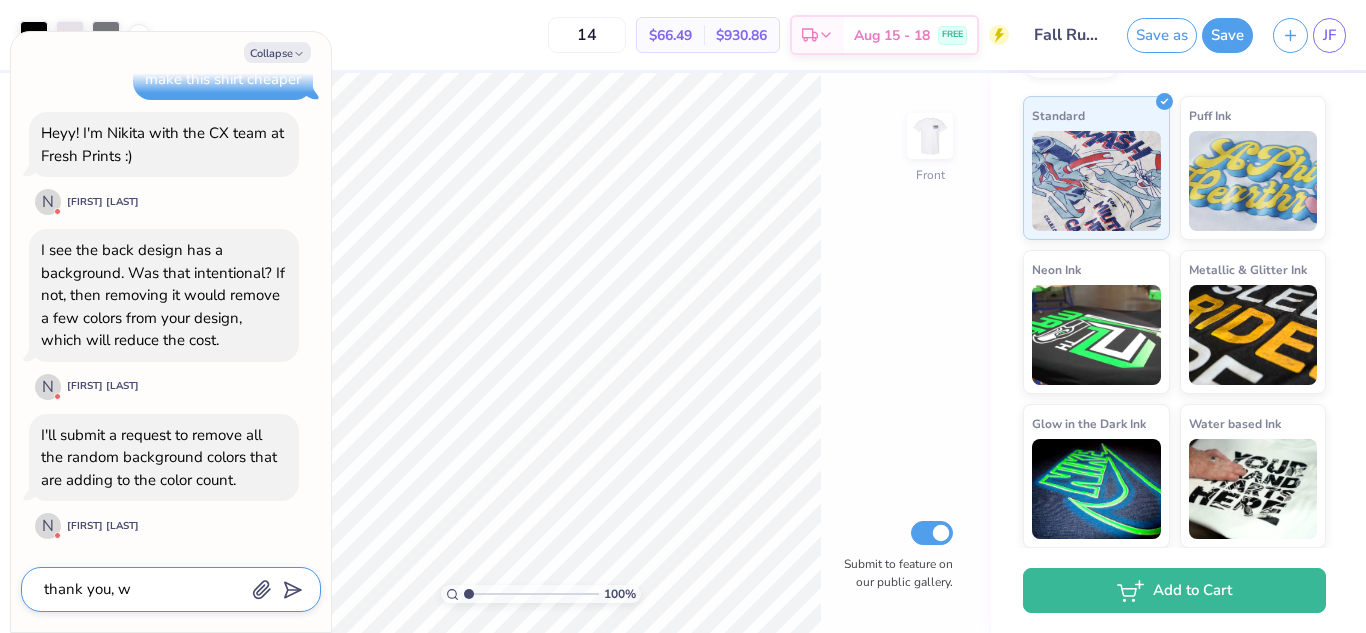type on "thank you, wi" 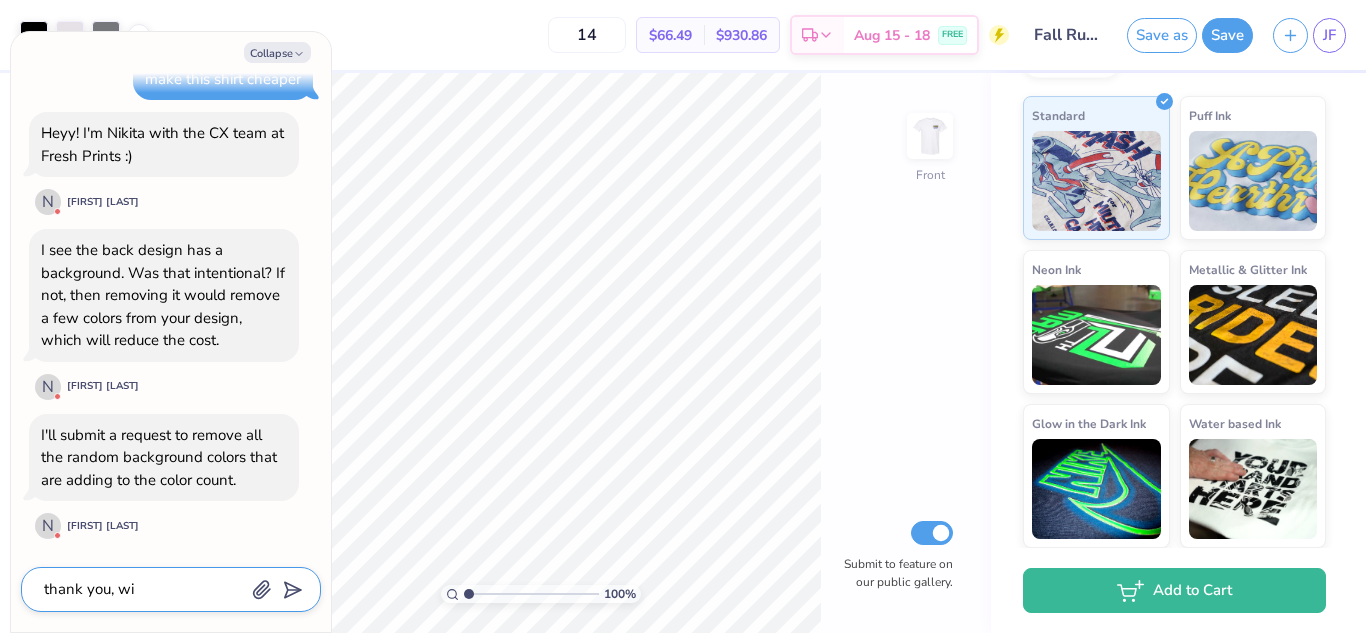 type on "x" 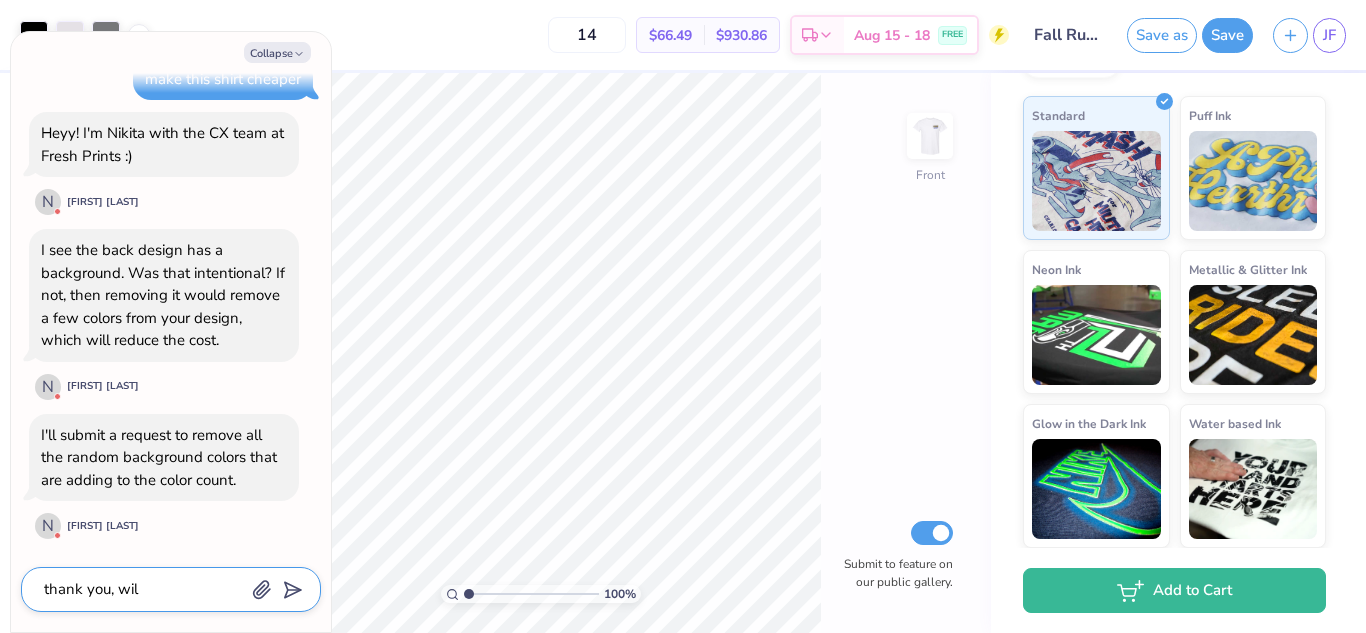 type on "x" 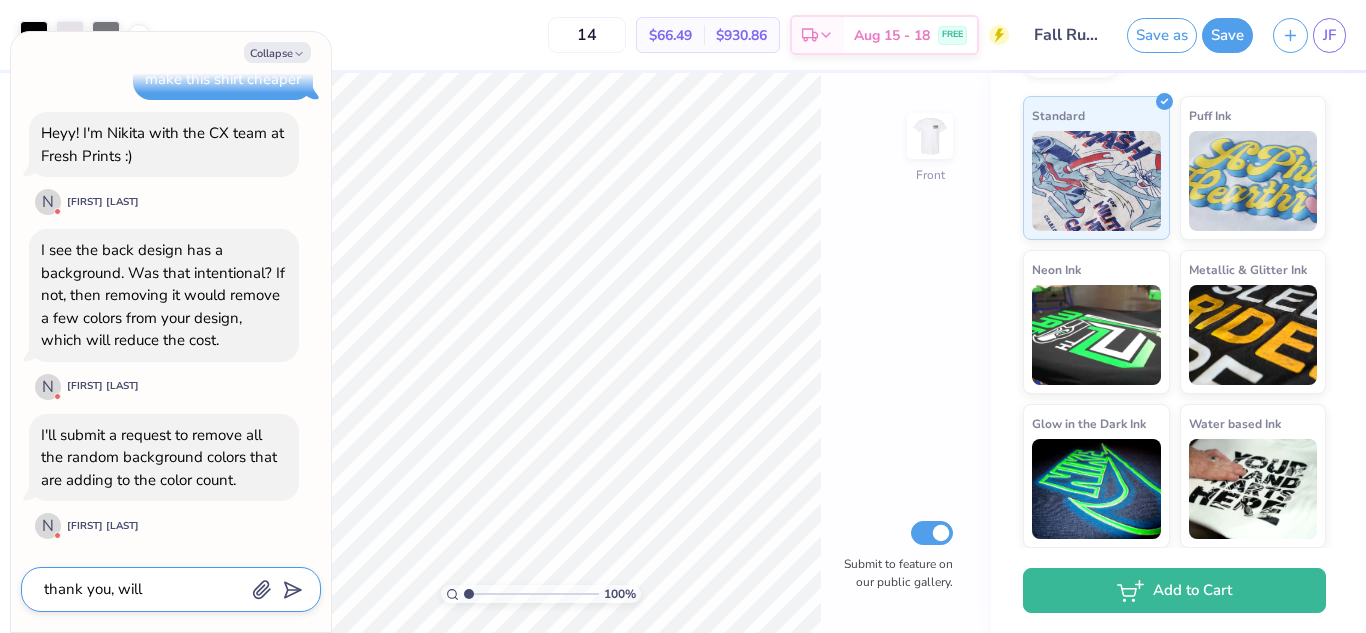 type on "thank you, will" 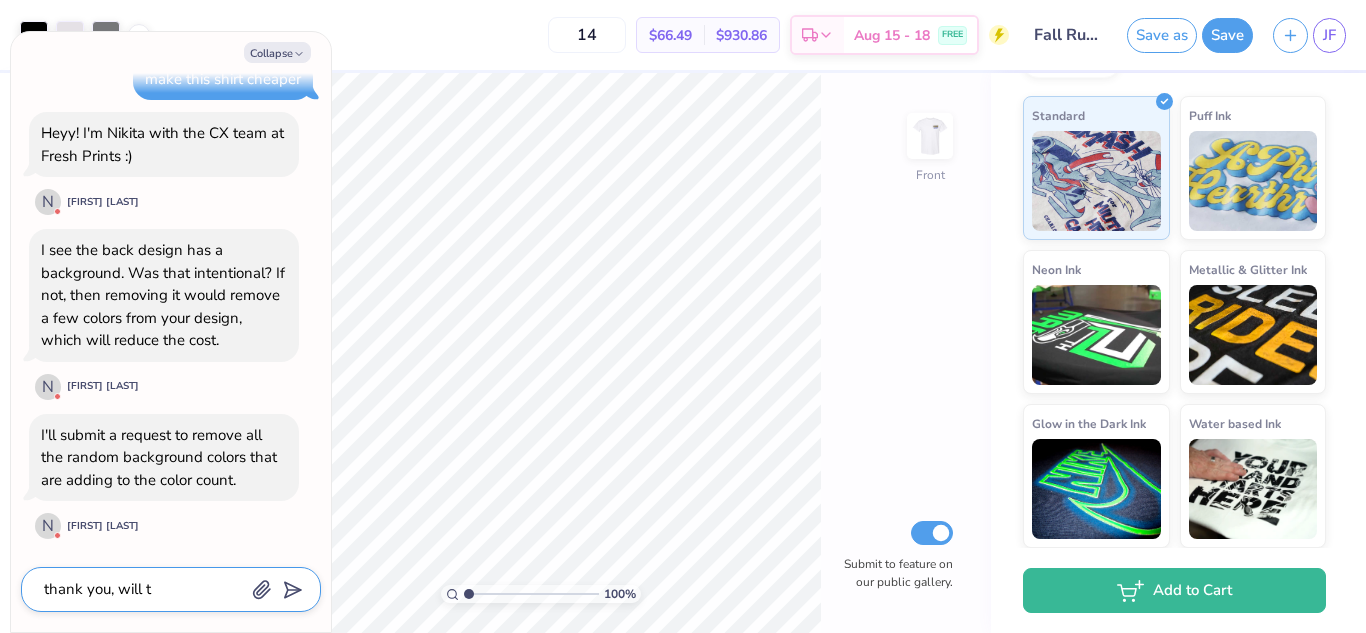 type on "x" 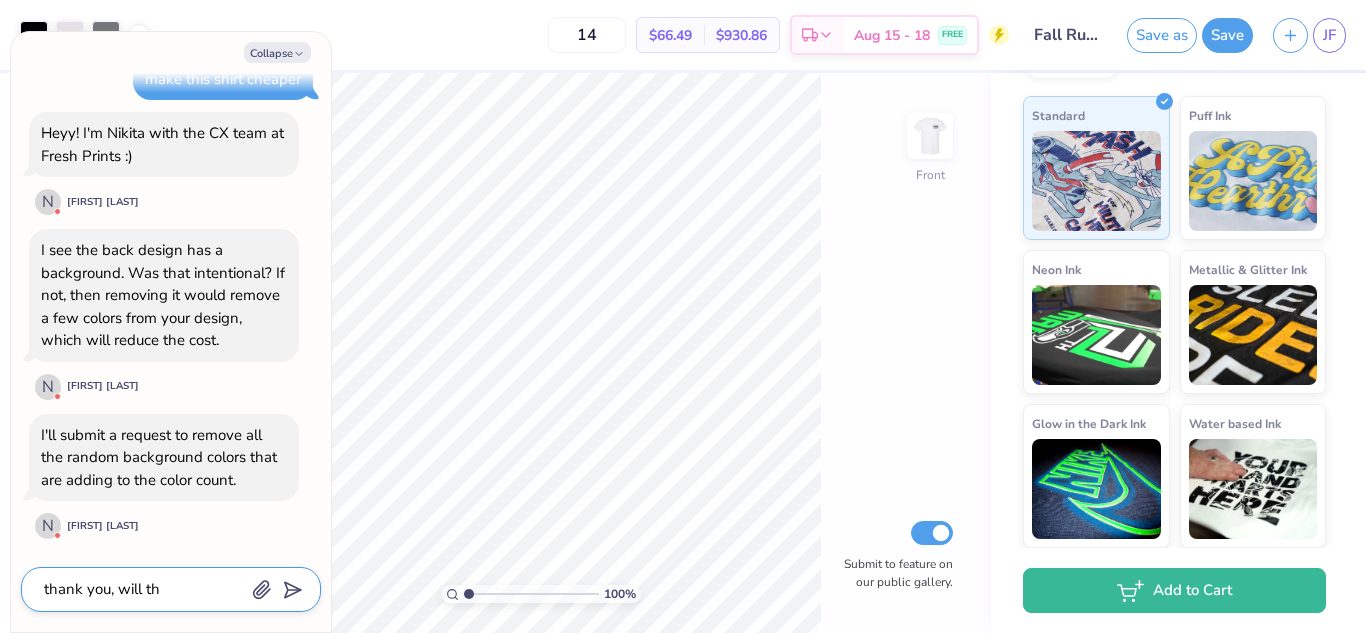 type on "x" 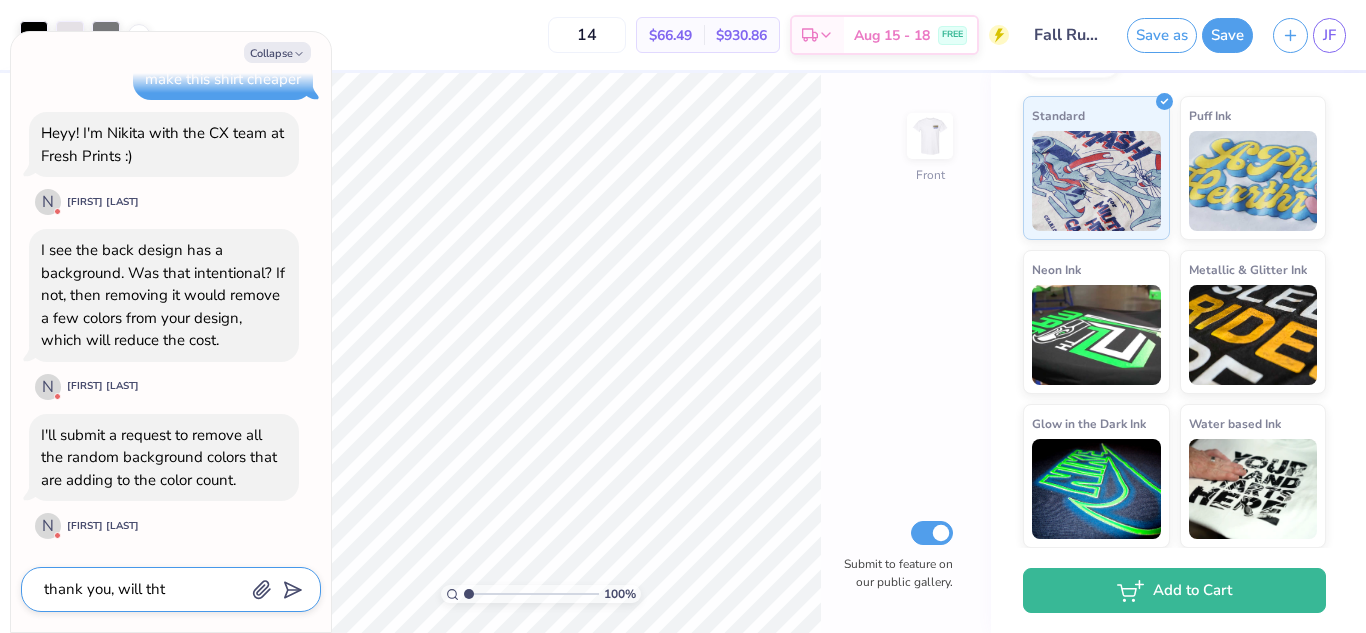 type on "x" 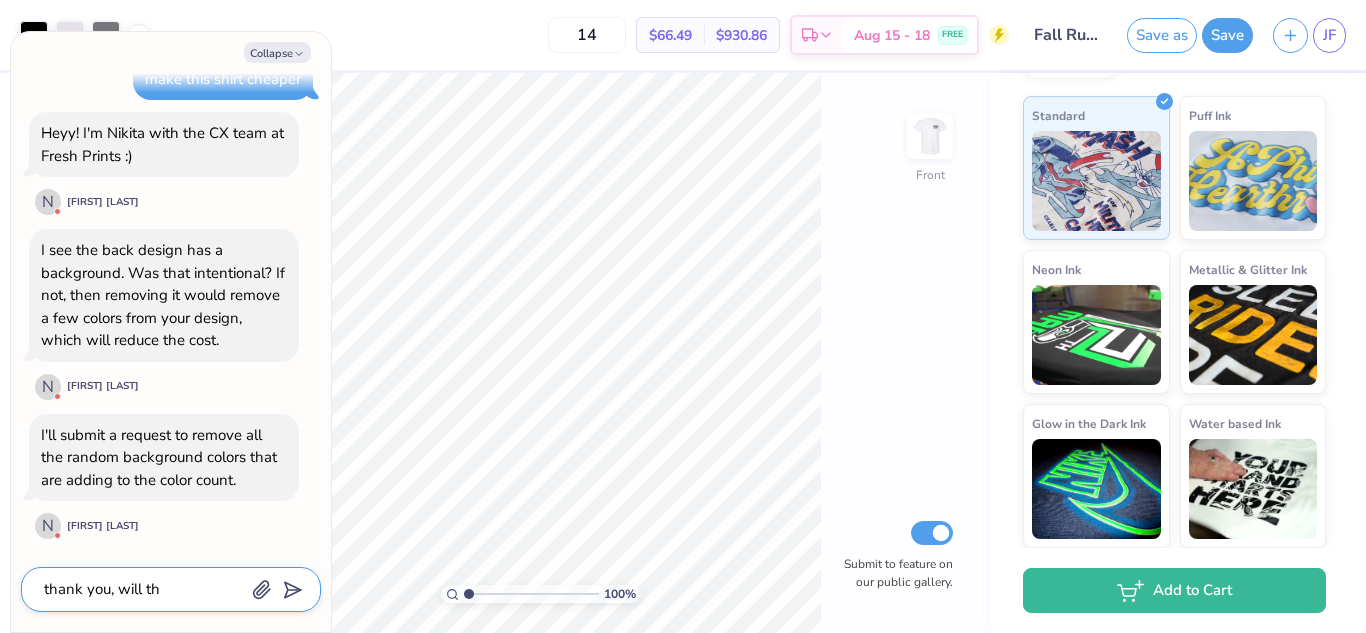 type on "x" 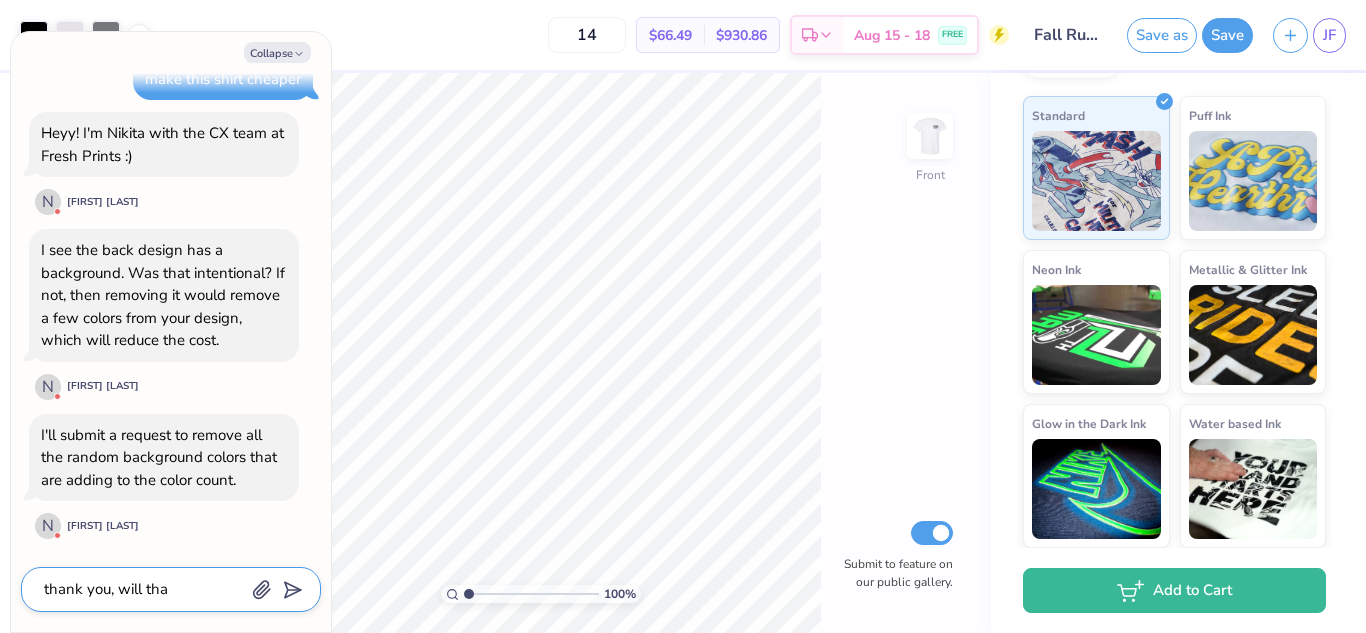 type on "thank you, will that" 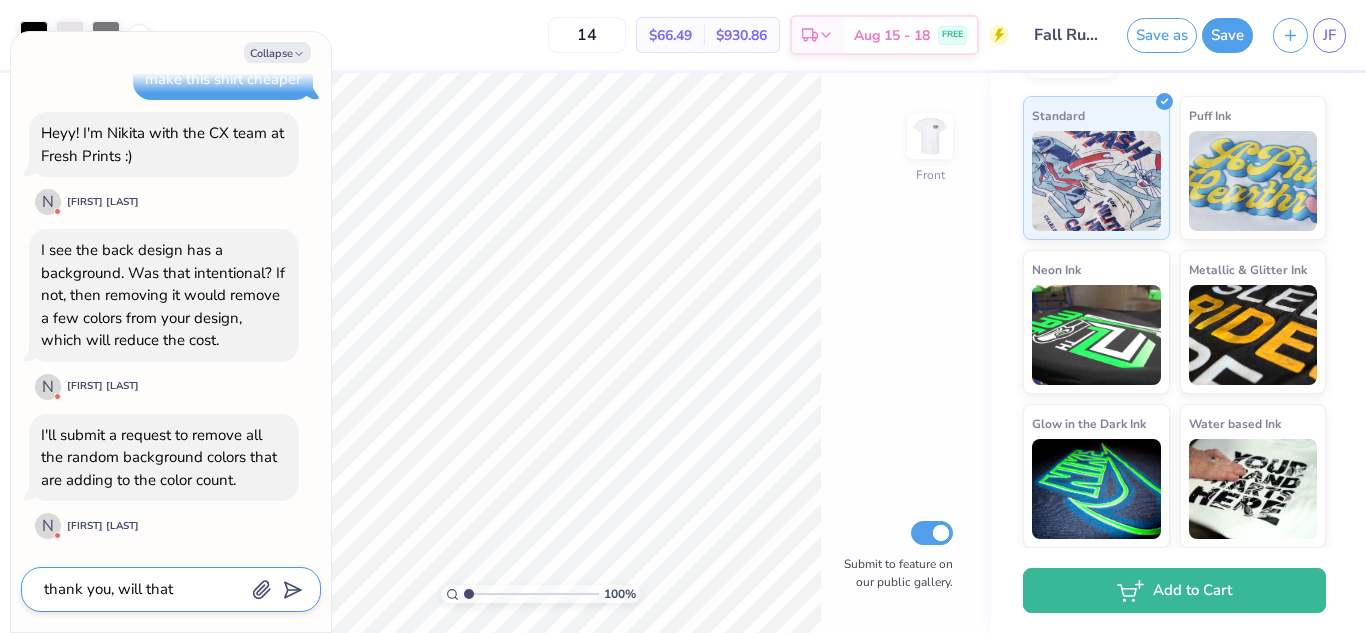 type on "x" 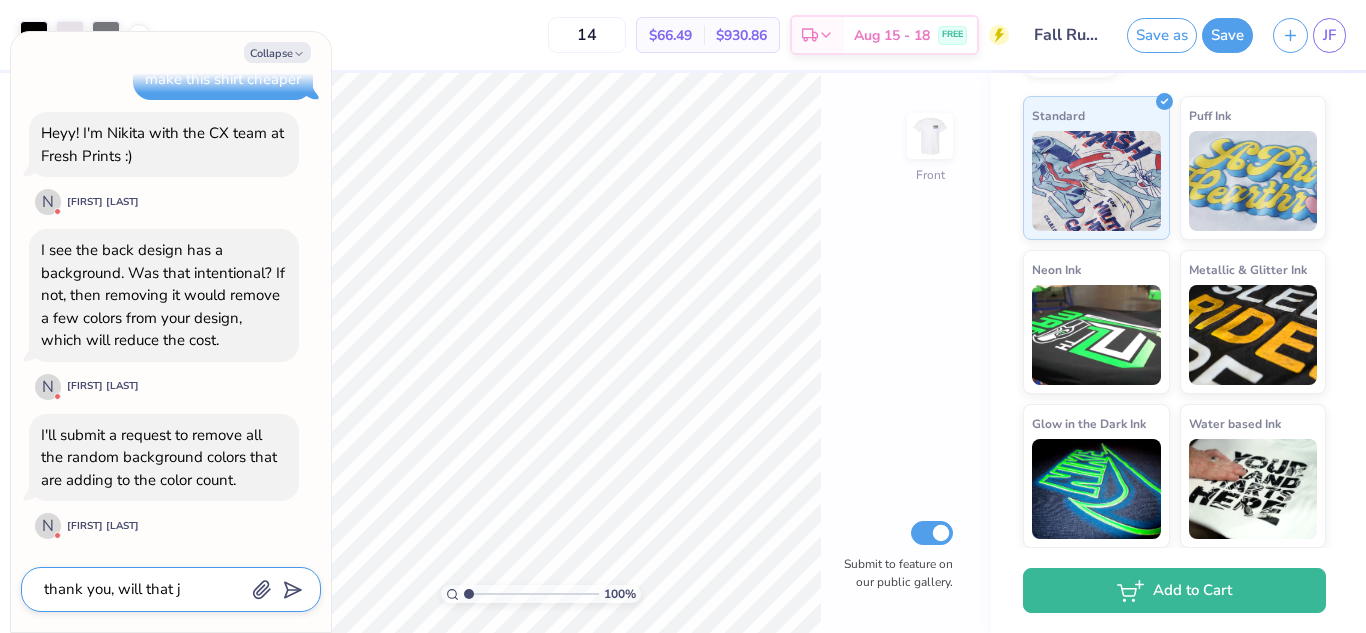 type on "x" 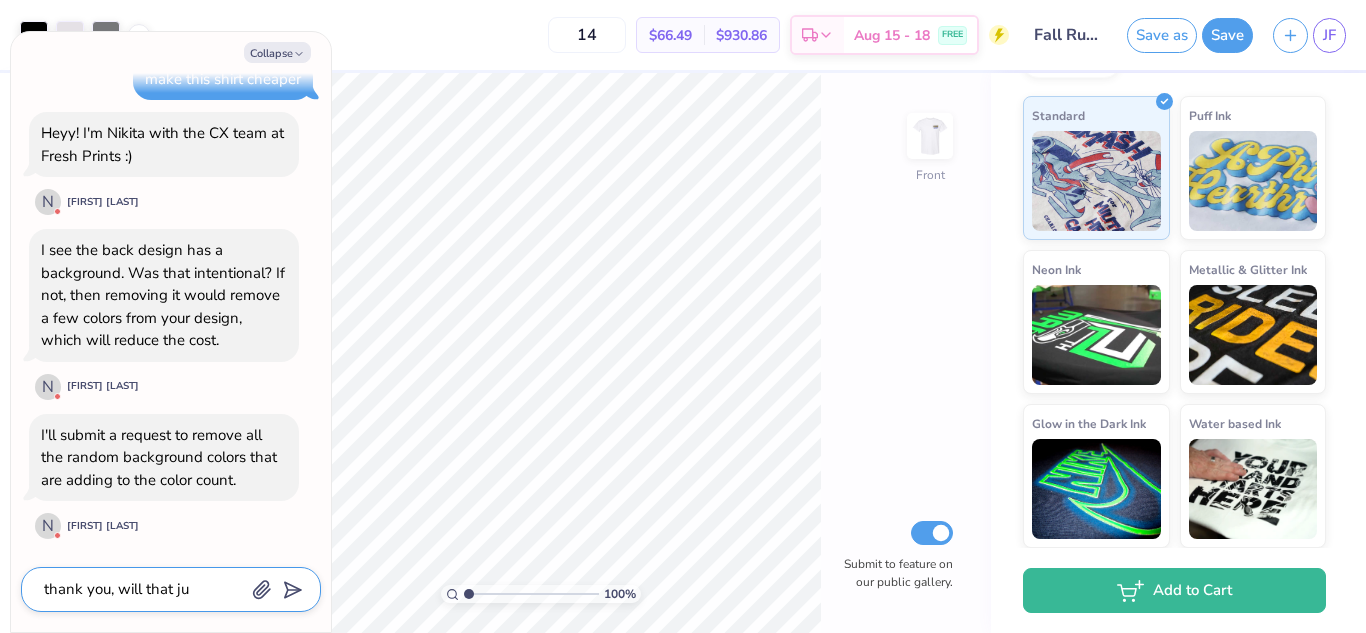 type on "x" 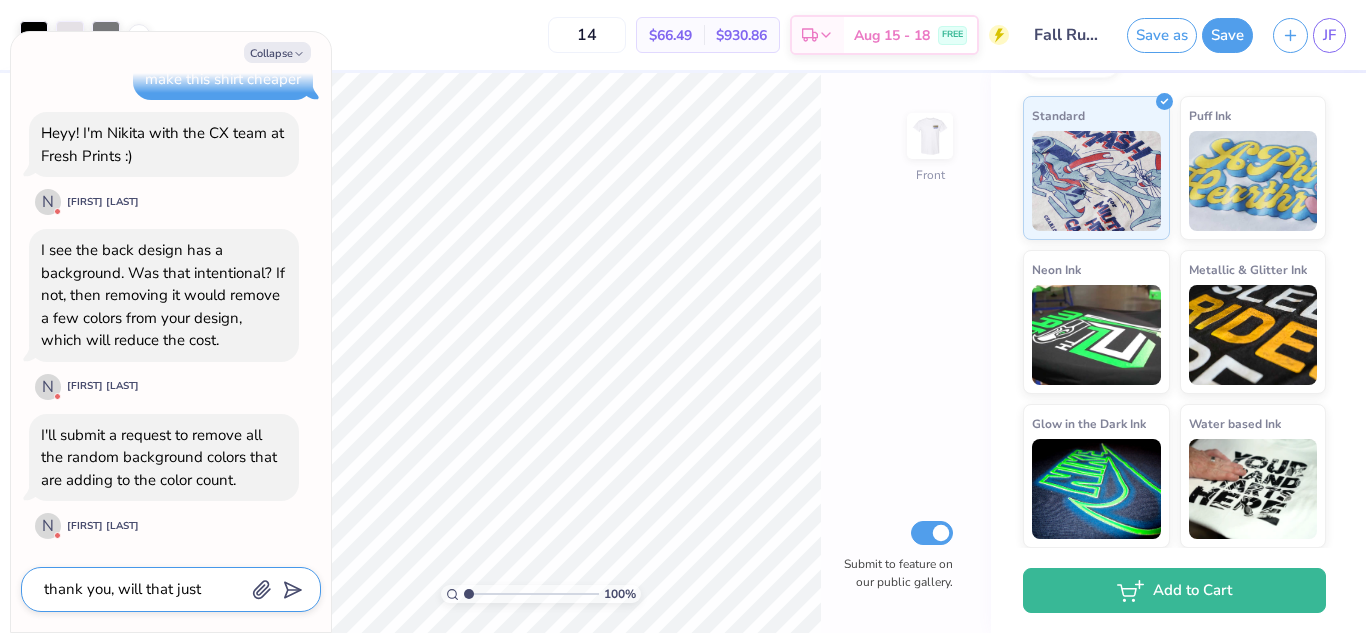 type on "x" 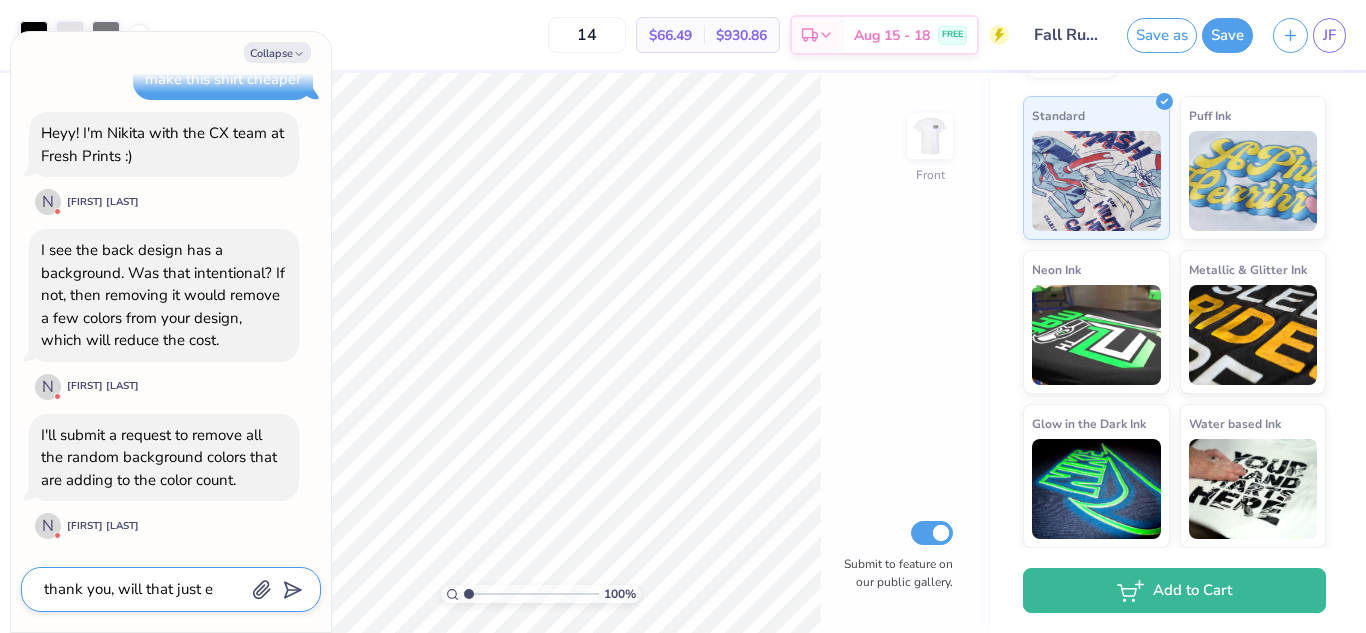 type on "thank you, will that just ep" 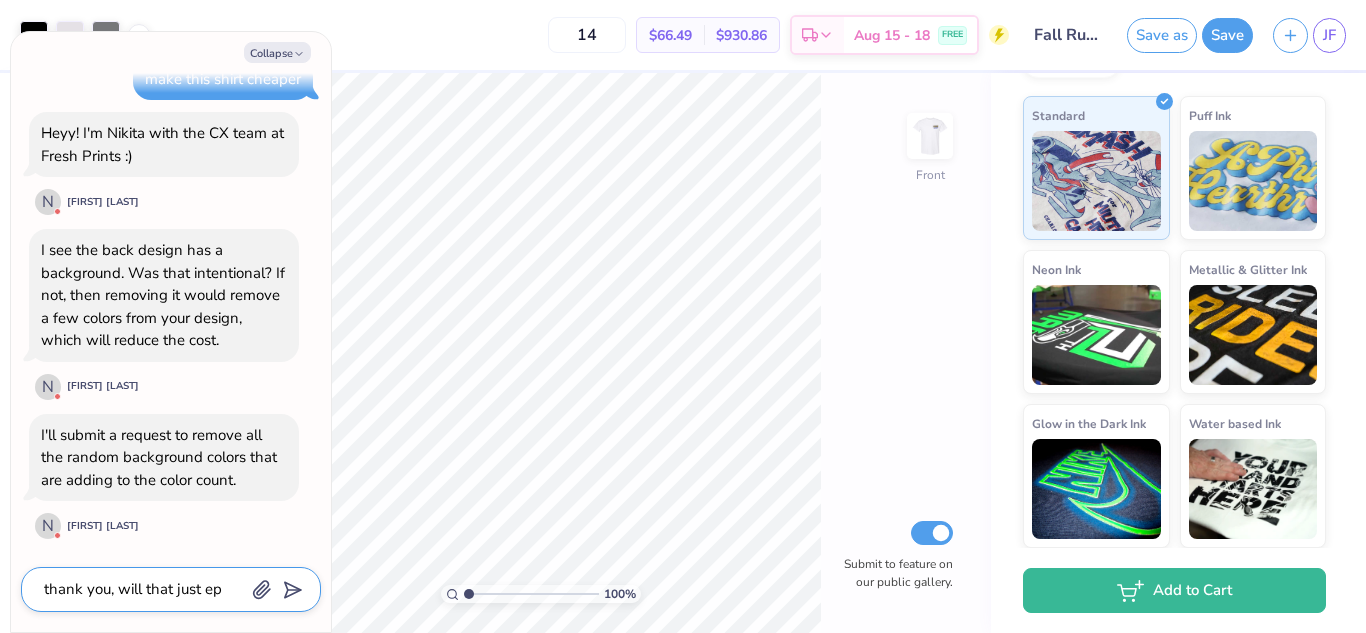 type on "x" 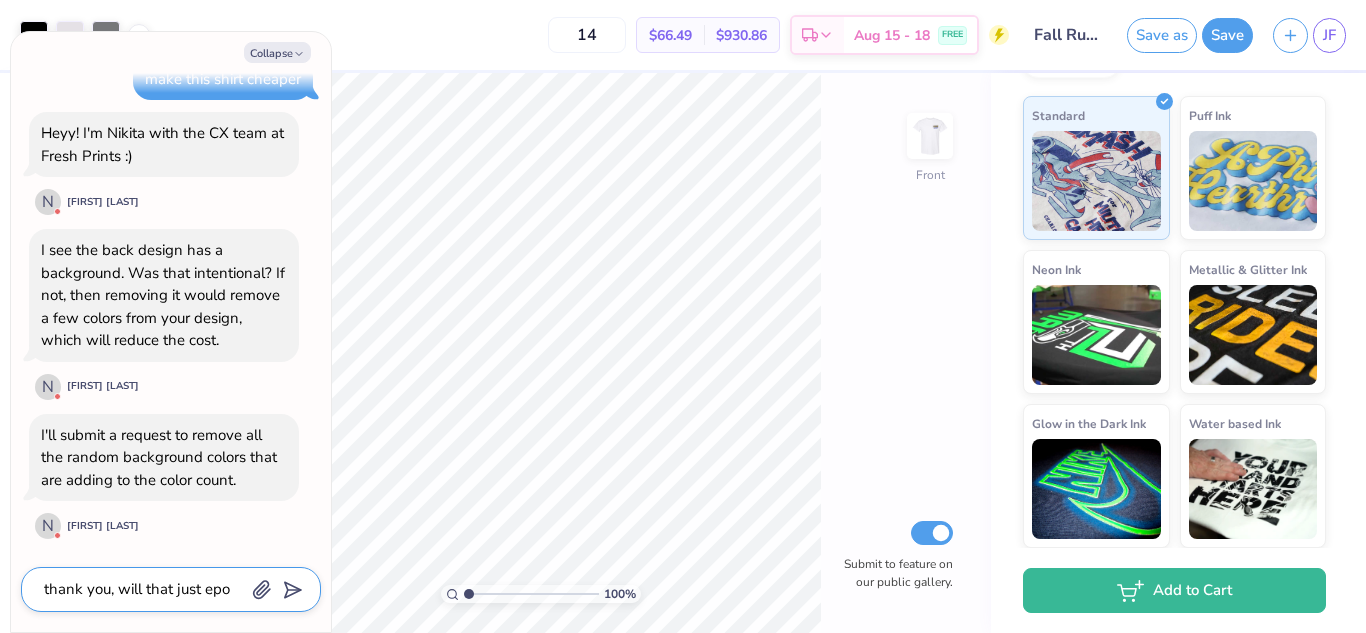 type on "x" 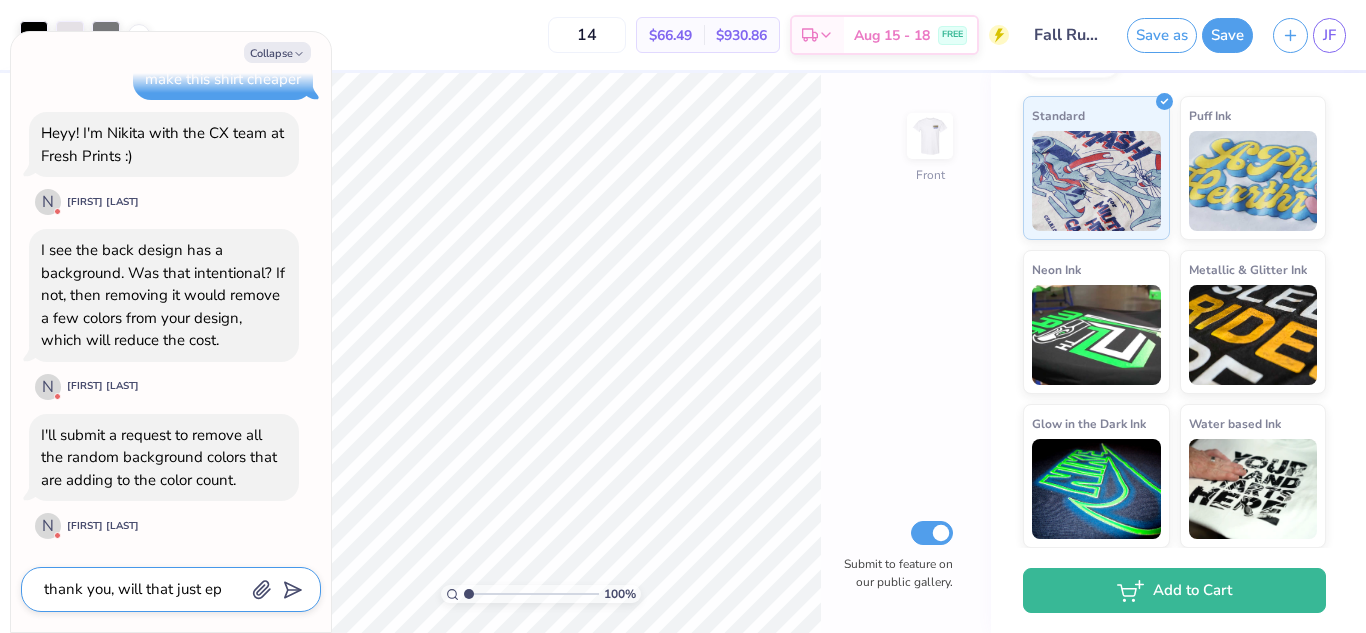 type on "x" 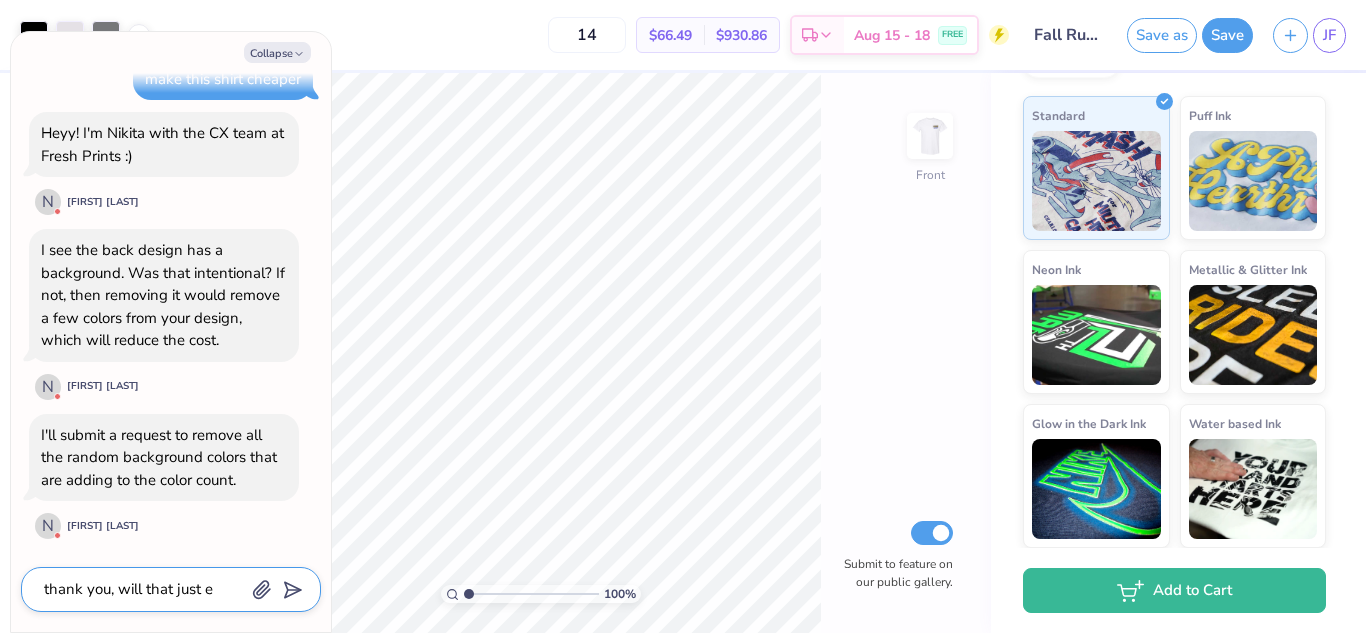 type on "x" 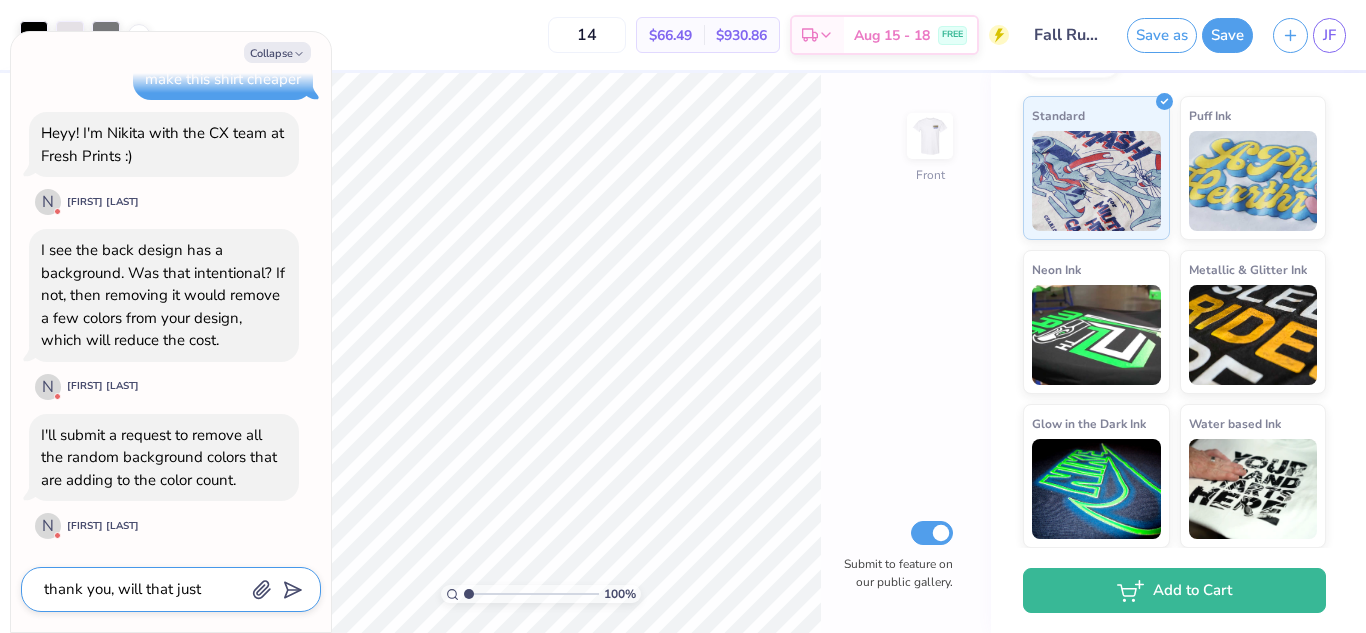 type on "x" 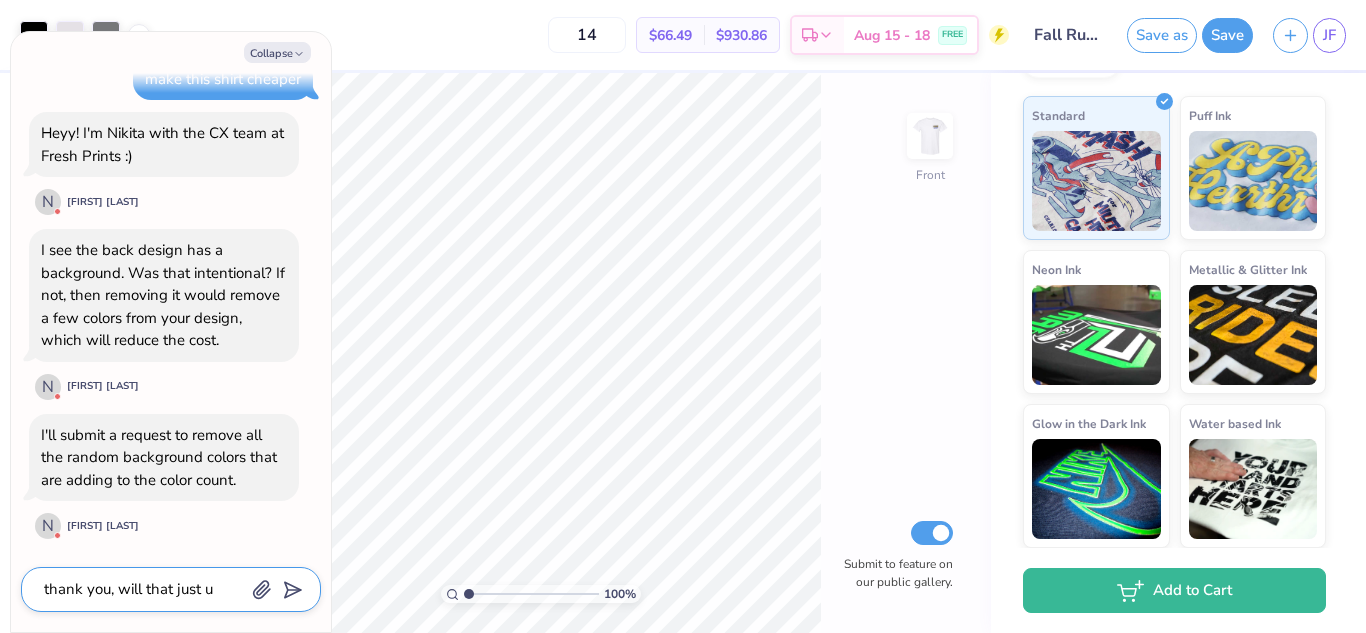 type on "x" 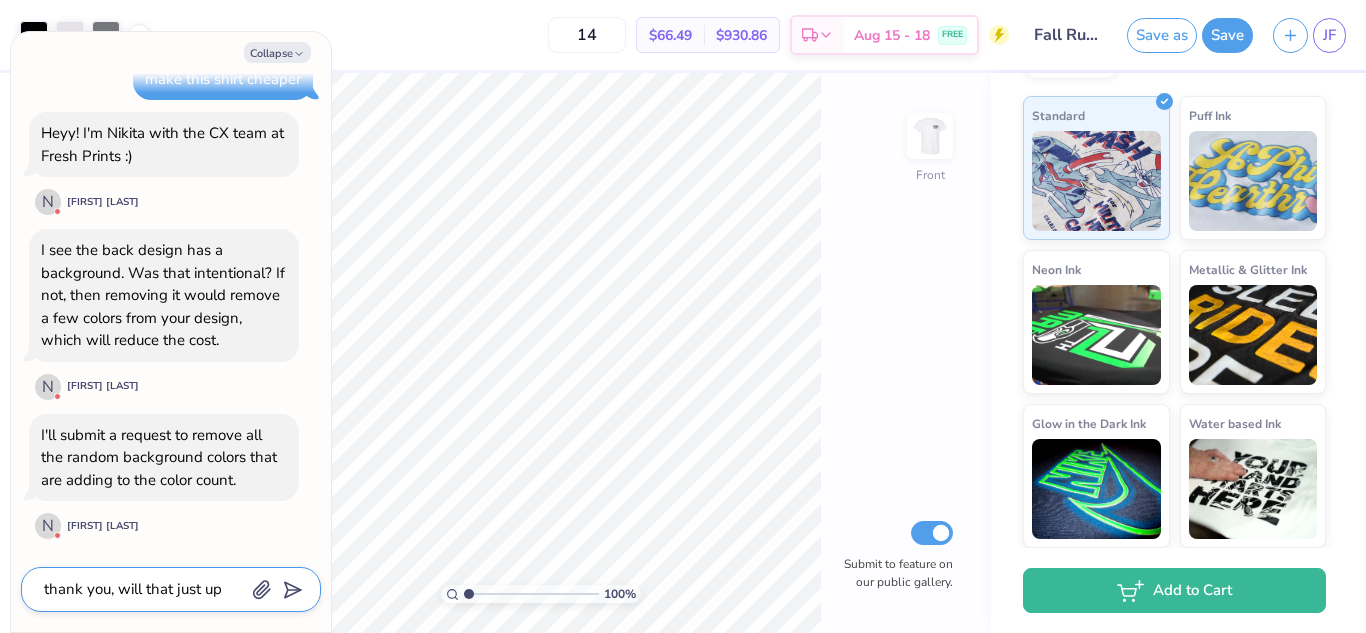 type on "x" 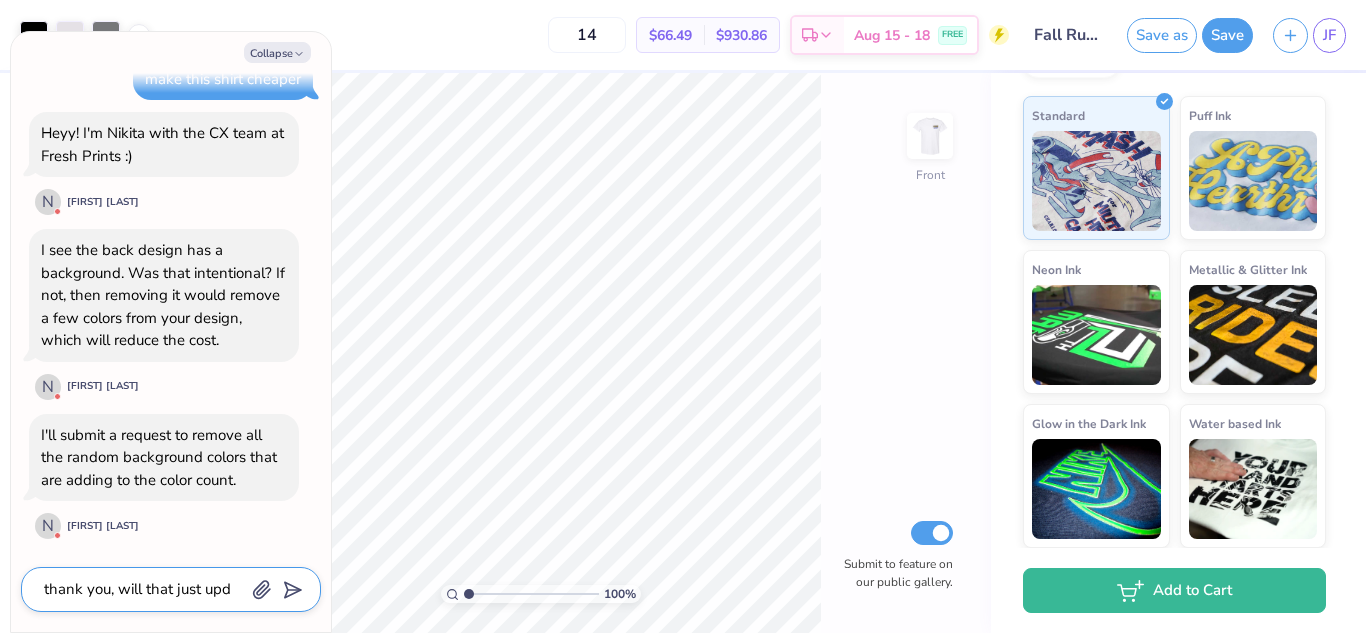type on "x" 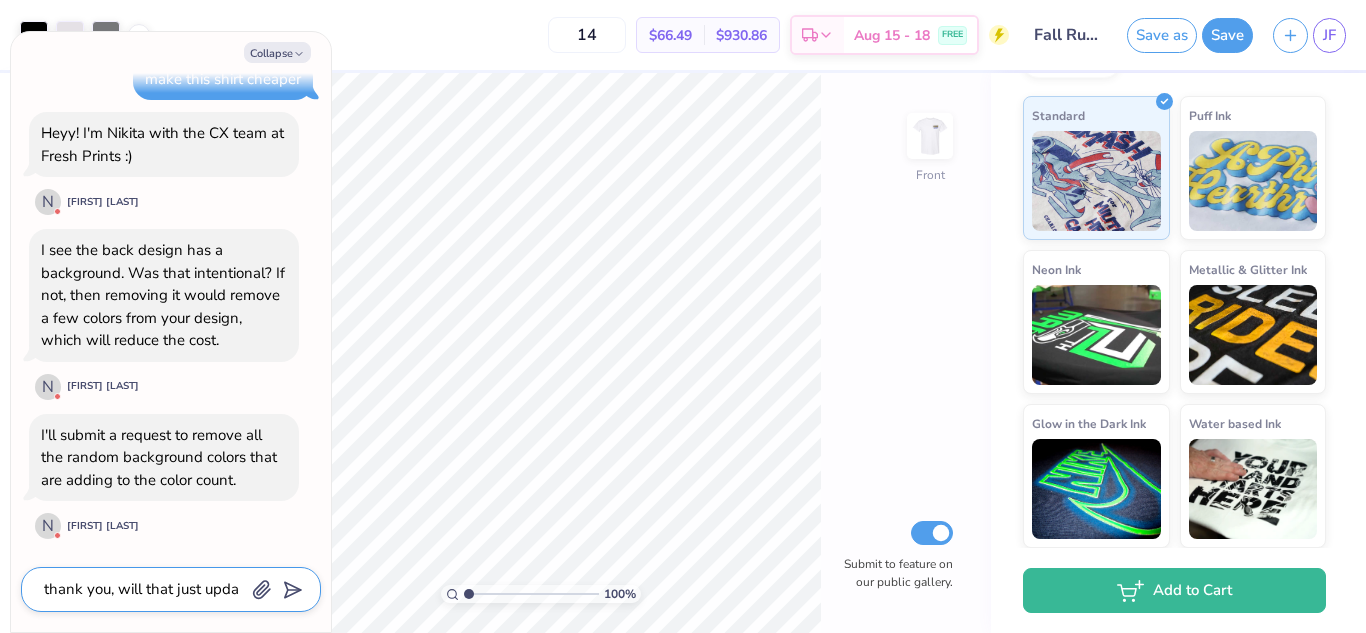 type on "x" 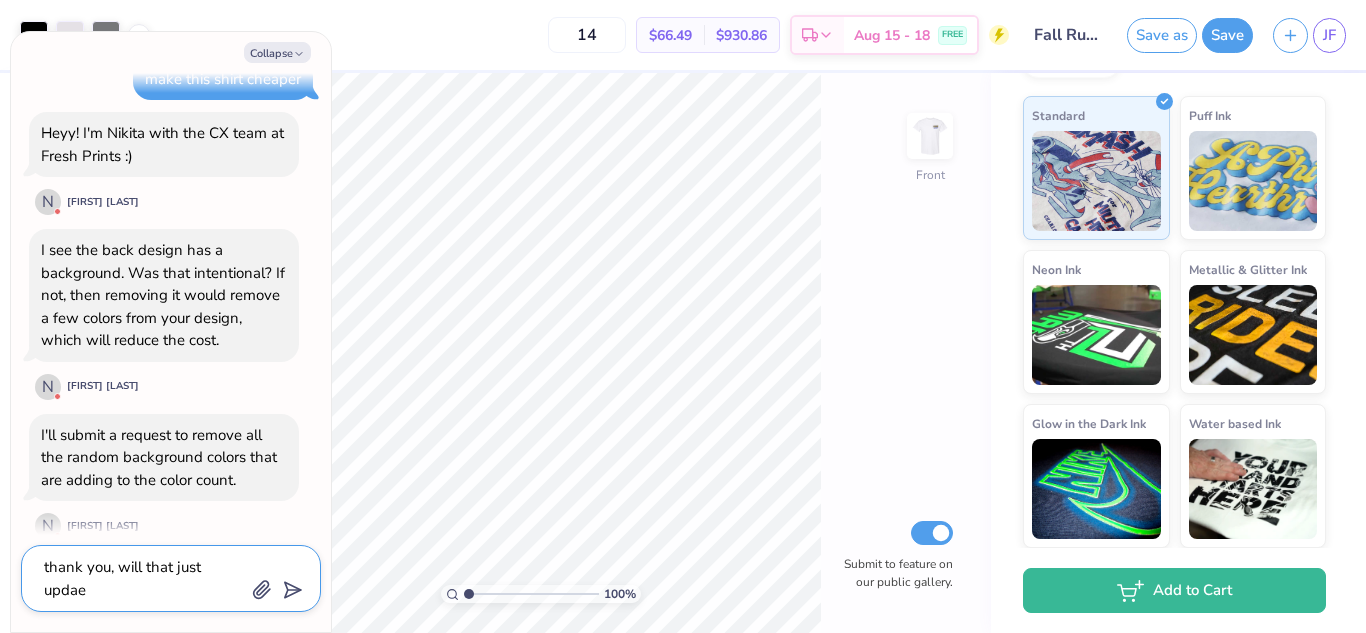 type on "x" 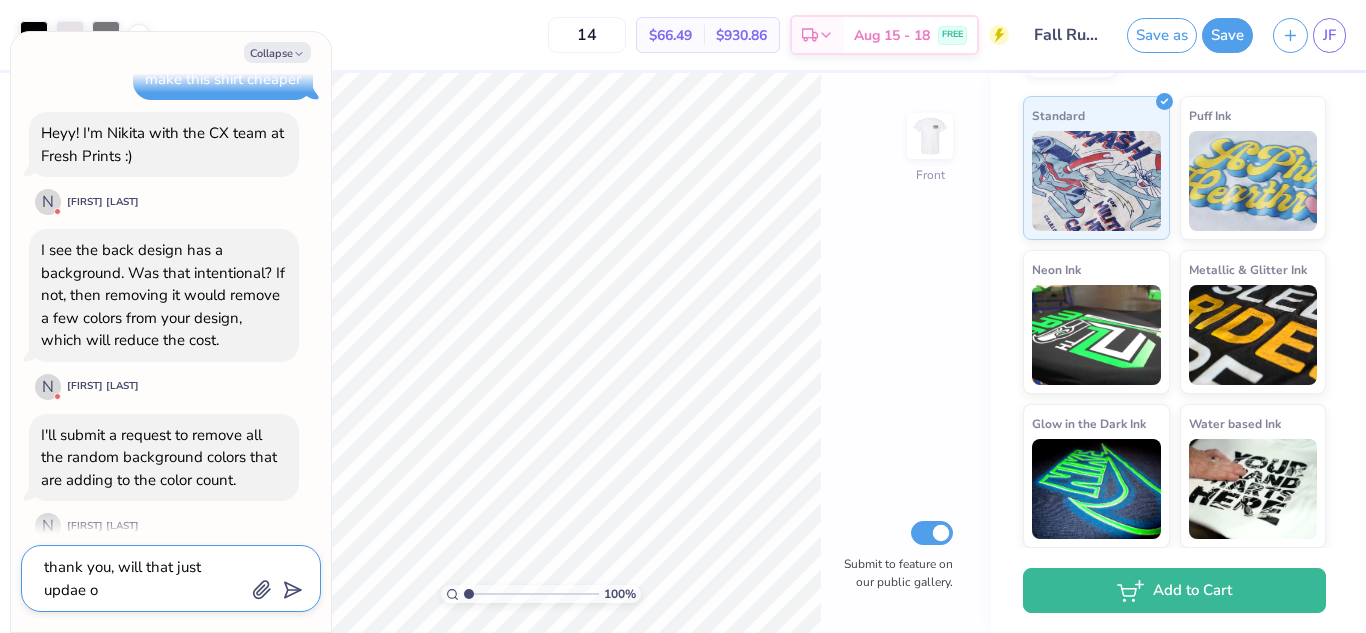 type on "x" 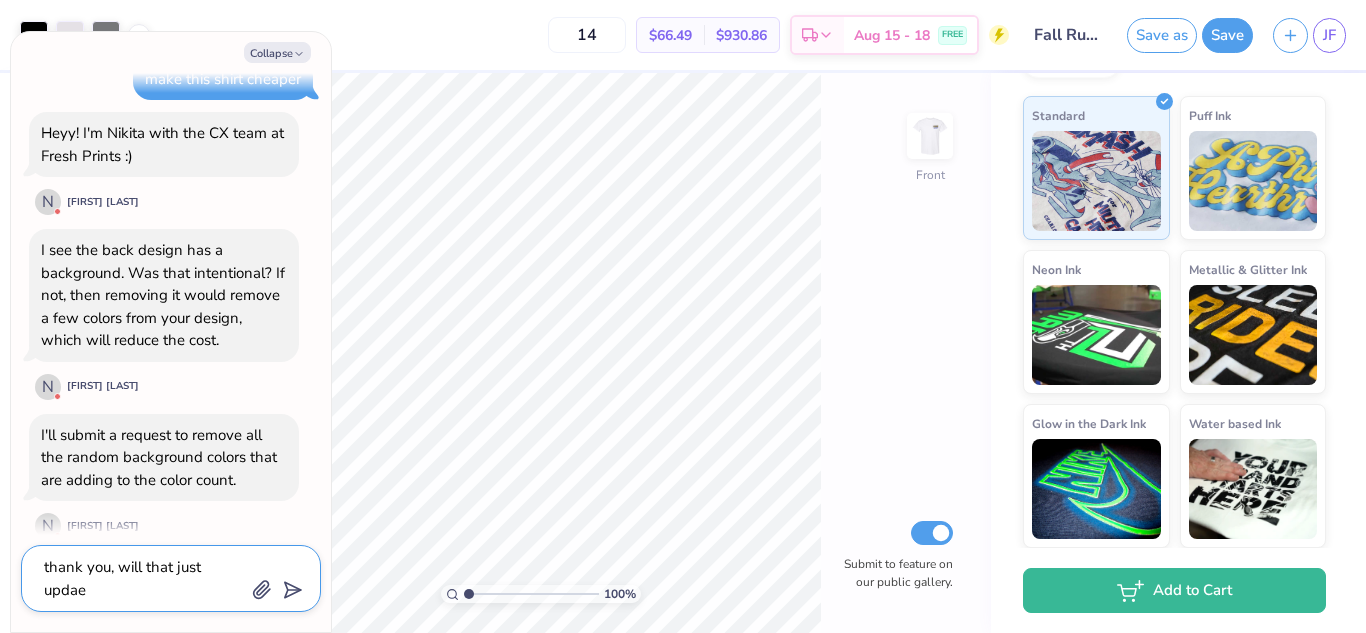 type on "x" 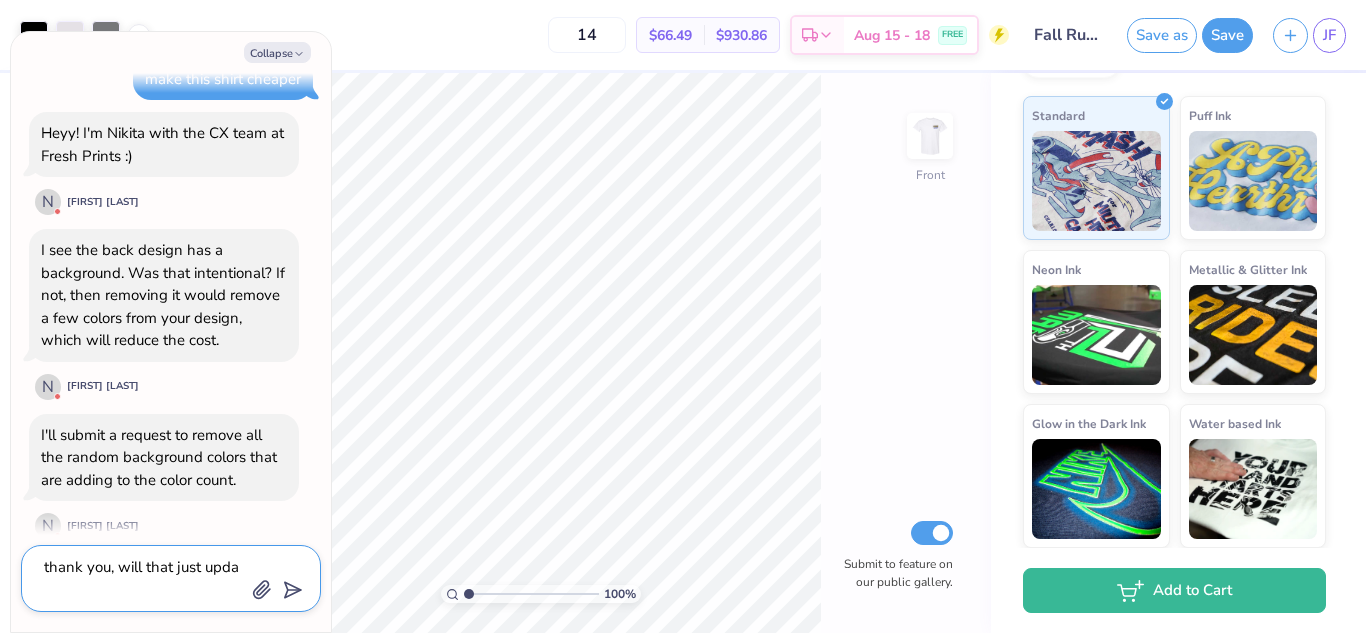 type on "x" 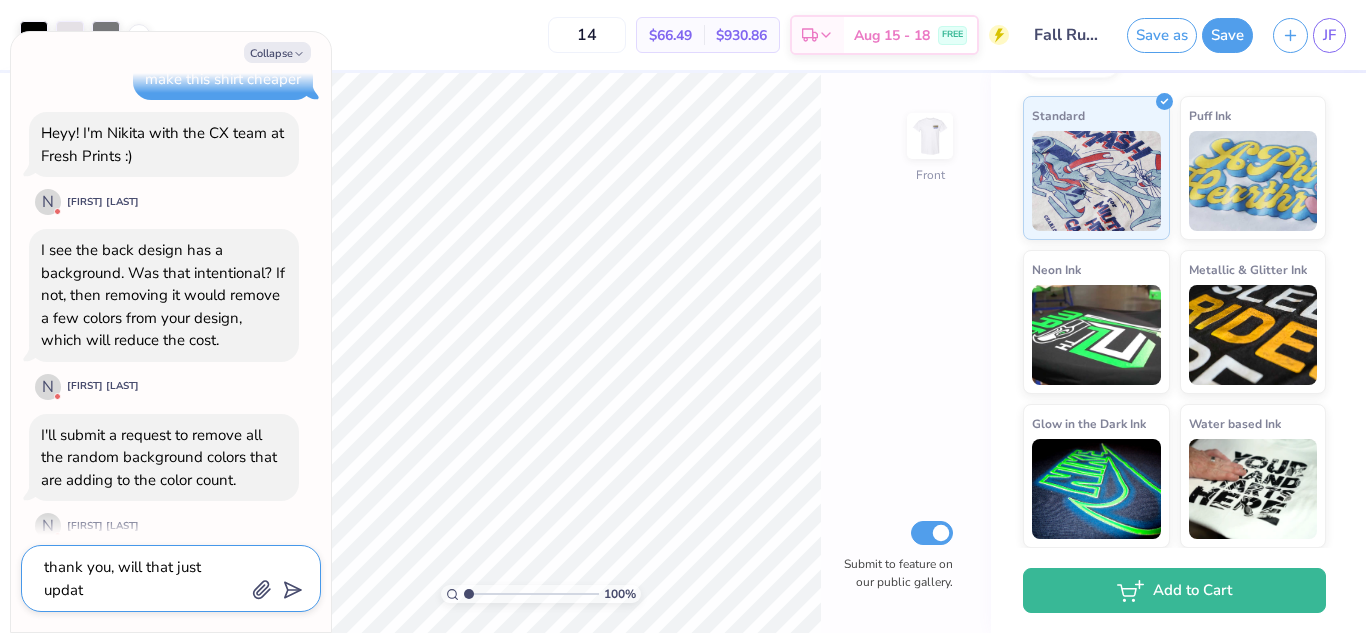type on "x" 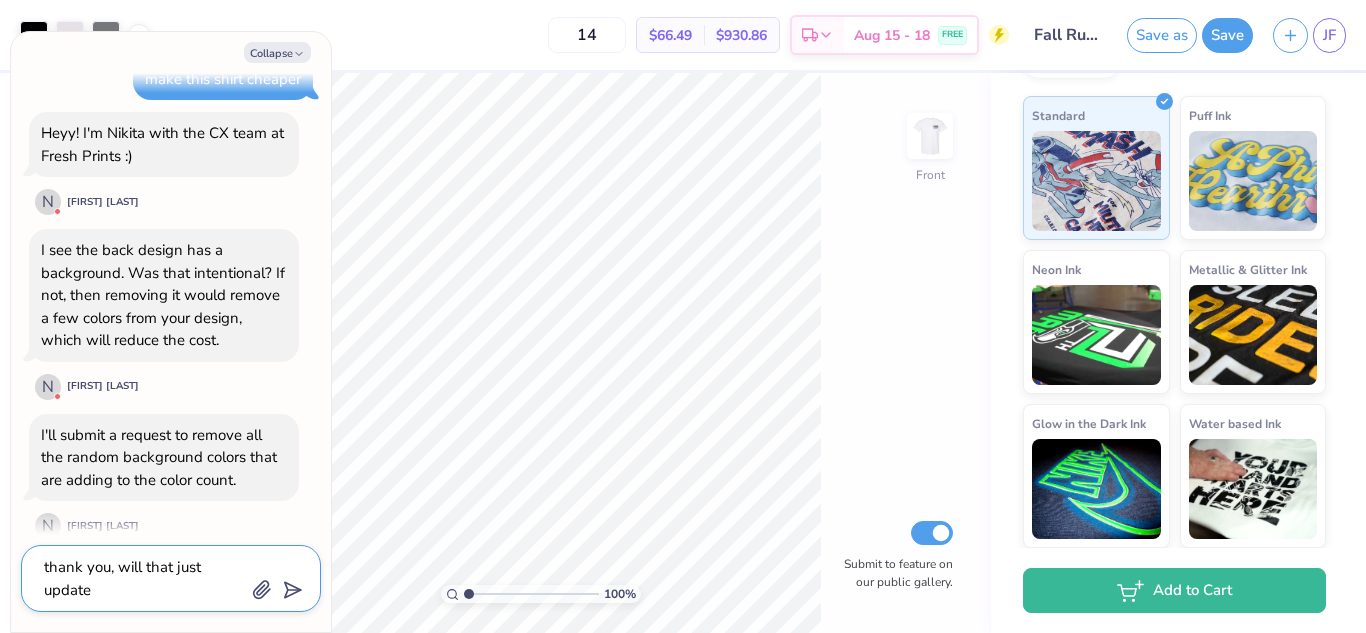 type on "x" 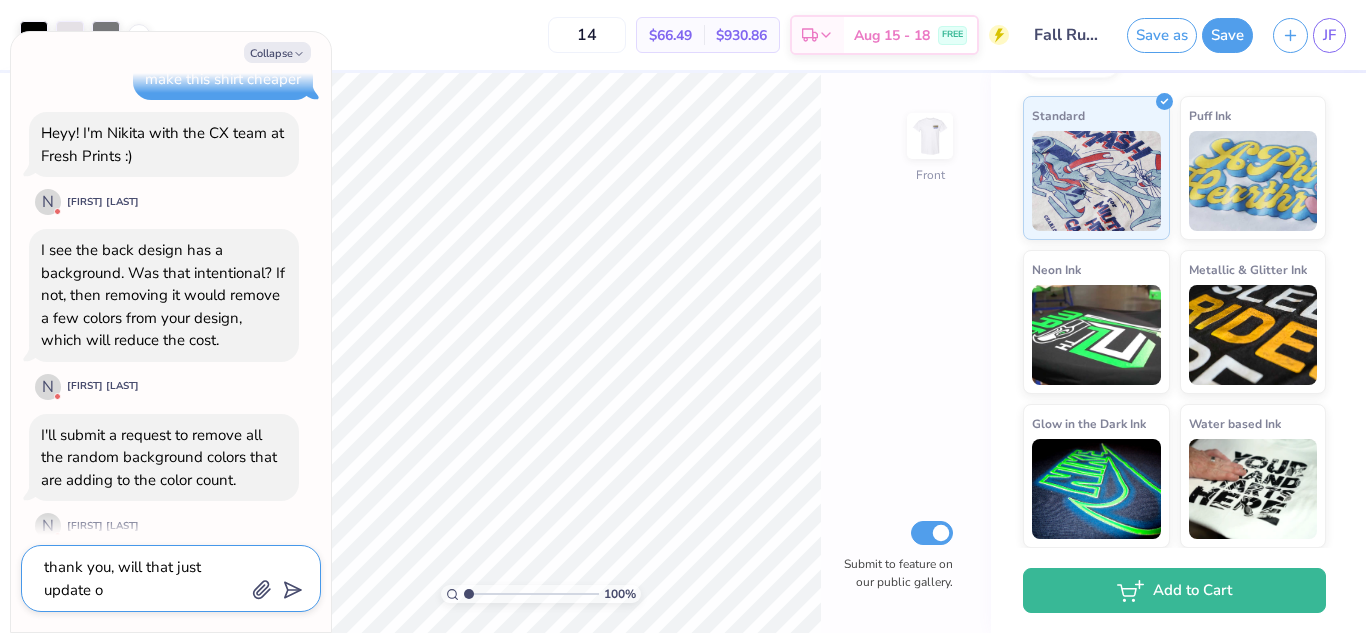 type on "x" 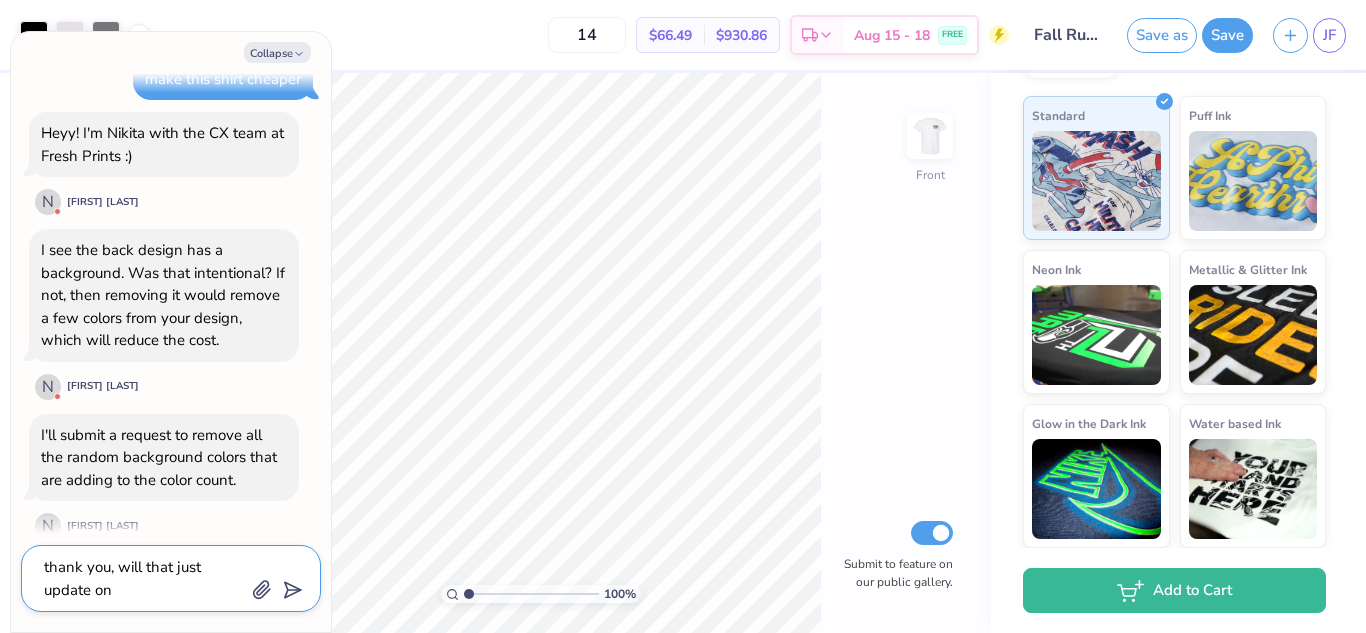type on "x" 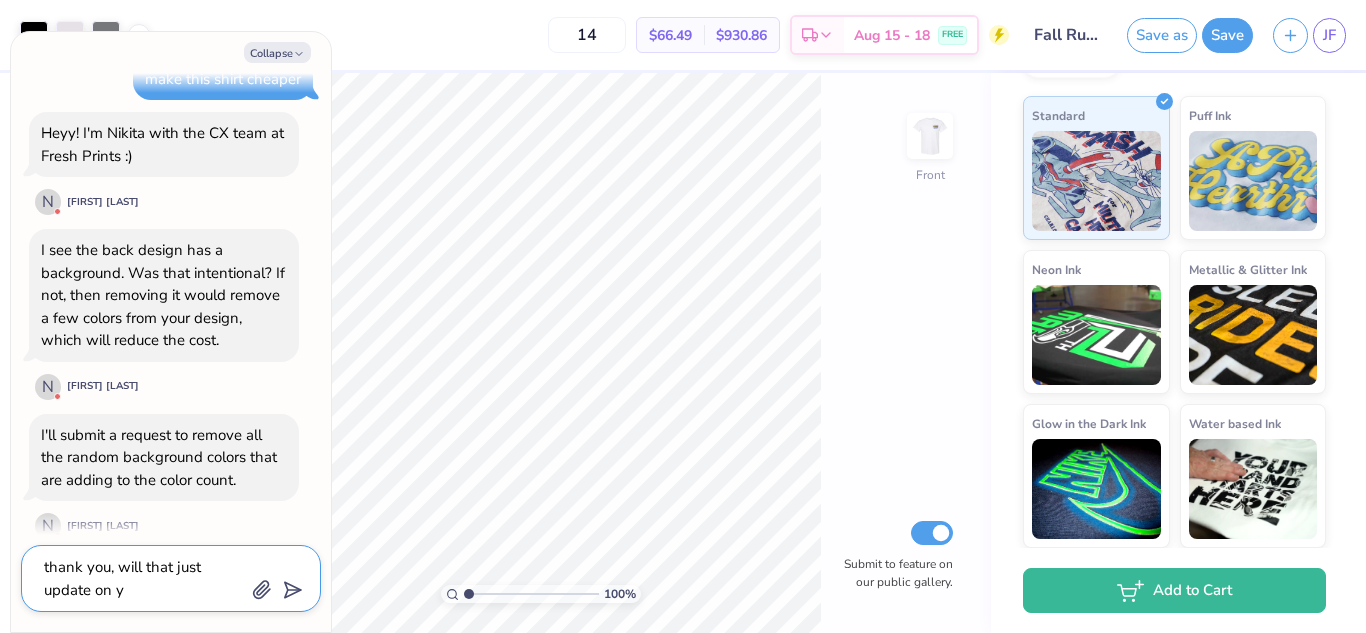 type on "x" 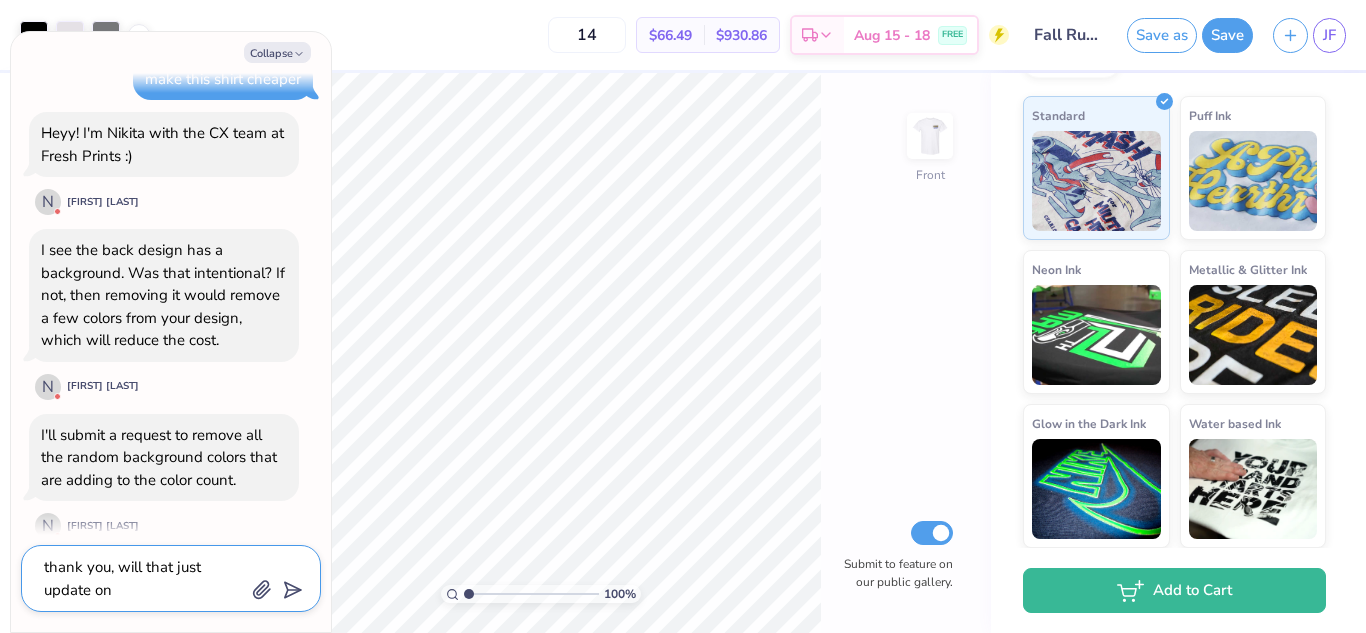 type on "x" 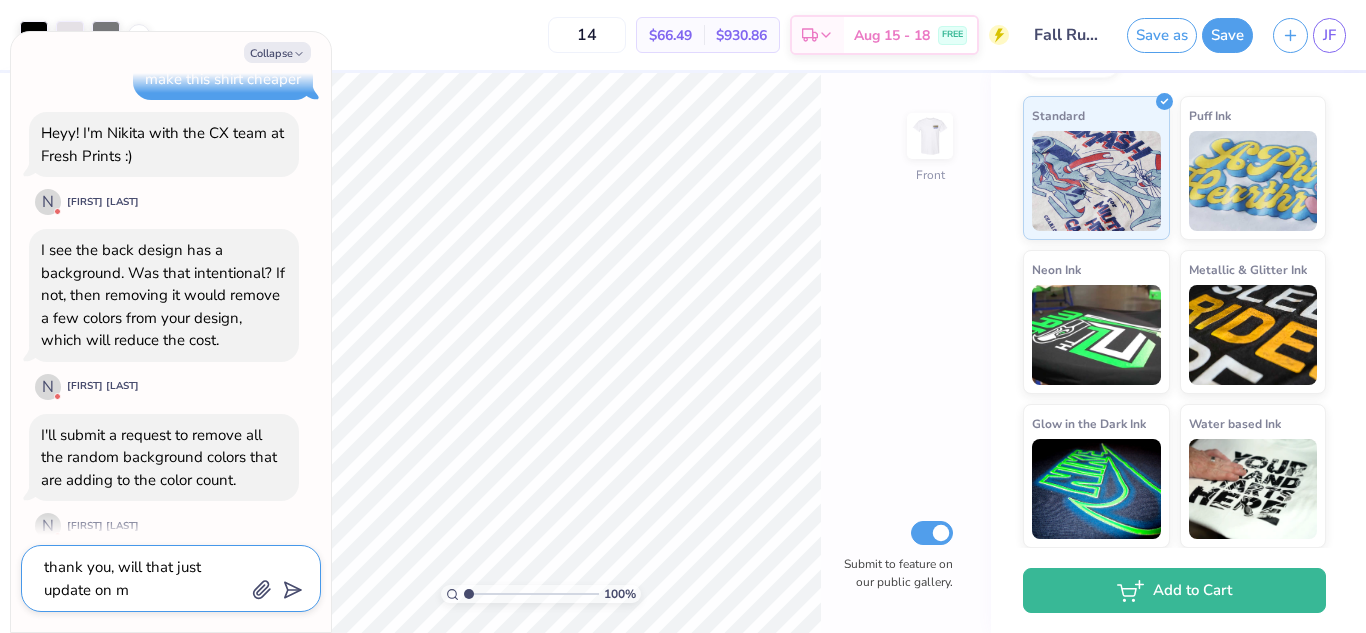 type on "x" 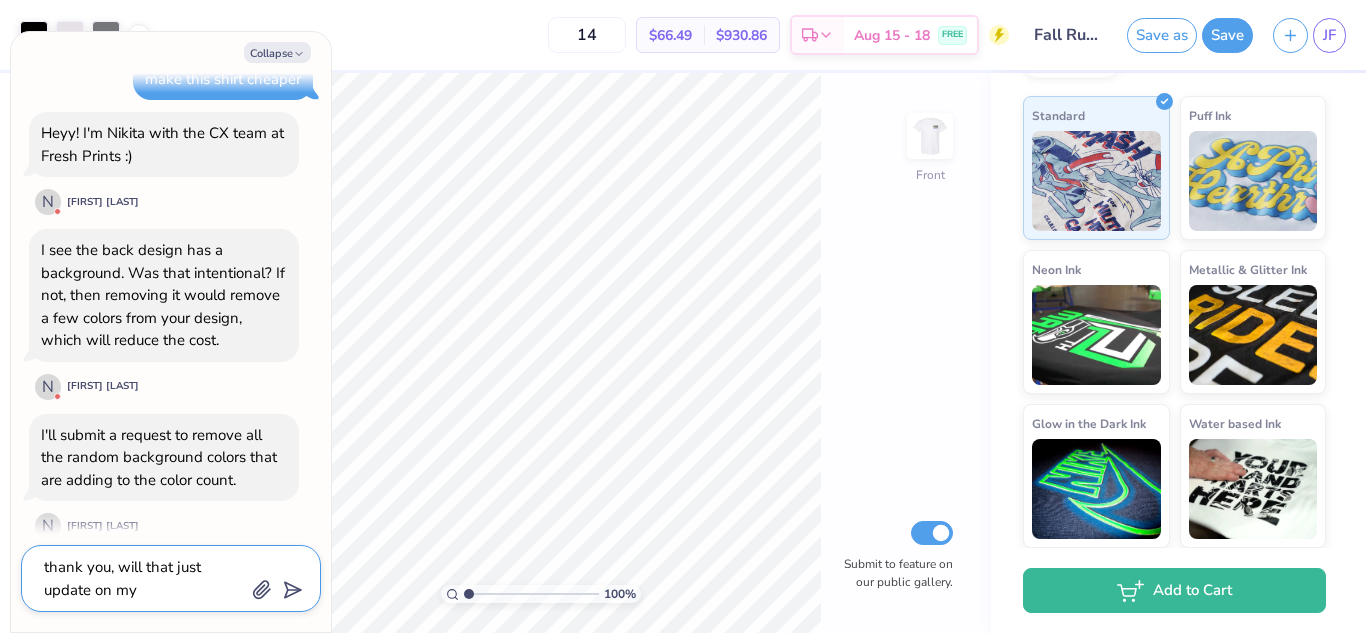 type on "x" 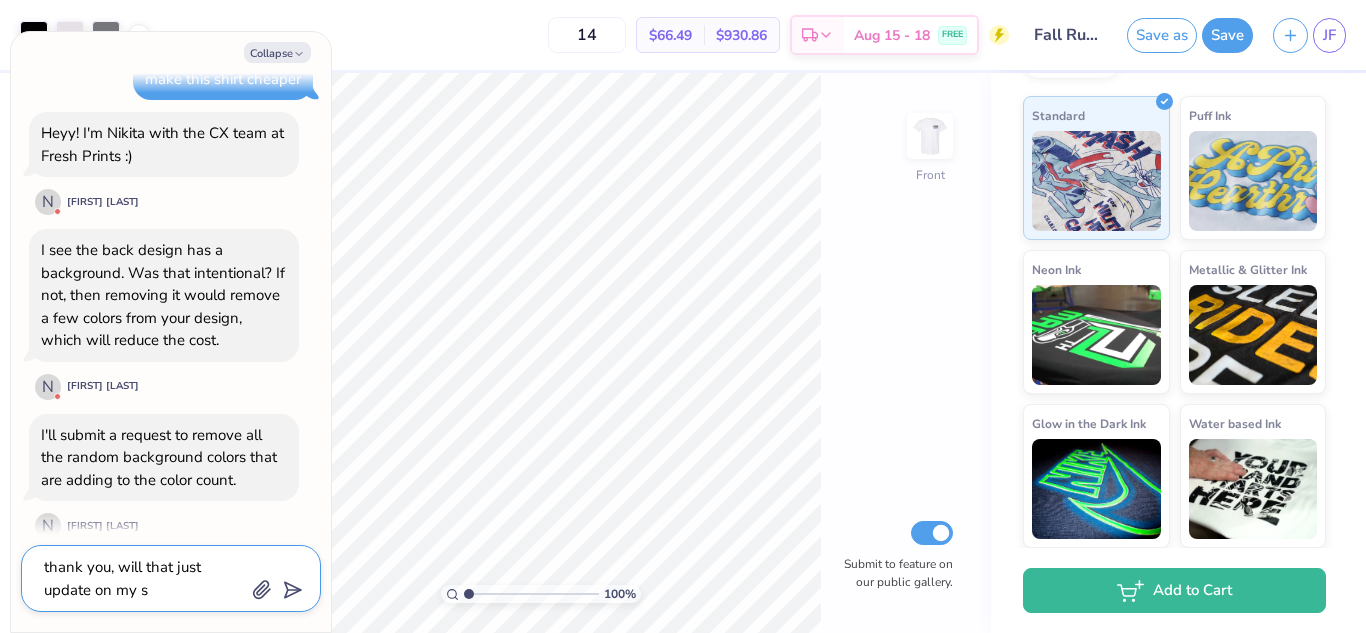 type on "thank you, will that just update on my si" 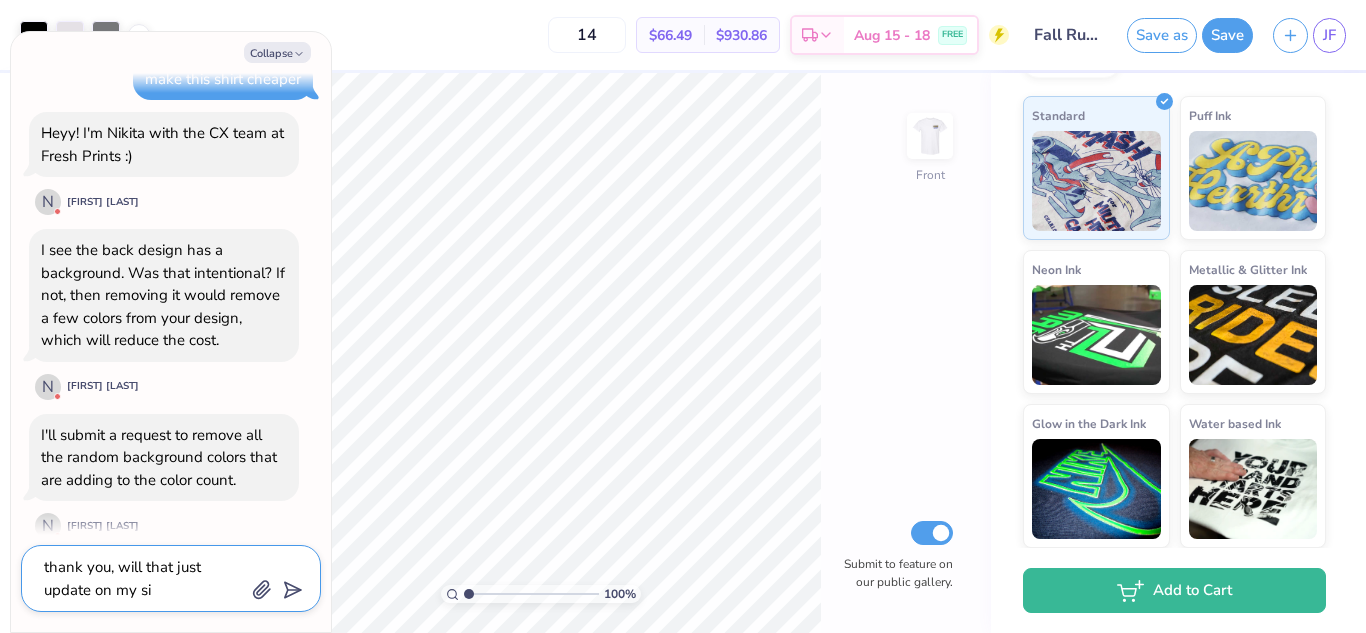 type on "x" 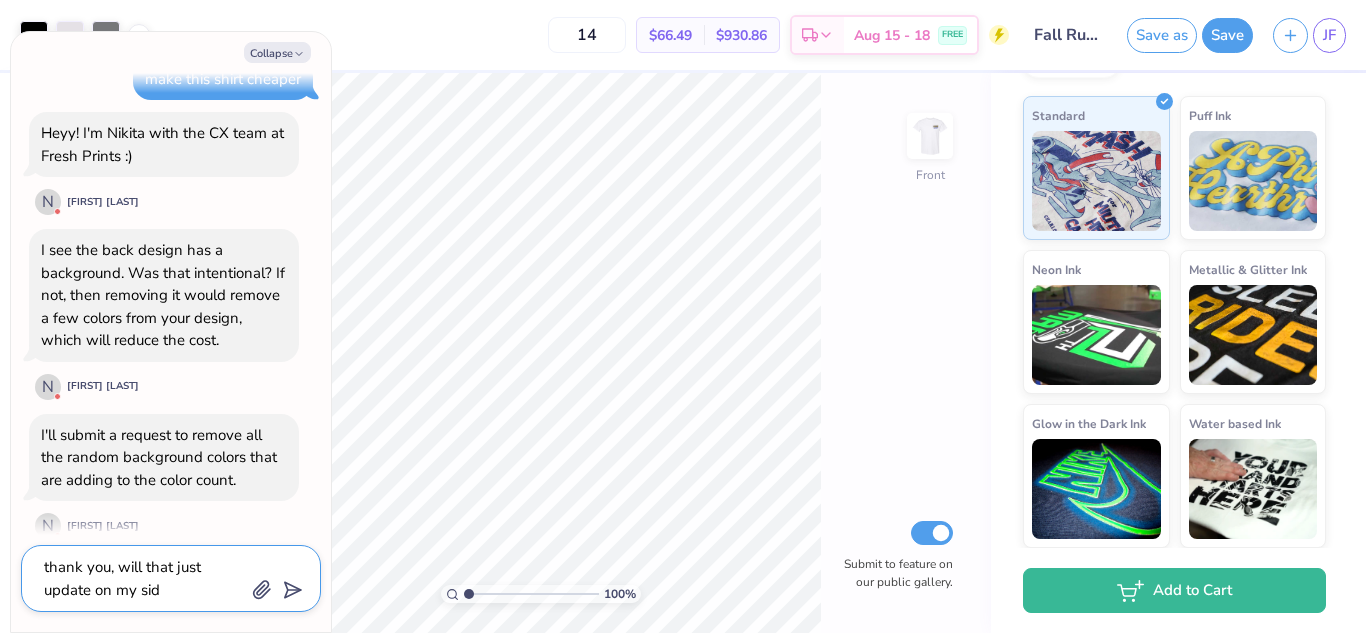 type on "x" 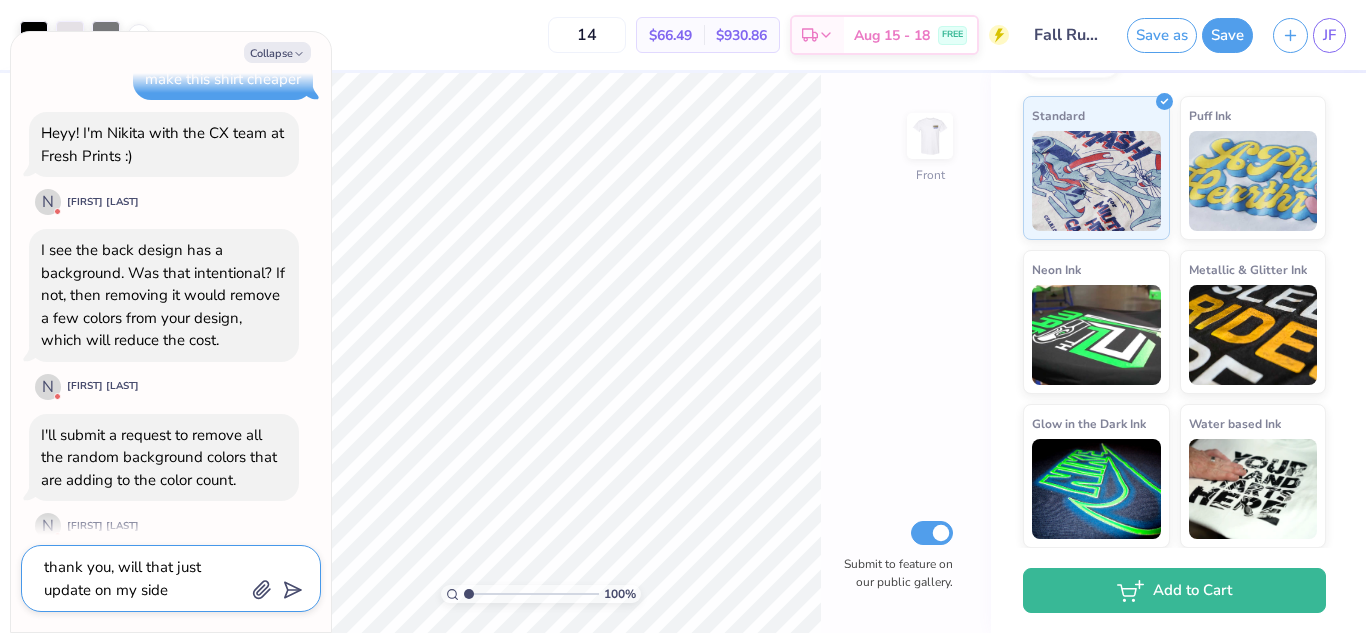 type on "x" 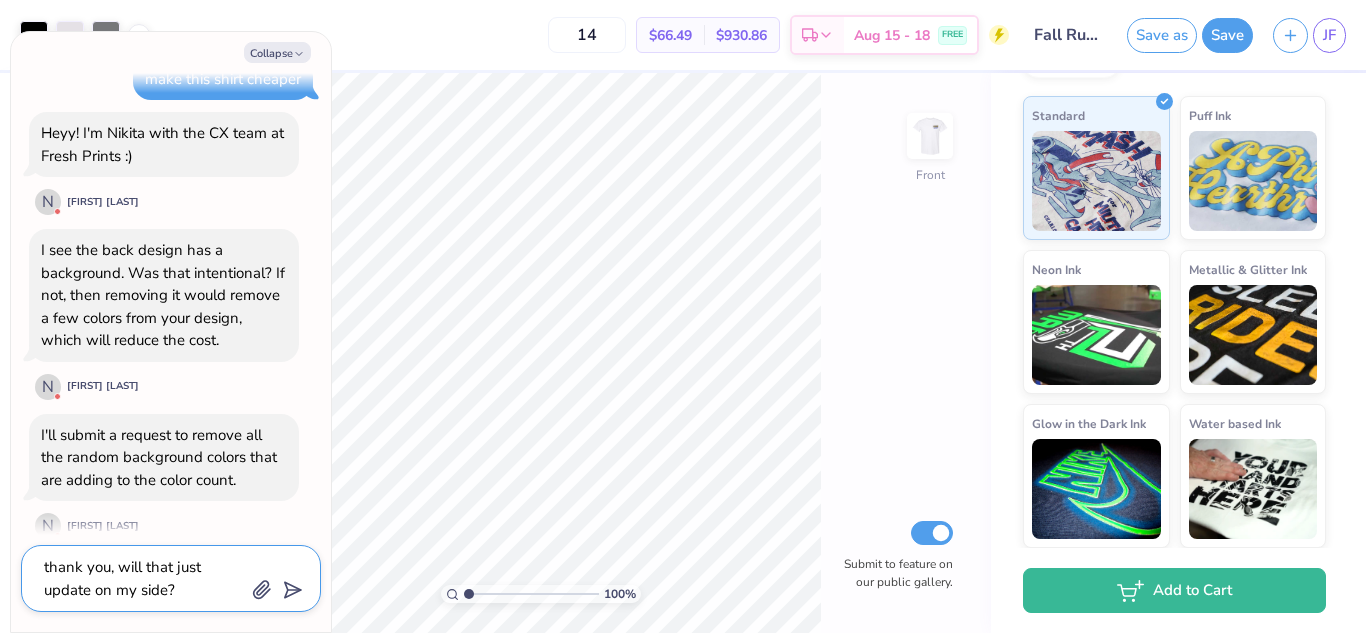 type on "x" 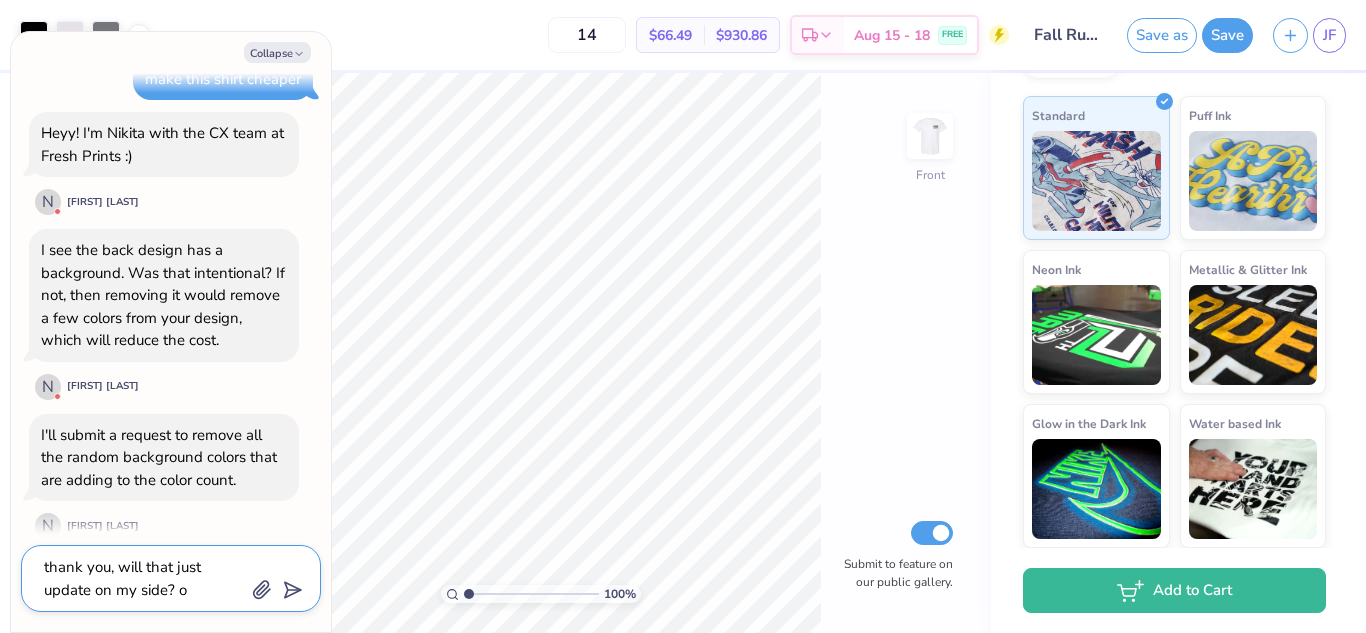 type on "x" 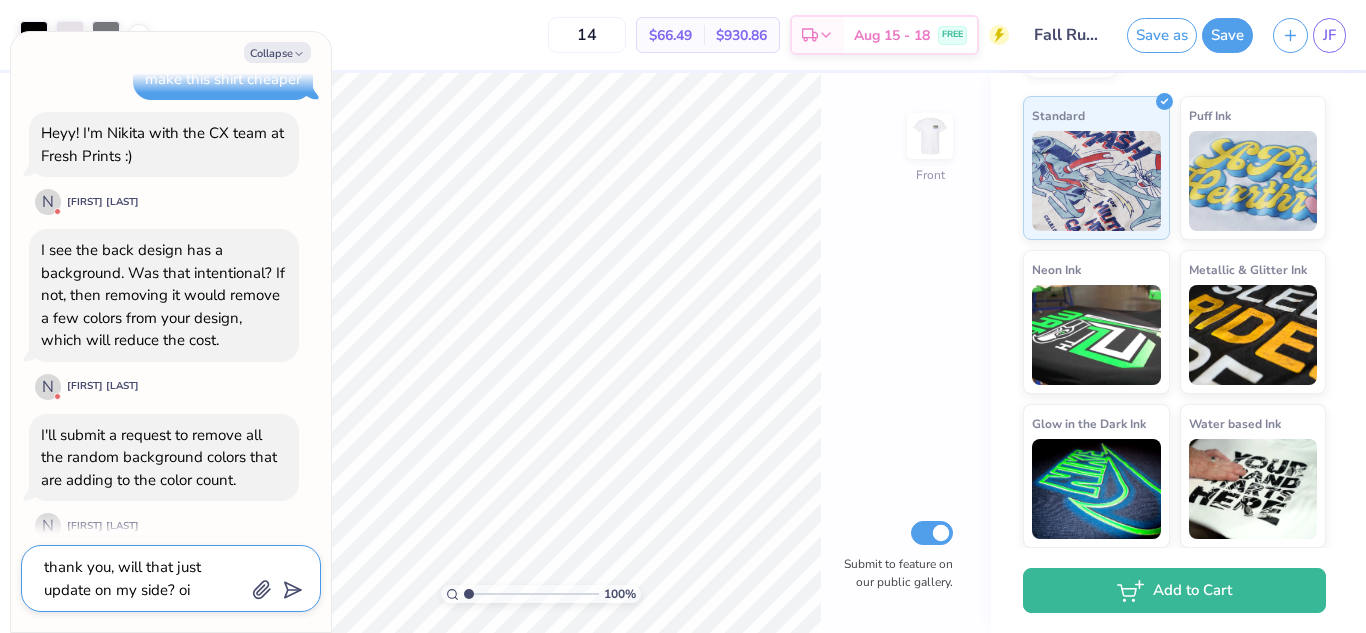 type on "x" 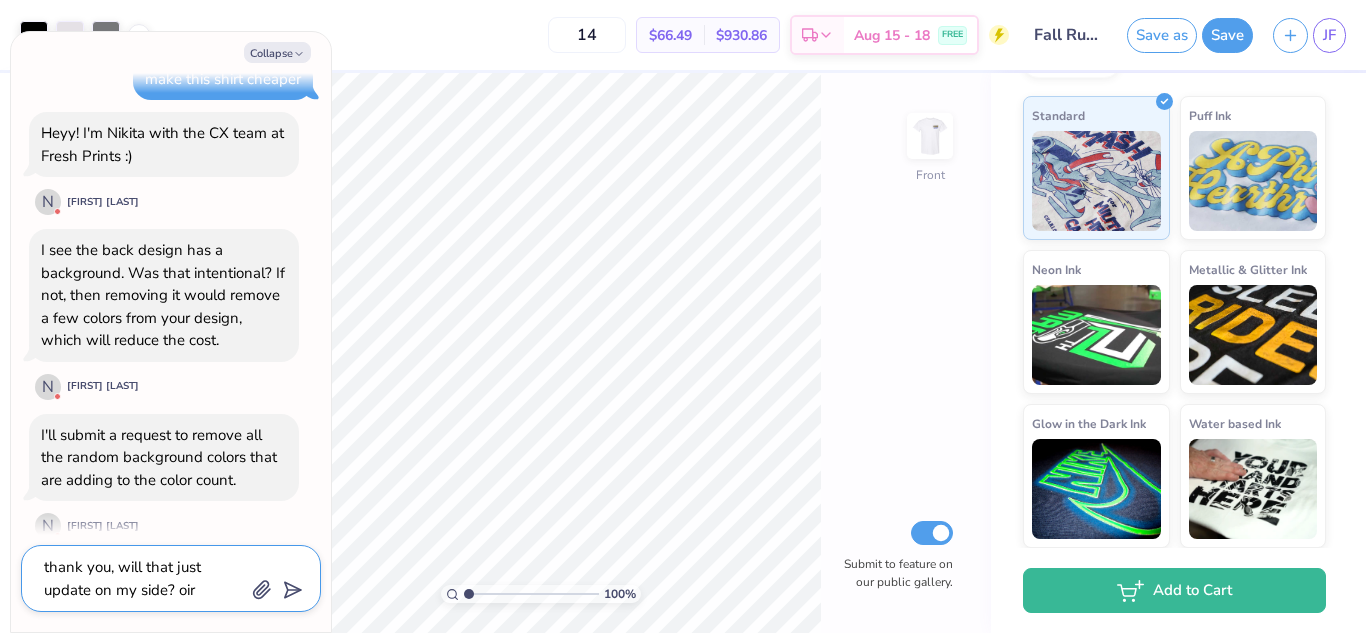 type on "x" 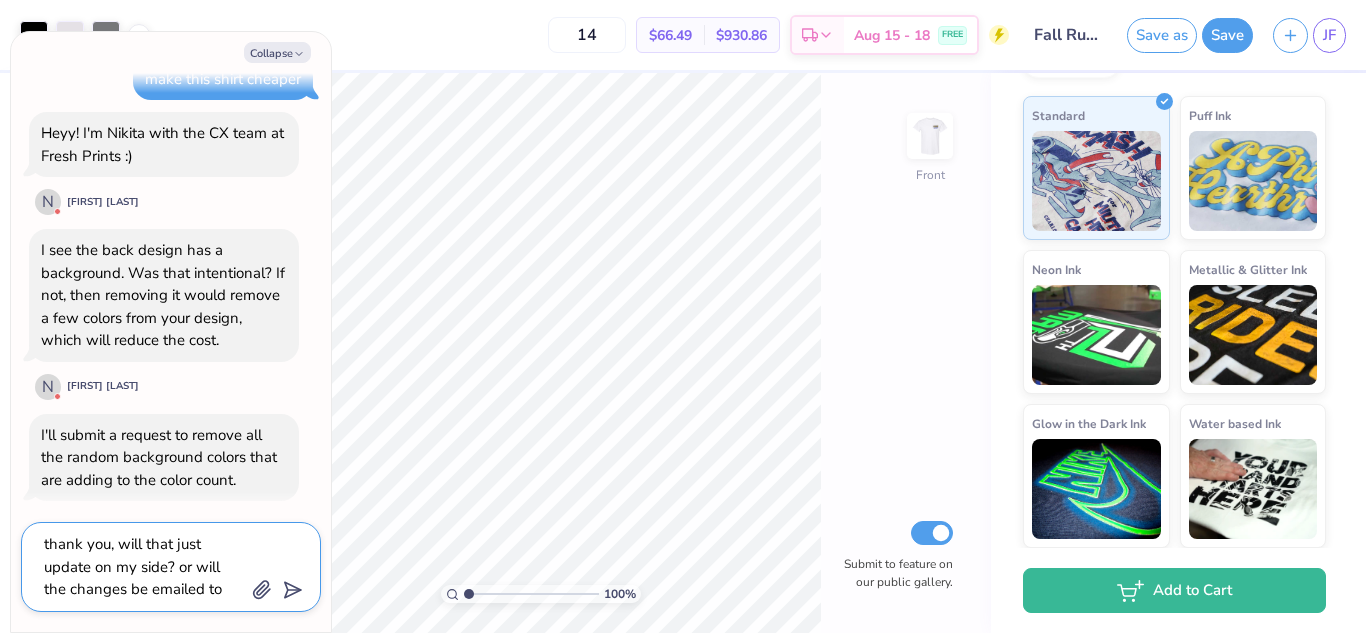 scroll, scrollTop: 18, scrollLeft: 0, axis: vertical 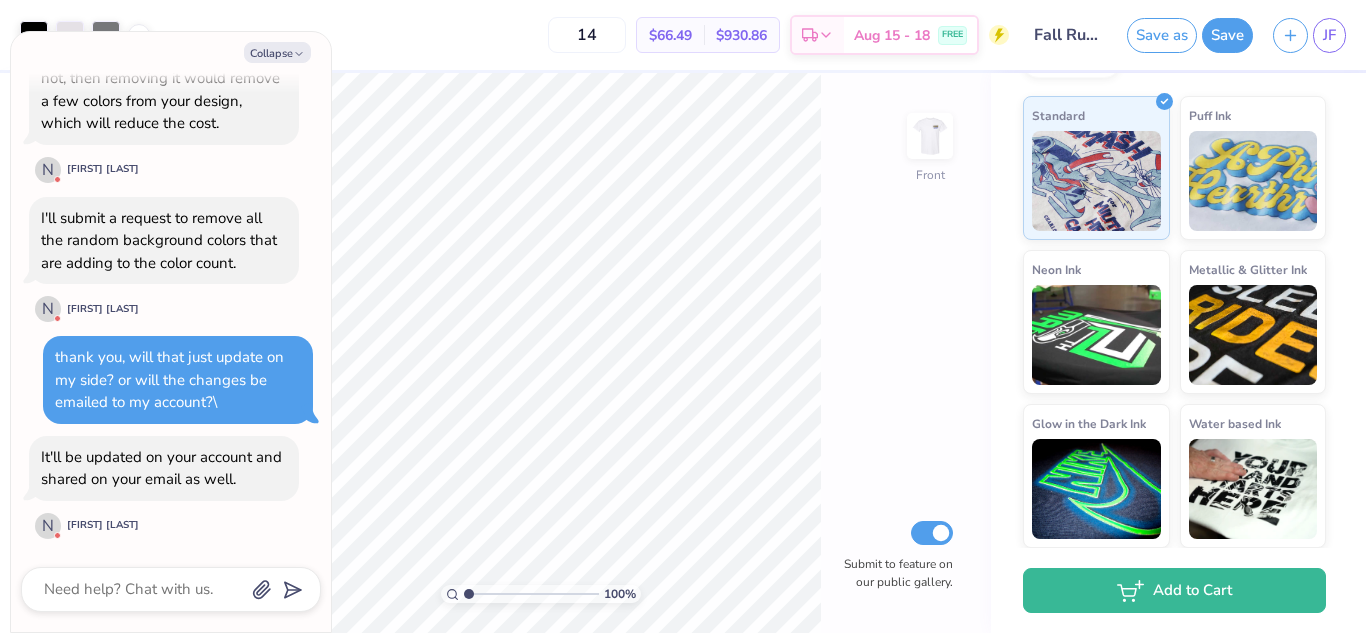 click on "Collapse How can we help you? make this shirt cheaper Heyy! I'm [FIRST] with the CX team at Fresh Prints :) N [FIRST]  D I see the back design has a background. Was that intentional? If not, then removing it would remove a few colors from your design, which will reduce the cost. N [FIRST]  D I'll submit a request to remove all the random background colors that are adding to the color count. N [FIRST]  D thank you, will that just update on my side? or will the changes be emailed to my account?\ It'll be updated on your account and shared on your email as well. N [FIRST]  D" at bounding box center [171, 332] 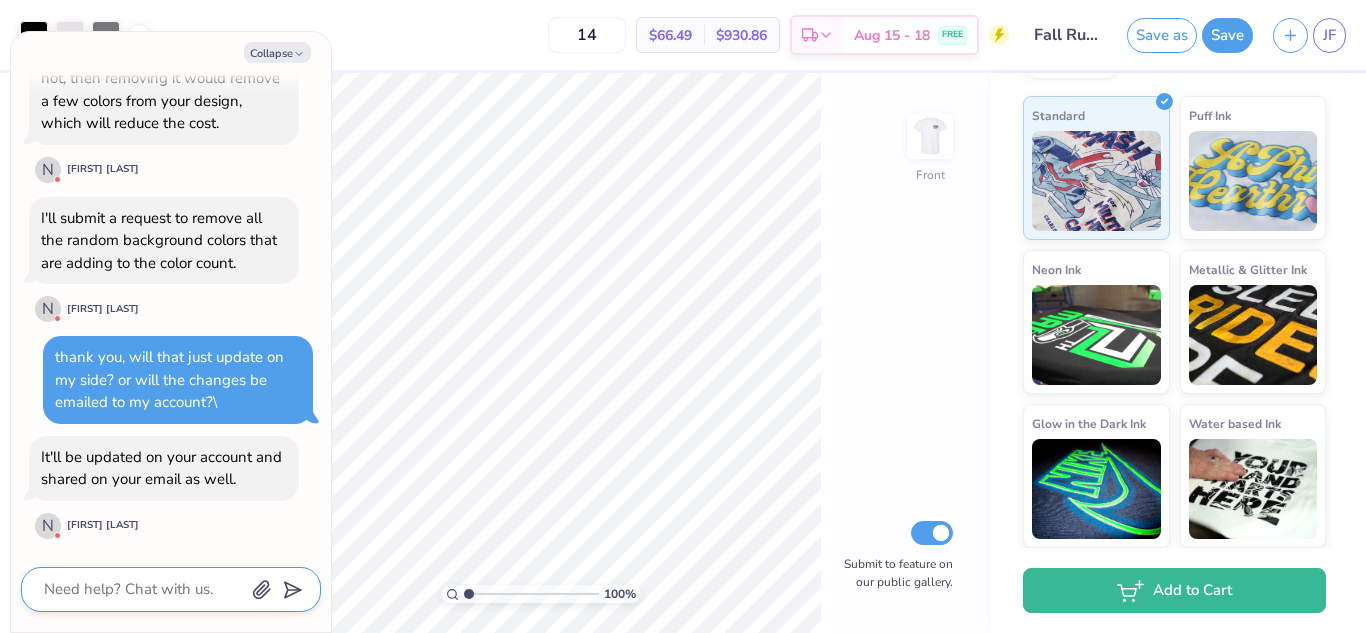 click at bounding box center [143, 589] 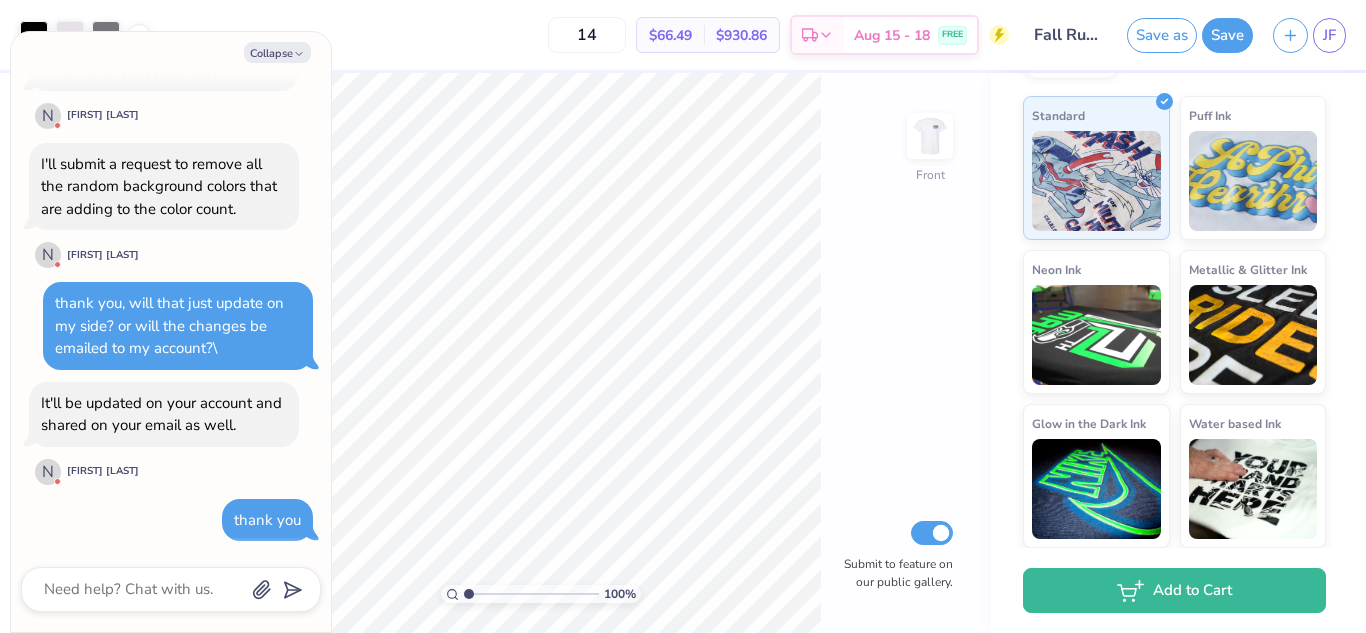 scroll, scrollTop: 569, scrollLeft: 0, axis: vertical 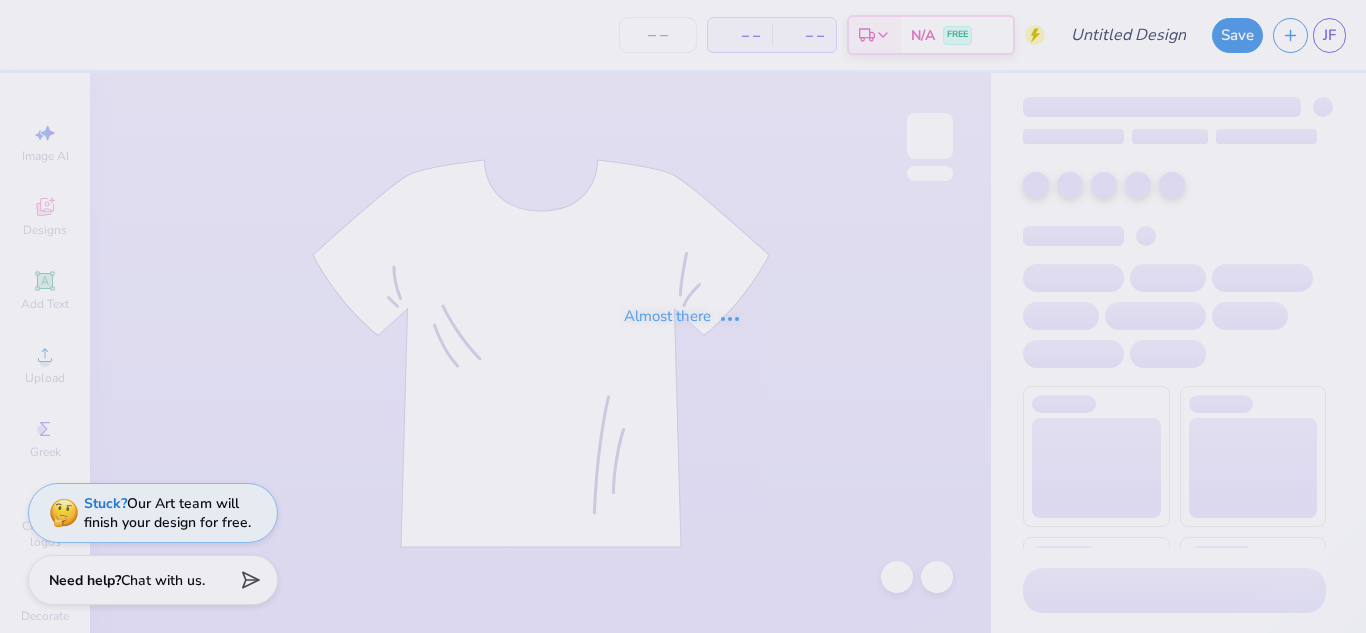 type on "Fall Rush 2025" 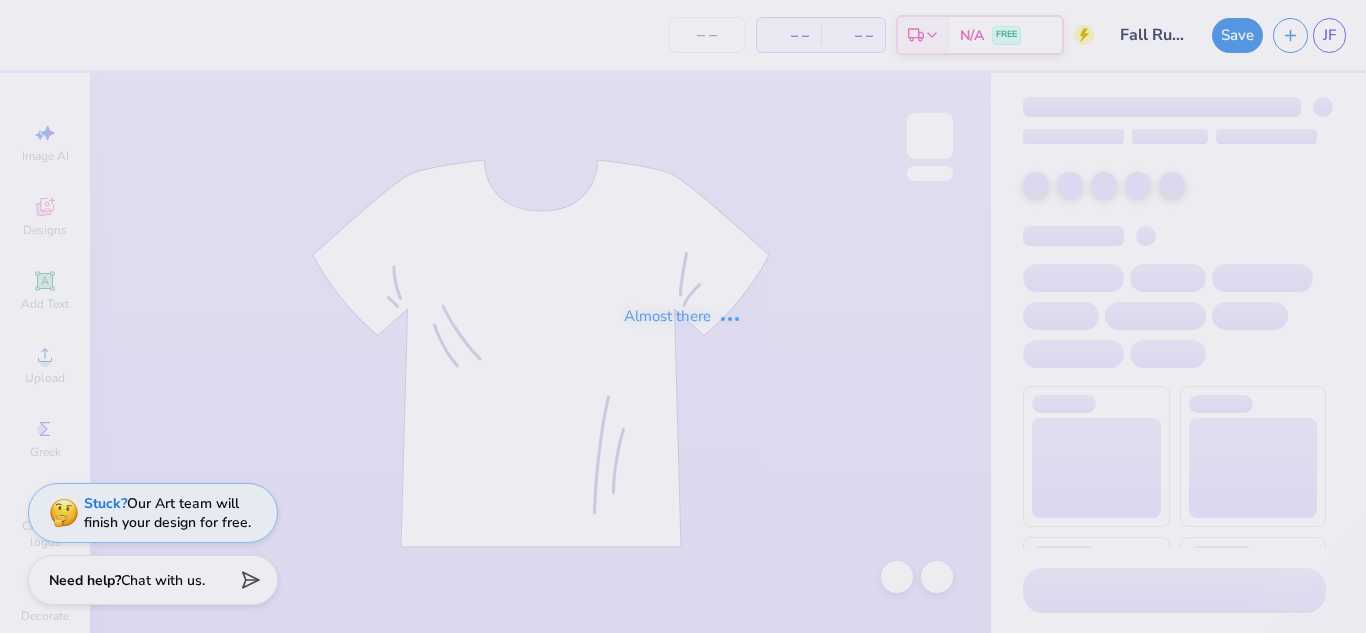 type on "1" 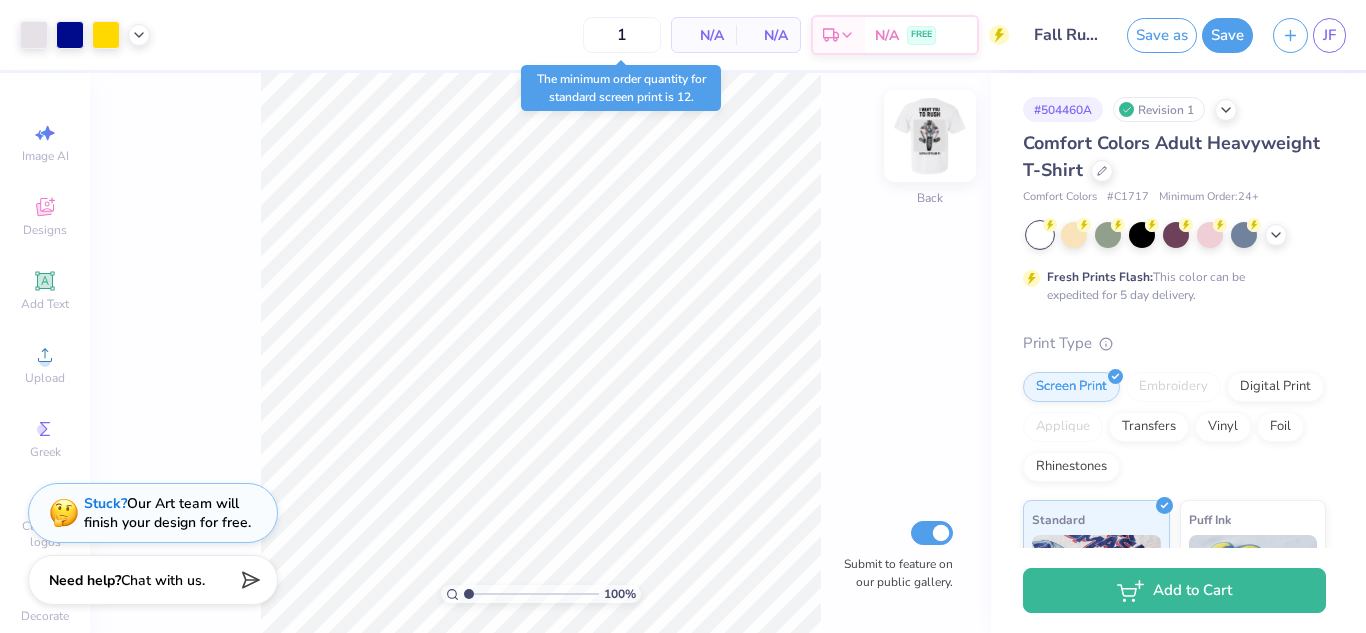 click at bounding box center (930, 136) 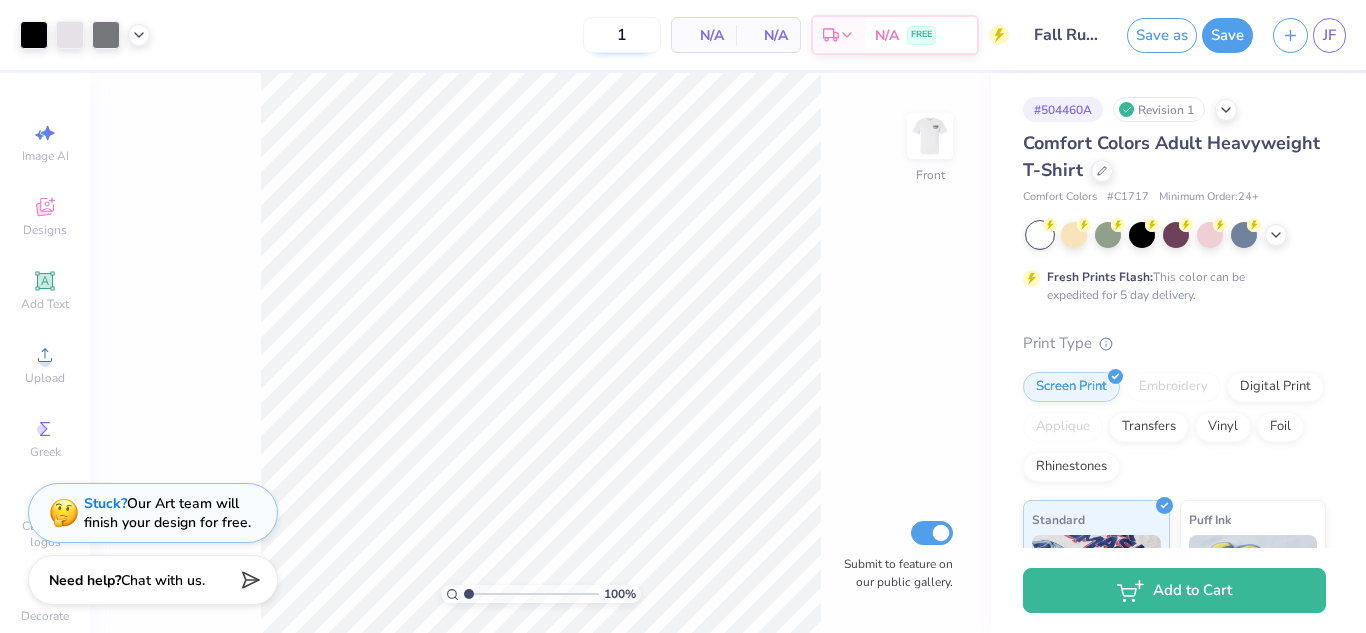 click on "1" at bounding box center (622, 35) 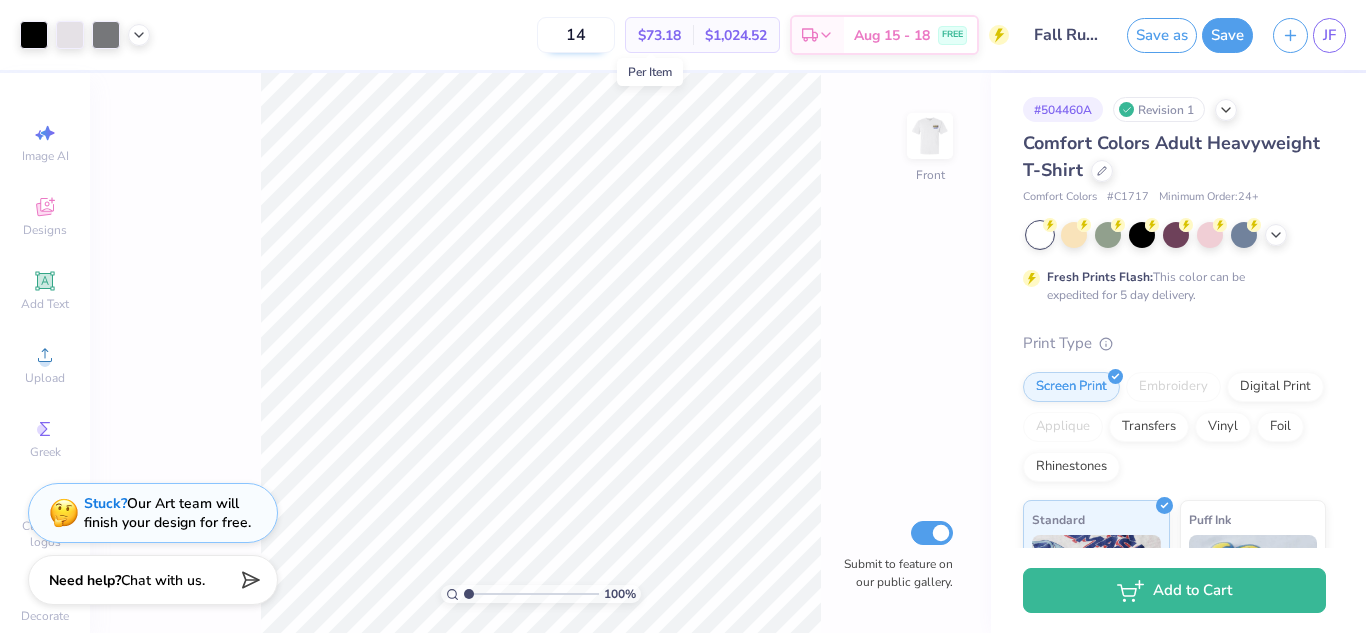 type on "1" 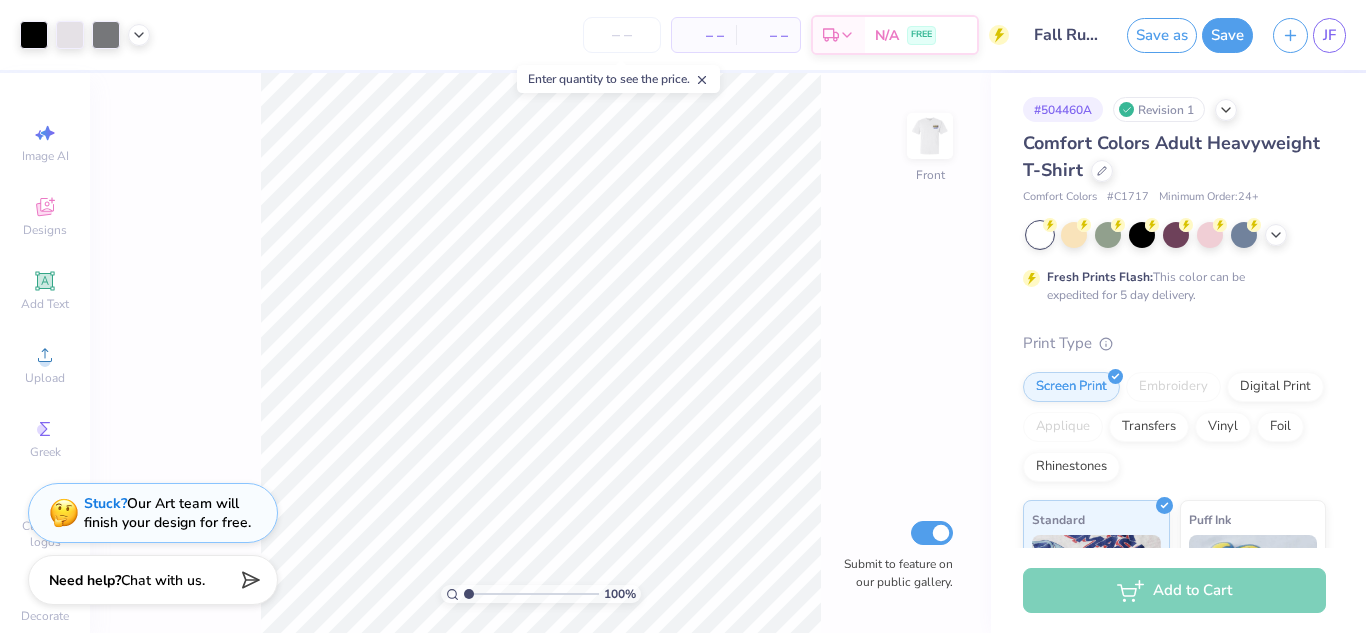 type 